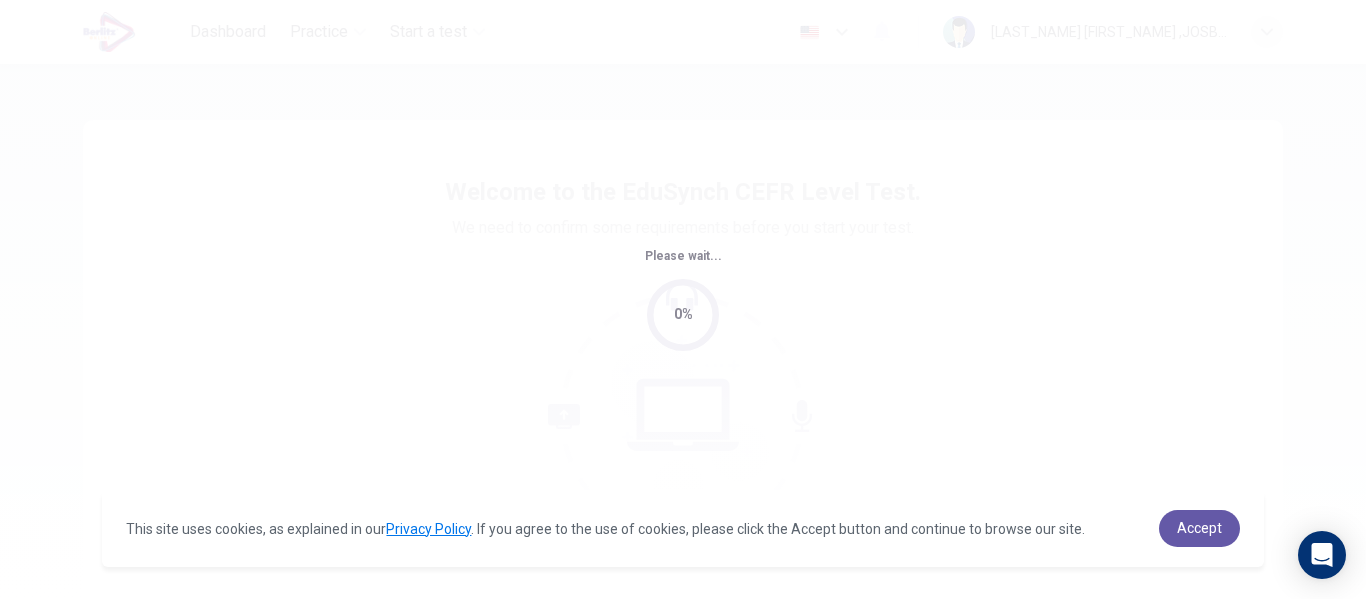 scroll, scrollTop: 0, scrollLeft: 0, axis: both 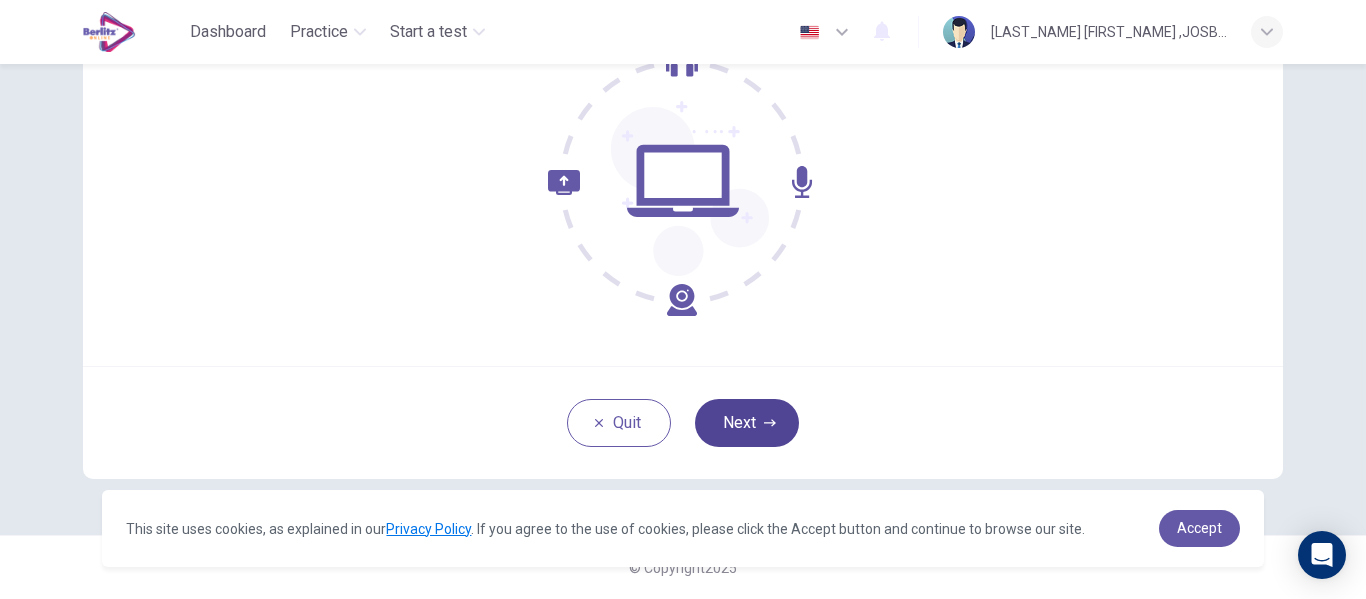 click on "Next" at bounding box center [747, 423] 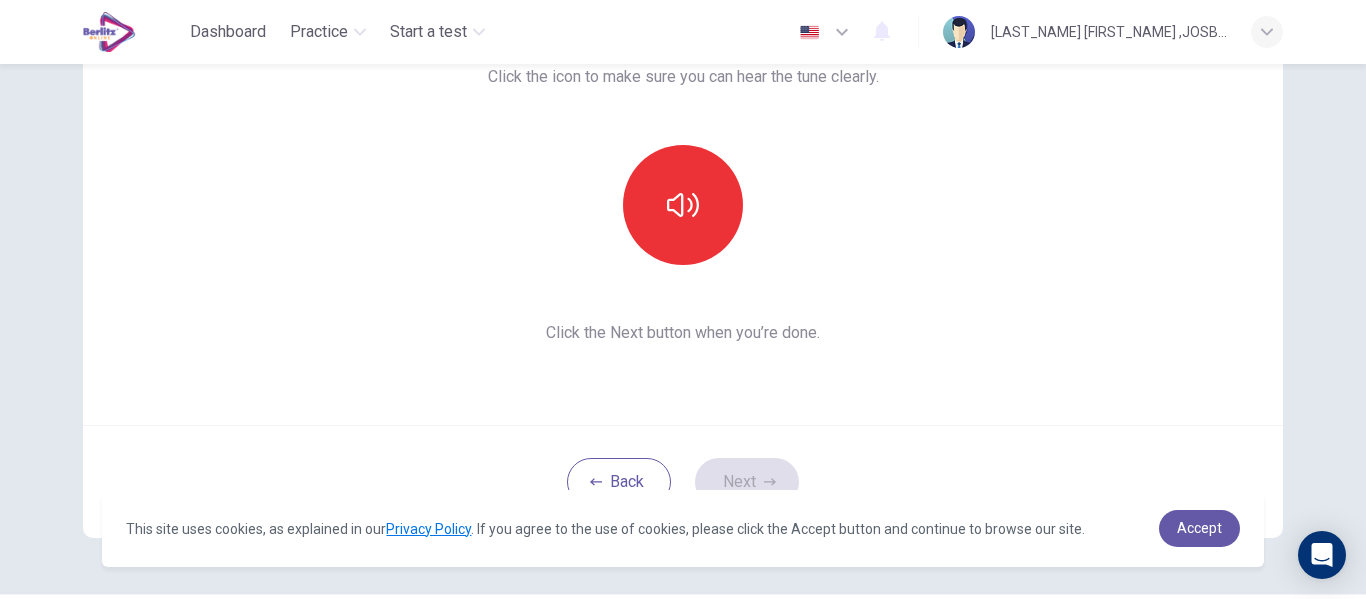 scroll, scrollTop: 172, scrollLeft: 0, axis: vertical 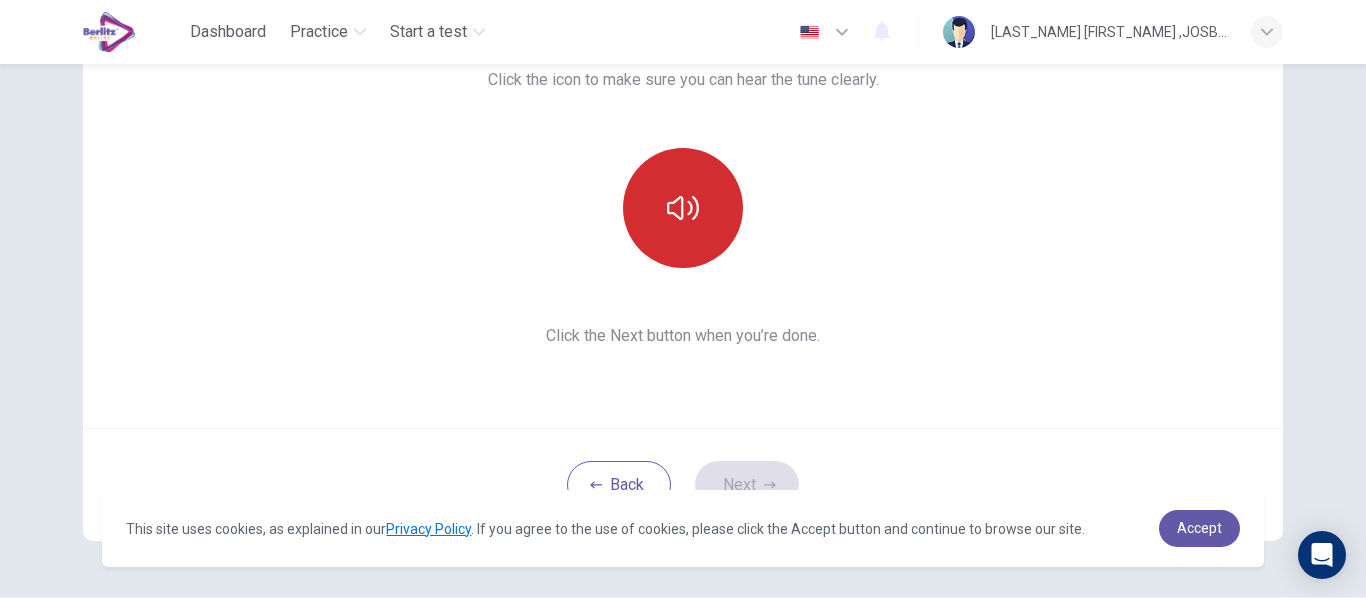 click at bounding box center [683, 208] 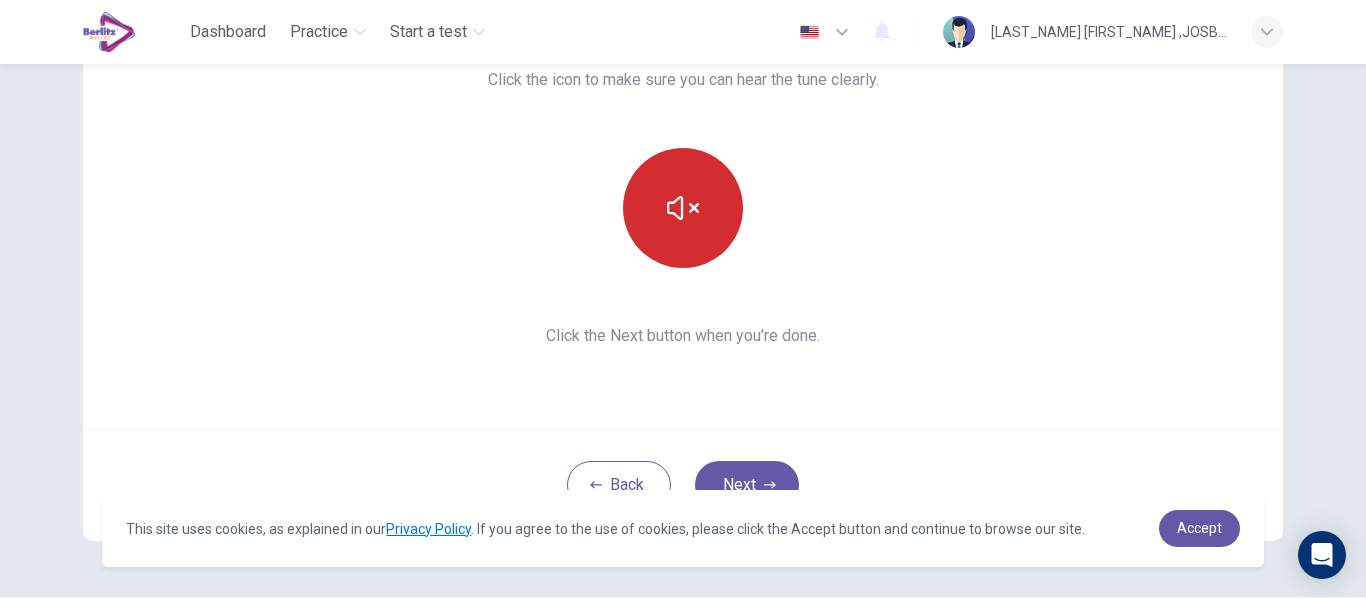 type 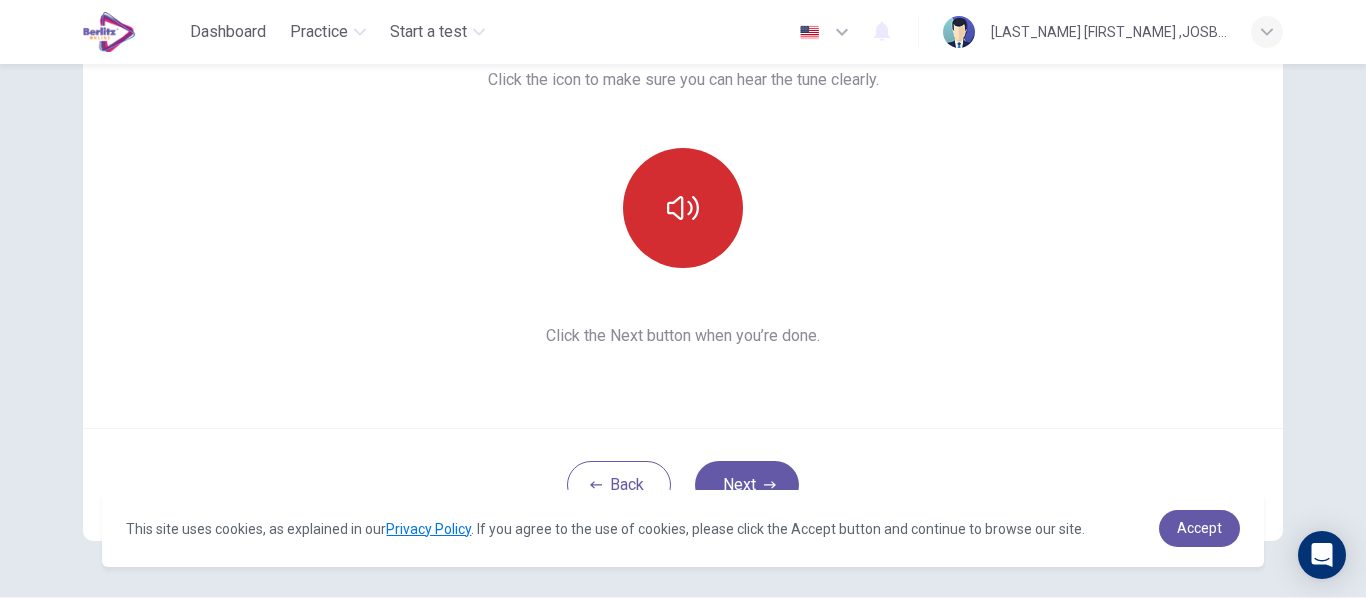 click at bounding box center [683, 208] 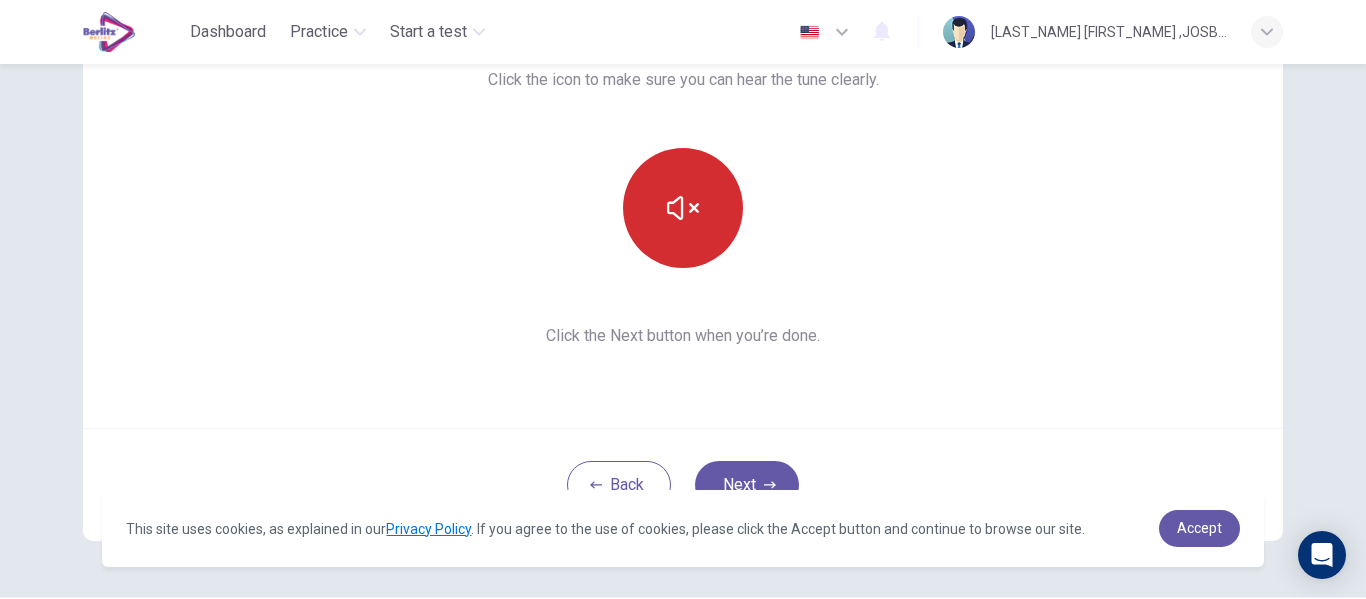 click at bounding box center [683, 208] 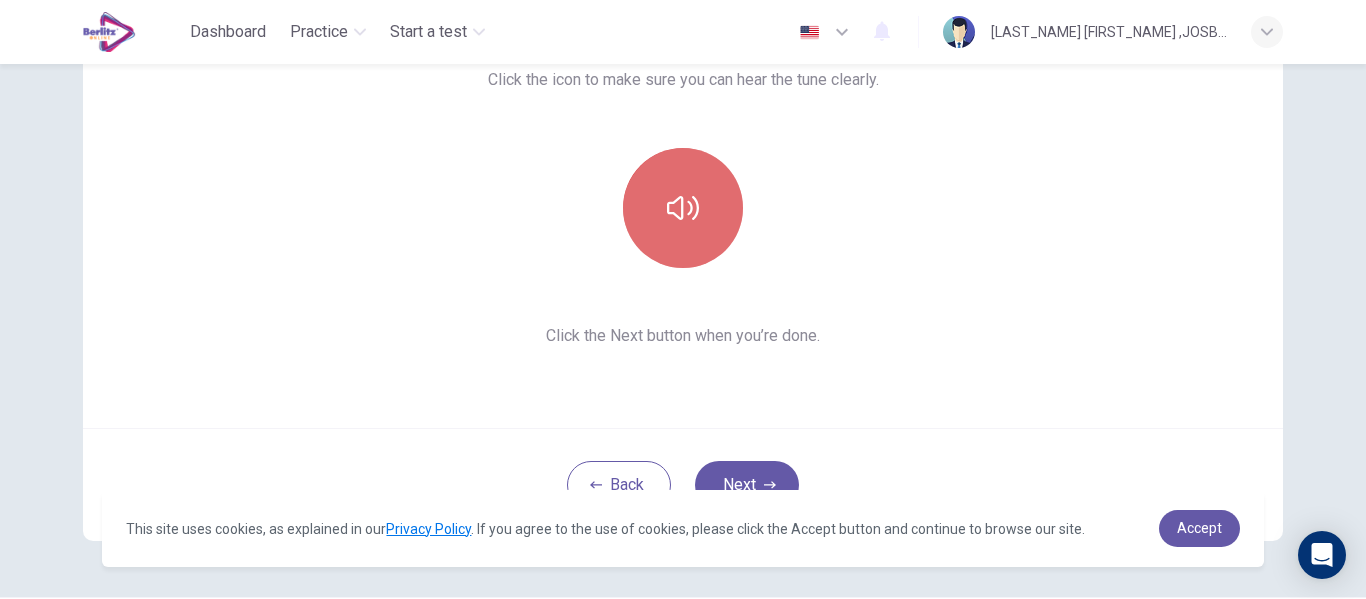 click at bounding box center (683, 208) 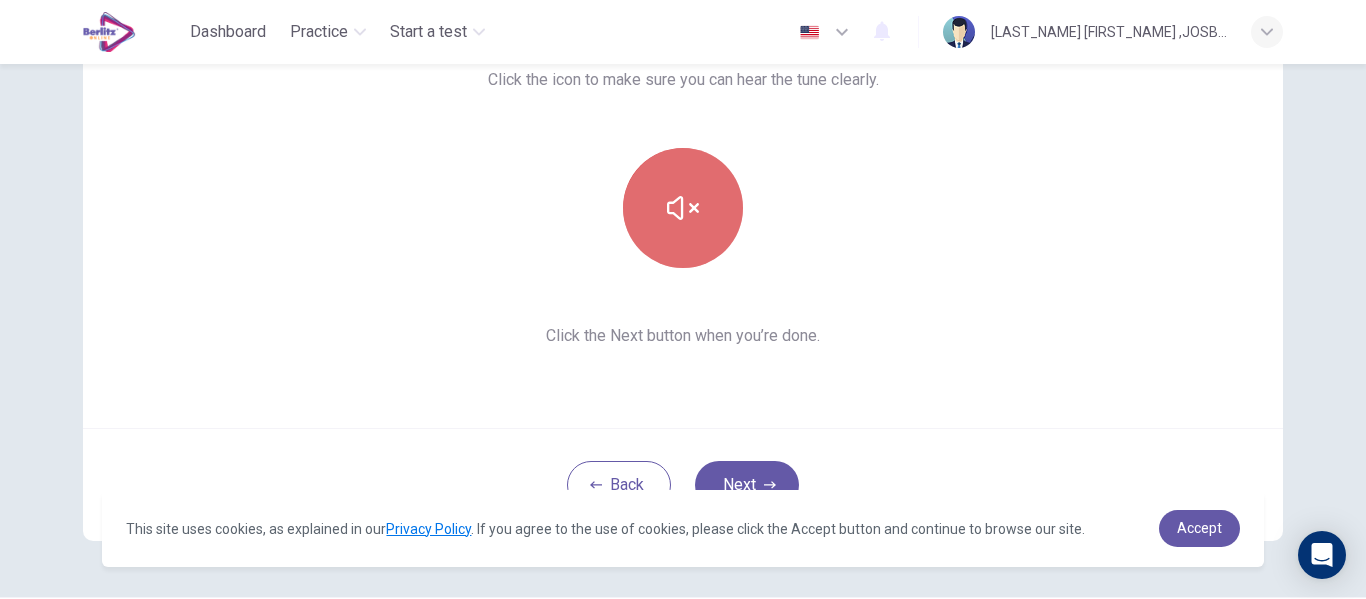 click at bounding box center [683, 208] 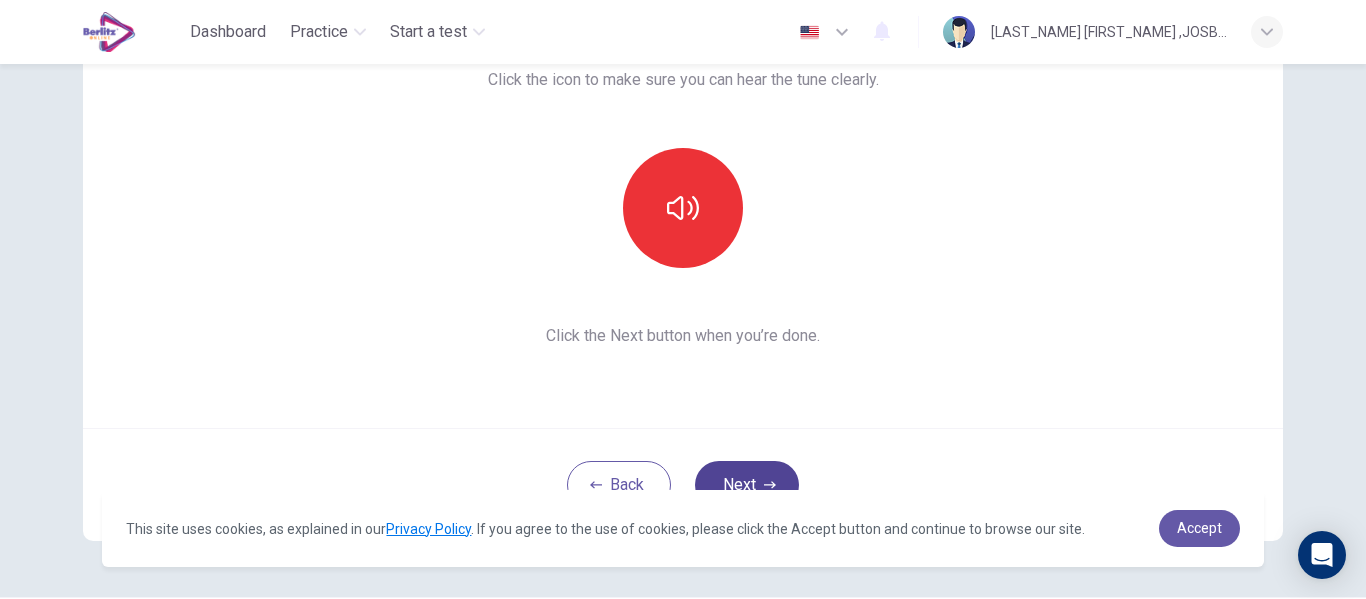 click on "Next" at bounding box center (747, 485) 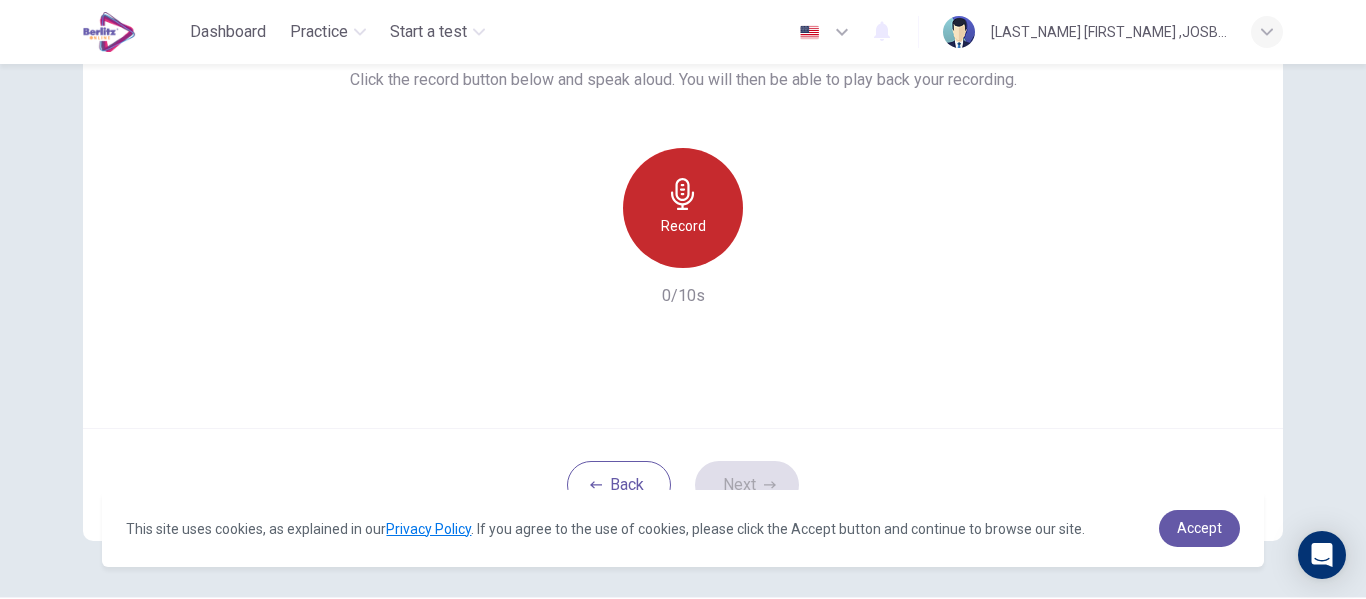 click on "Record" at bounding box center [683, 208] 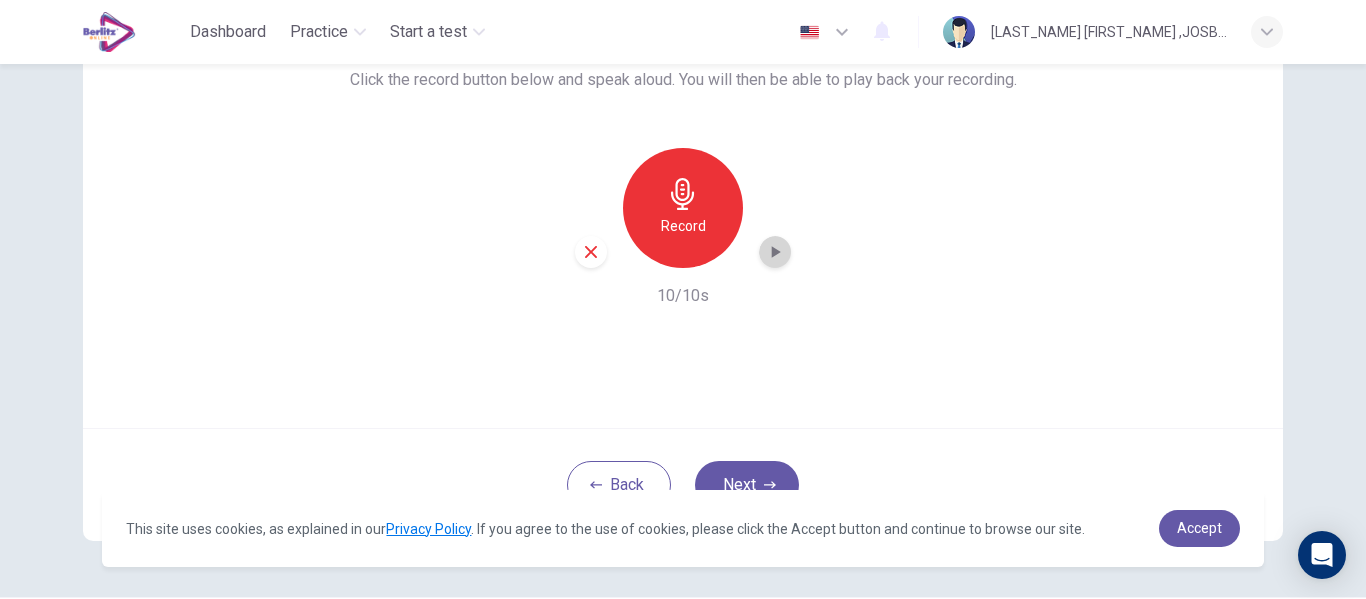 click at bounding box center (776, 252) 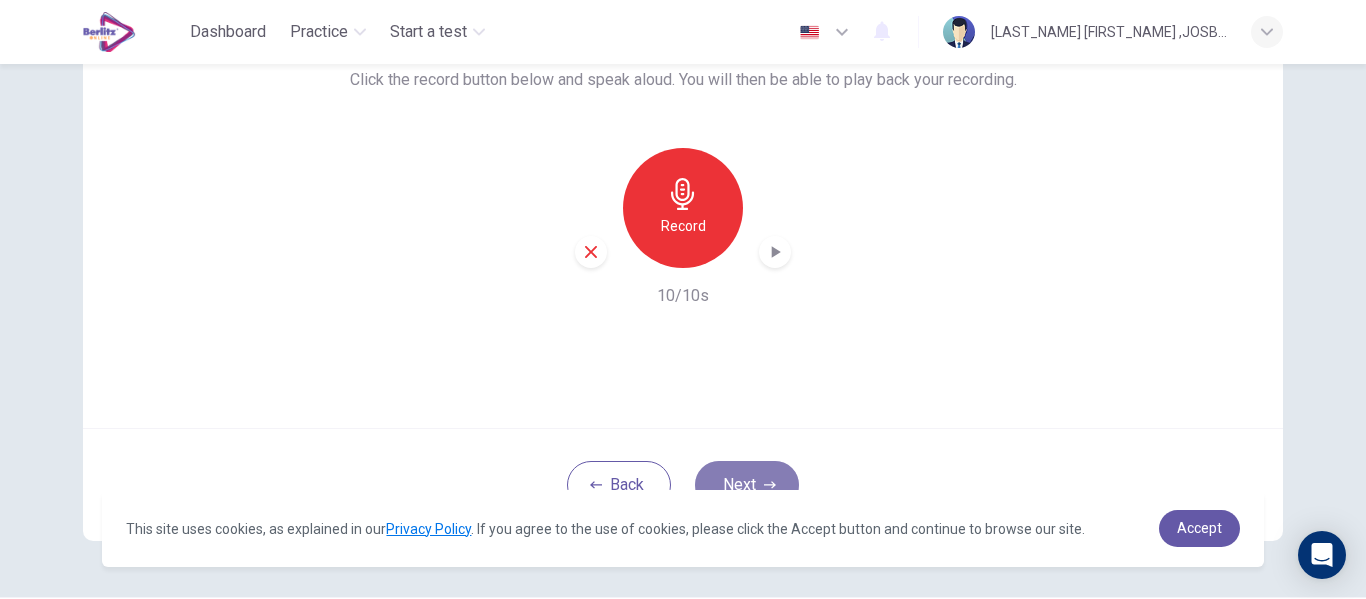 click on "Next" at bounding box center (747, 485) 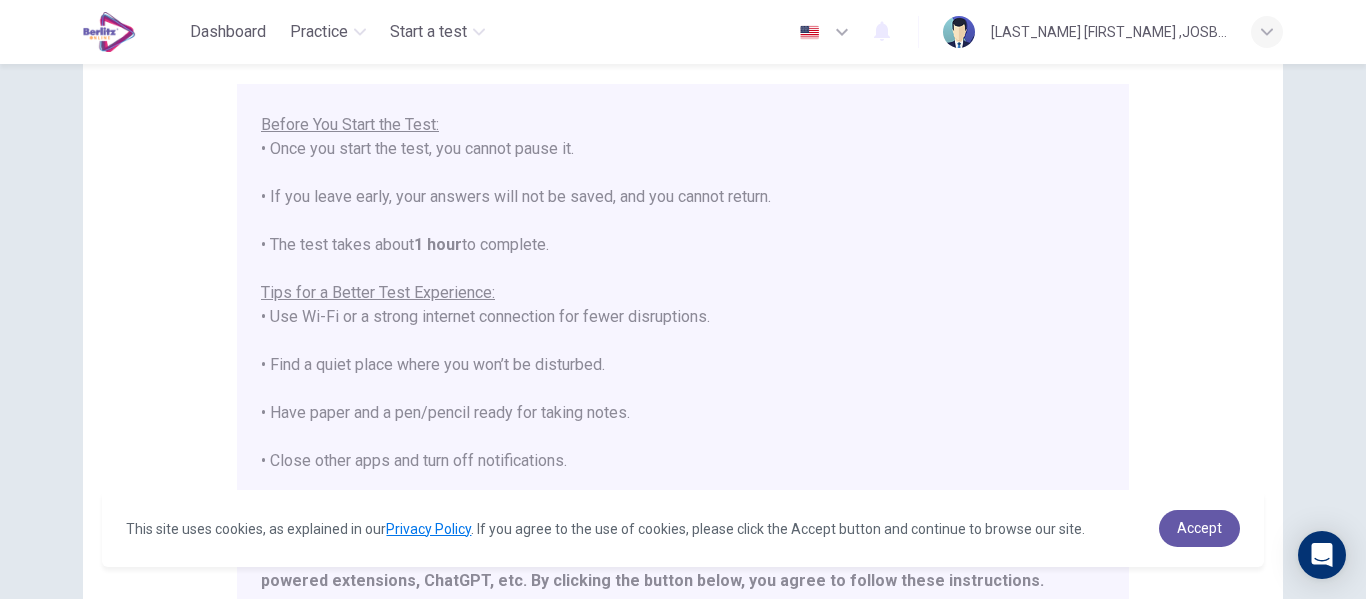 scroll, scrollTop: 191, scrollLeft: 0, axis: vertical 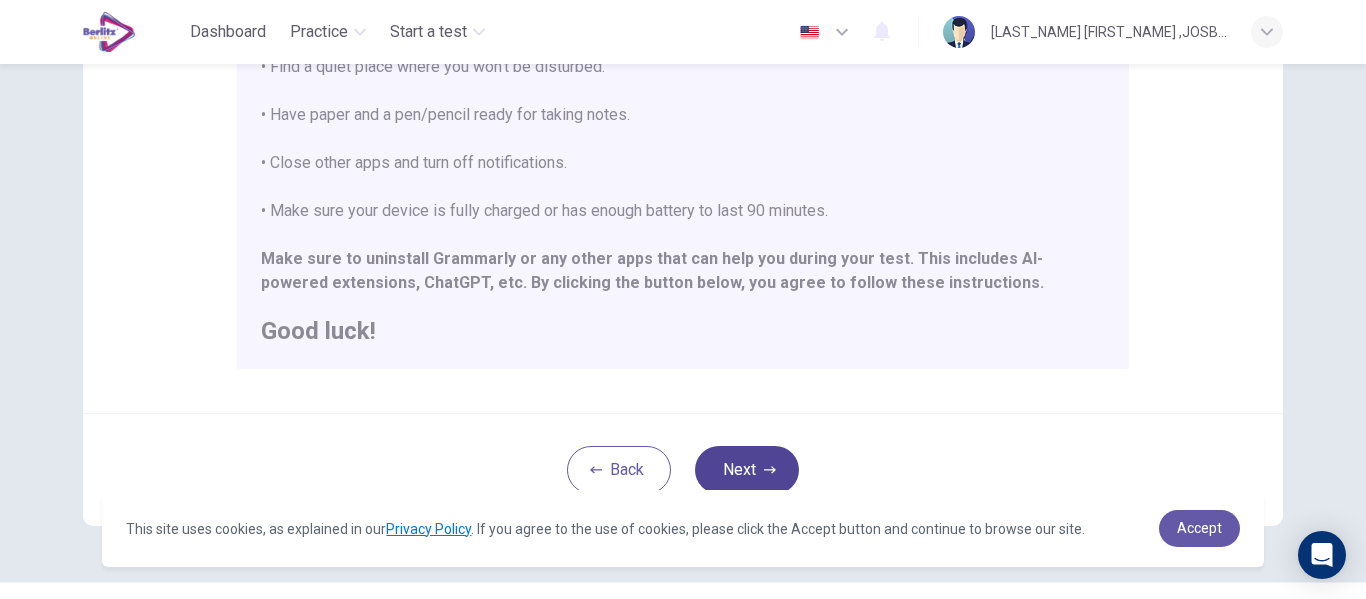 click on "Next" at bounding box center [747, 470] 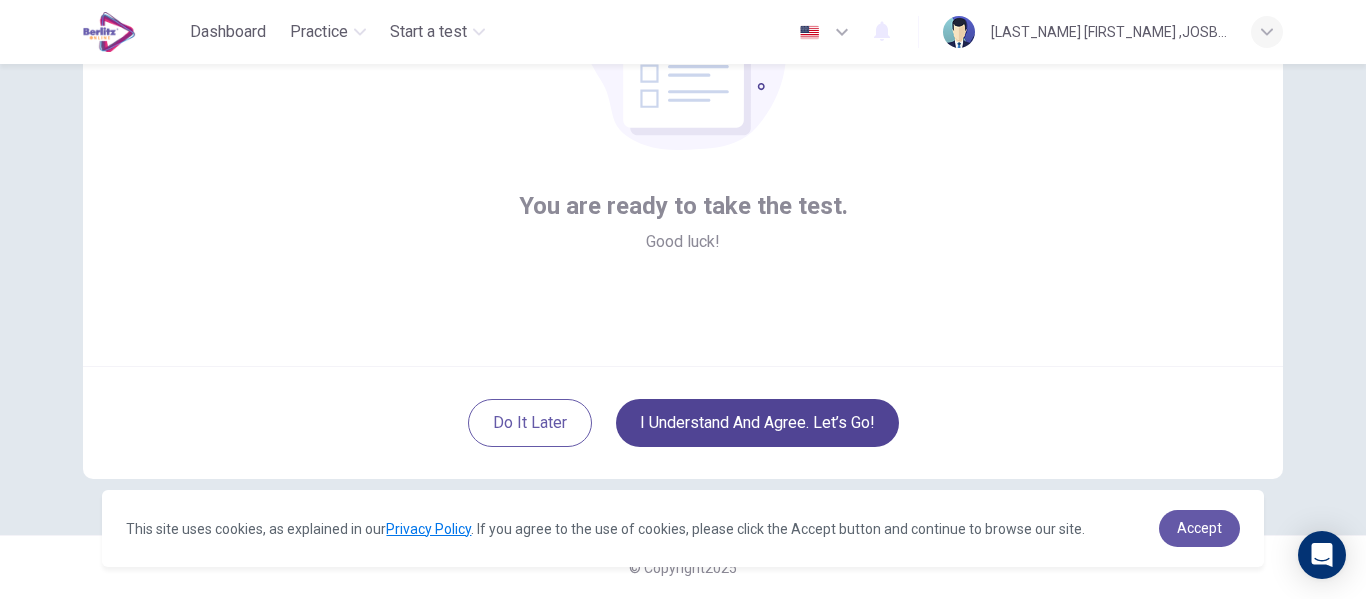 scroll, scrollTop: 234, scrollLeft: 0, axis: vertical 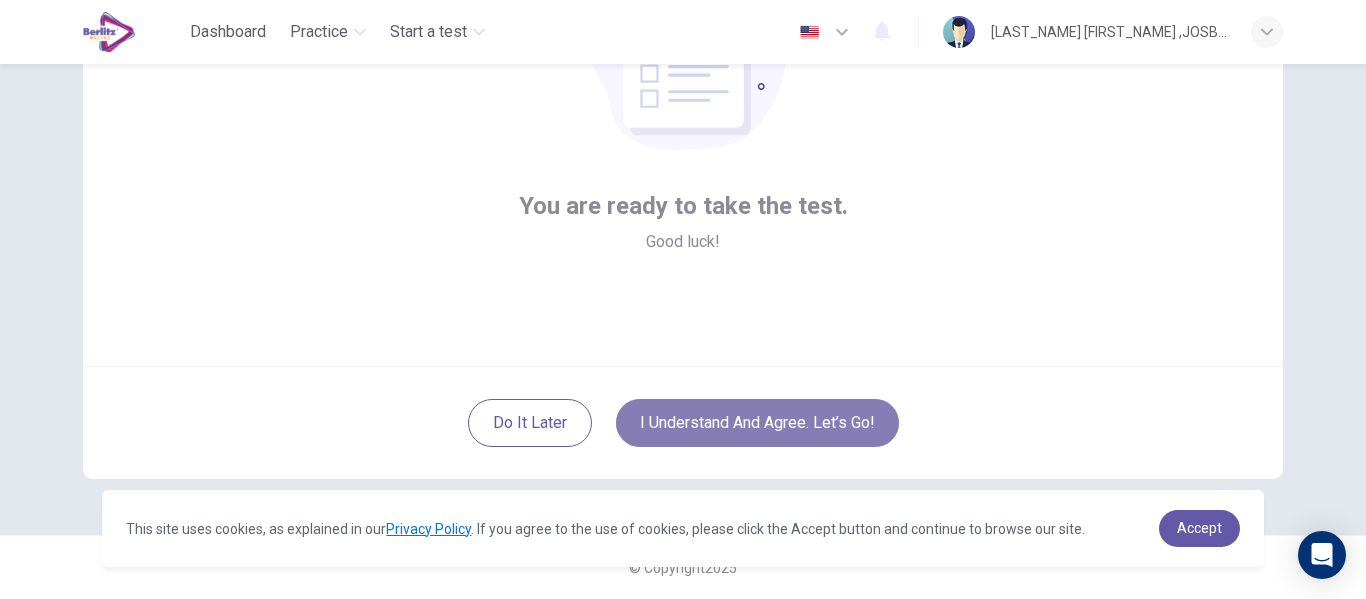 click on "I understand and agree. Let’s go!" at bounding box center [757, 423] 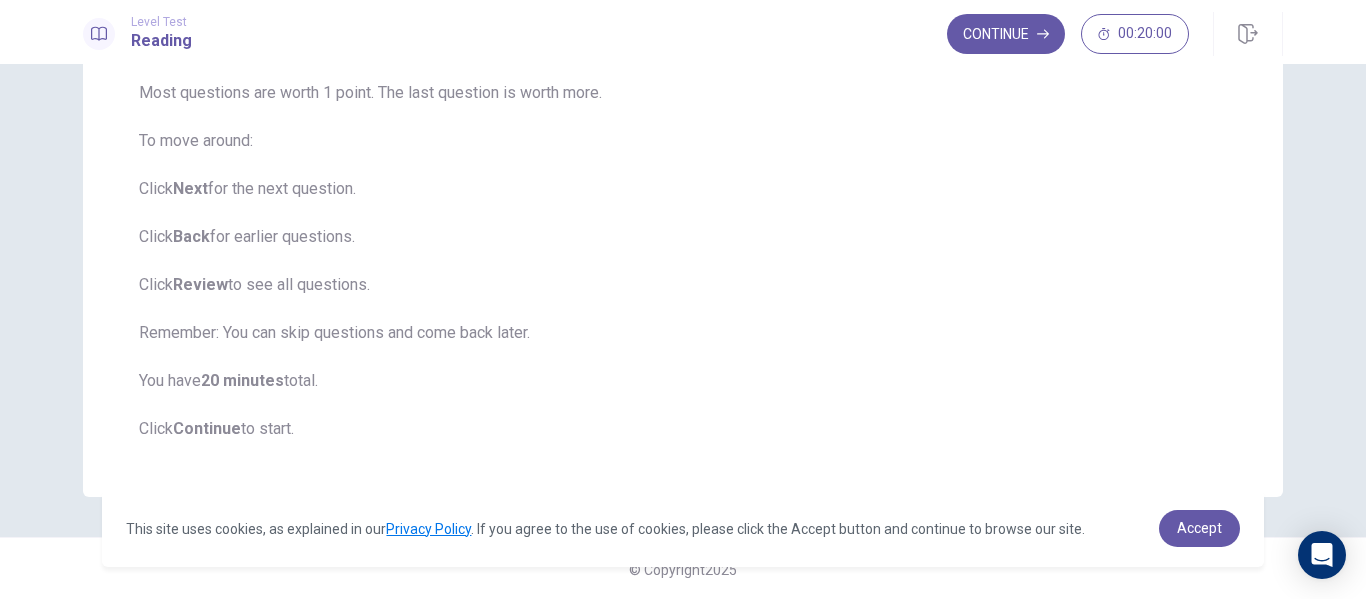 scroll, scrollTop: 257, scrollLeft: 0, axis: vertical 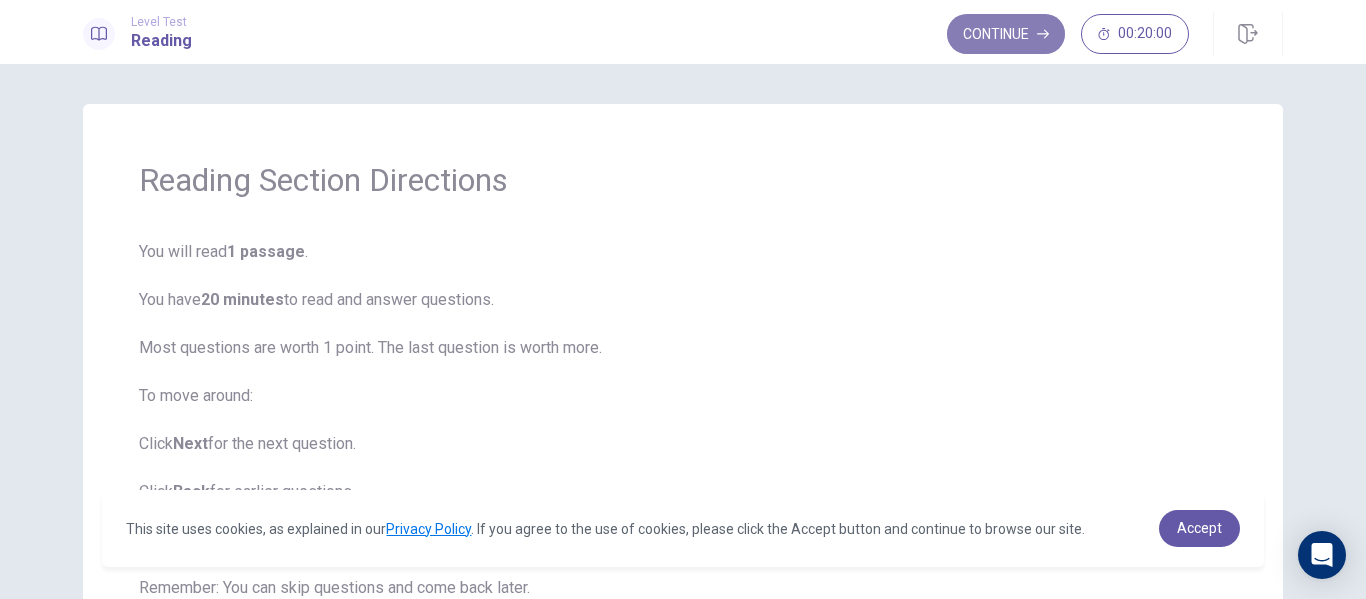 click at bounding box center (1043, 34) 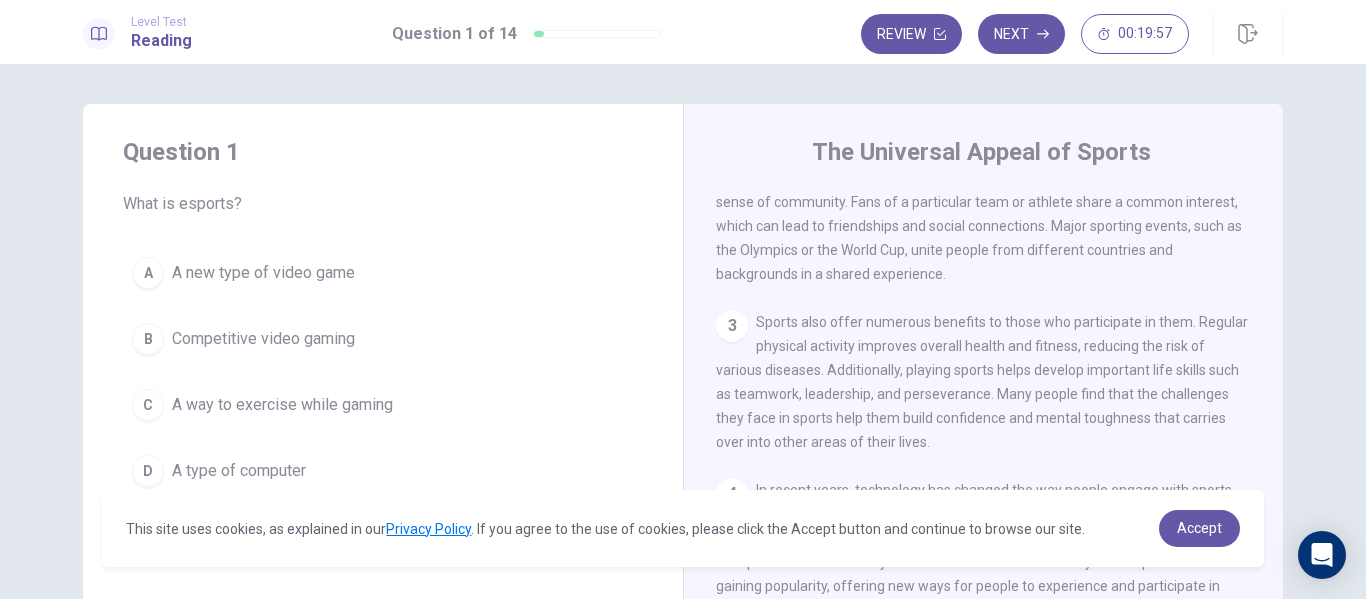 scroll, scrollTop: 175, scrollLeft: 0, axis: vertical 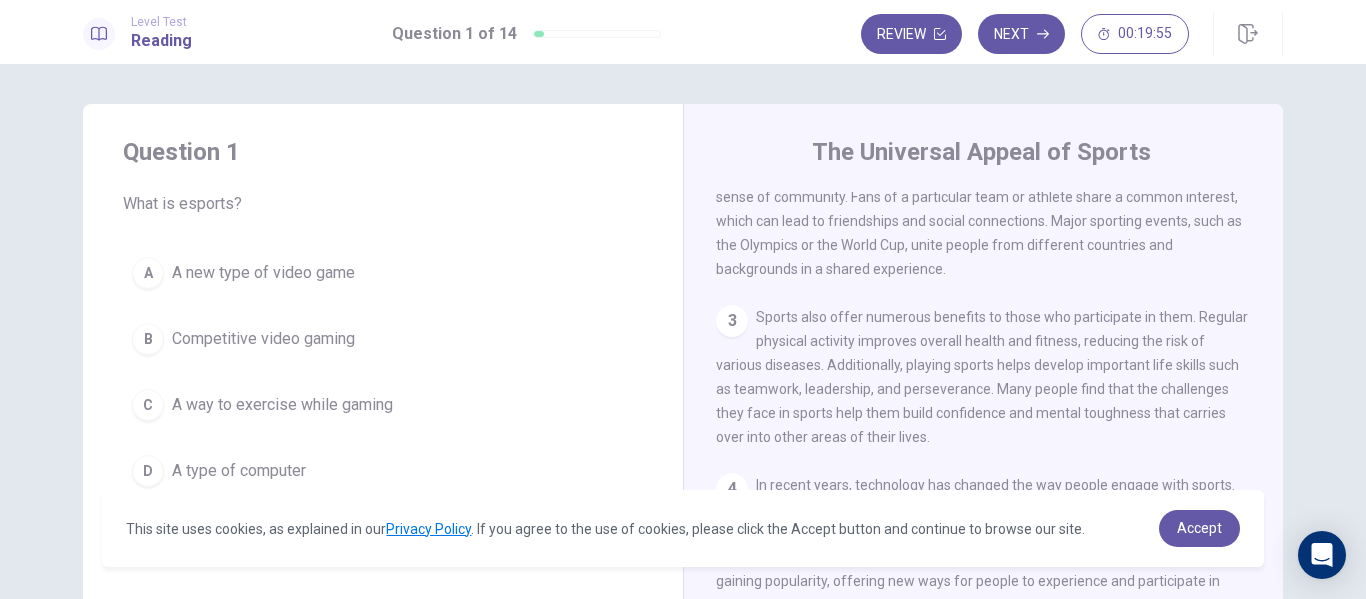 drag, startPoint x: 662, startPoint y: 250, endPoint x: 670, endPoint y: 321, distance: 71.44928 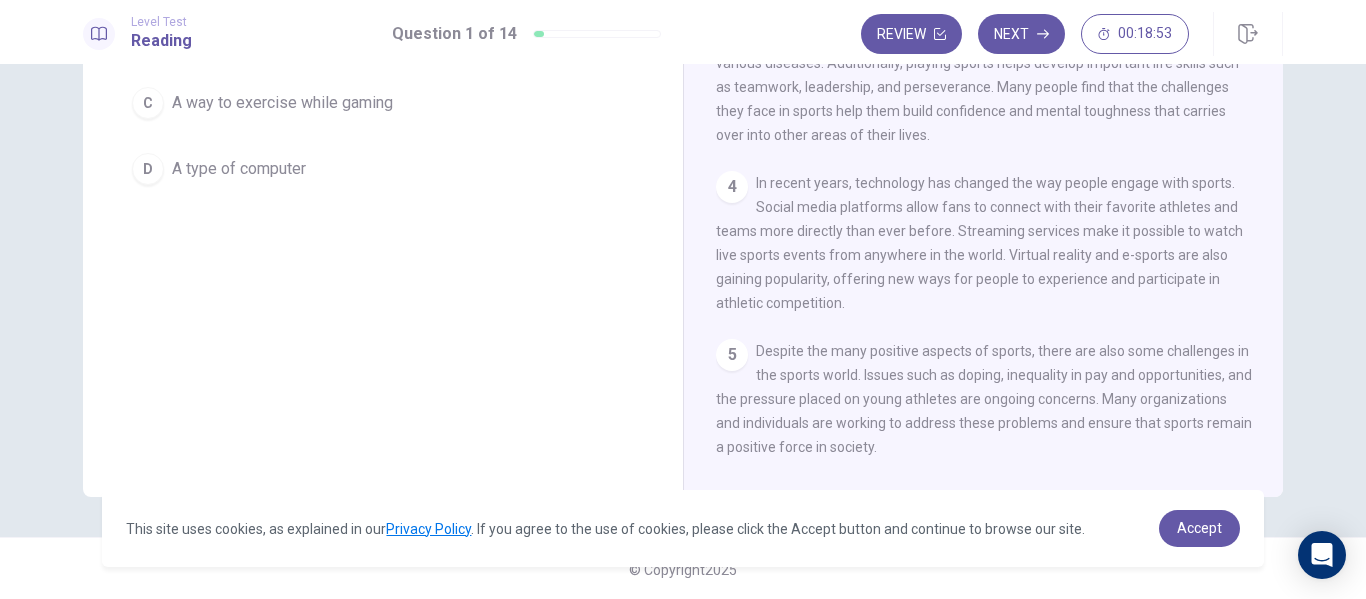 scroll, scrollTop: 304, scrollLeft: 0, axis: vertical 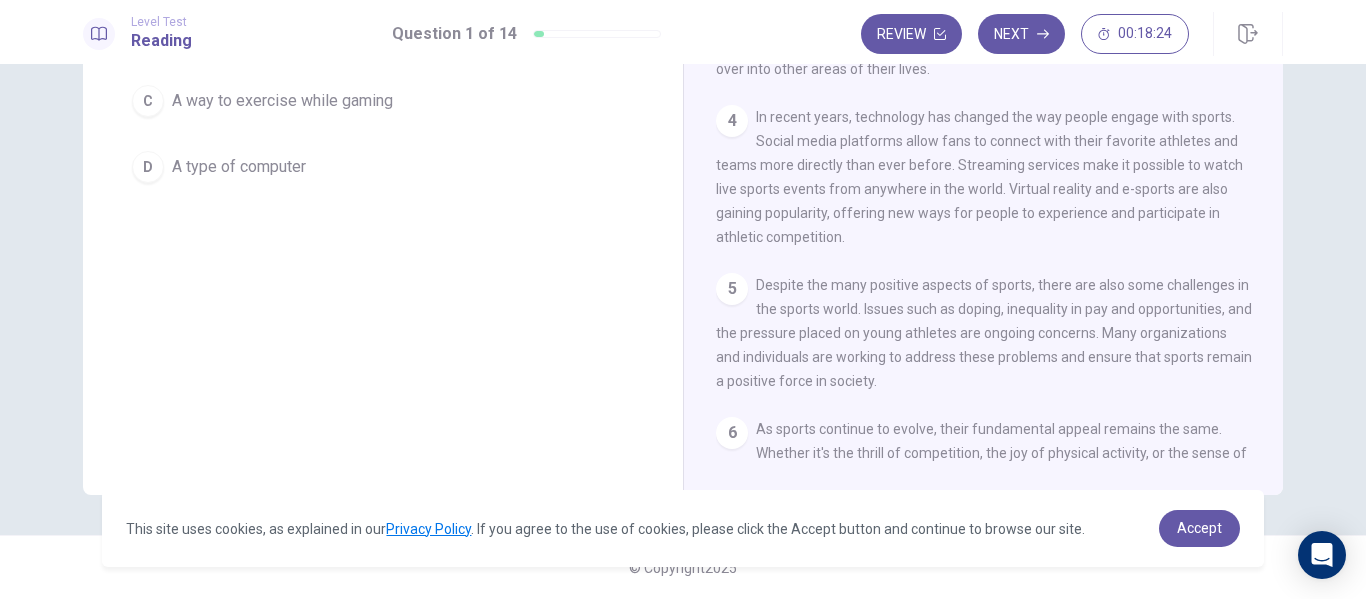 click on "Question 1 What is esports? A A new type of video game B Competitive video gaming C A way to exercise while gaming D A type of computer" at bounding box center (383, 12) 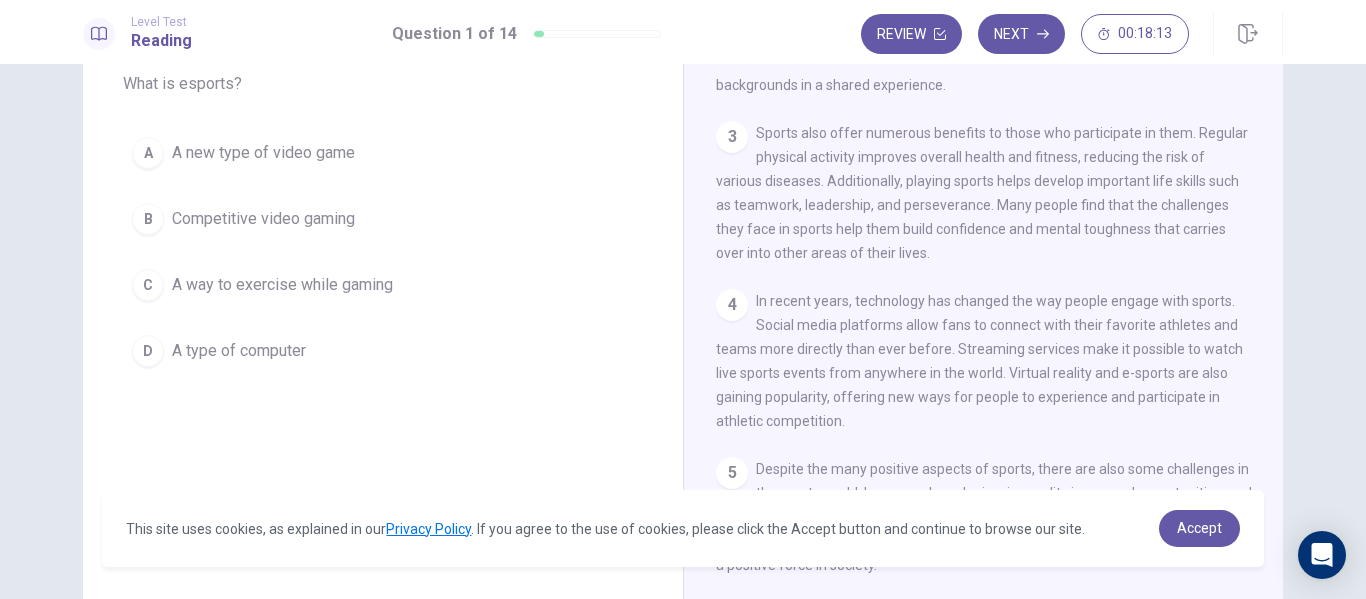 scroll, scrollTop: 80, scrollLeft: 0, axis: vertical 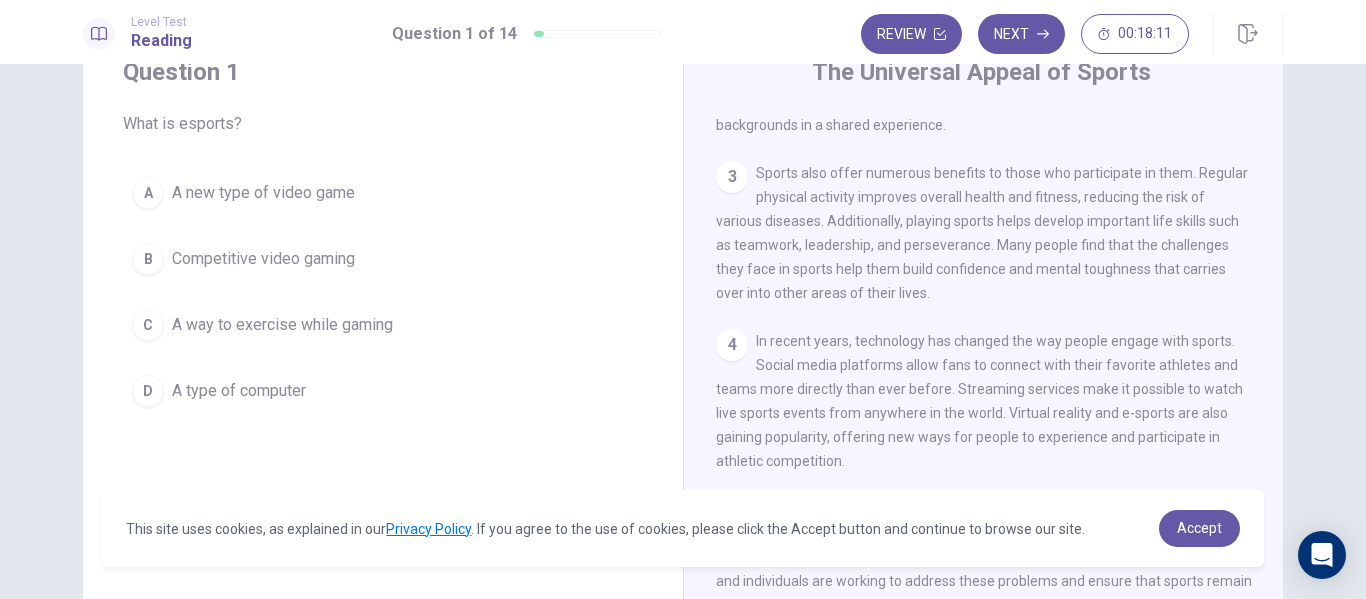 click on "A way to exercise while gaming" at bounding box center (263, 193) 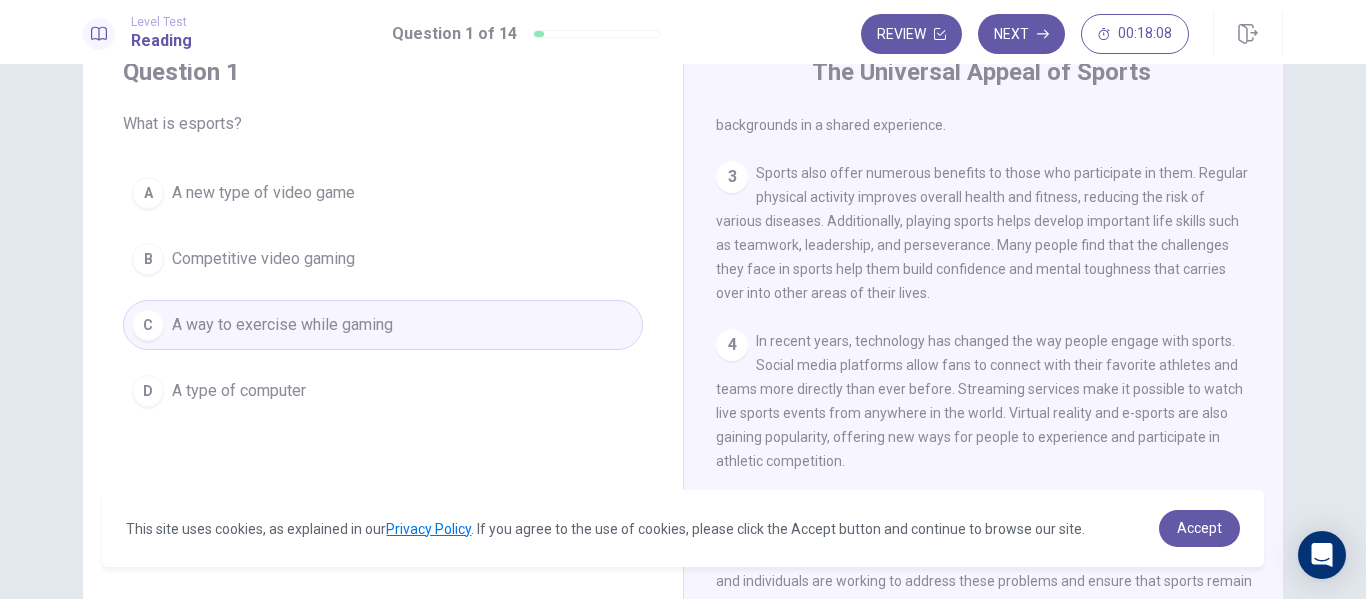 drag, startPoint x: 1273, startPoint y: 347, endPoint x: 1270, endPoint y: 293, distance: 54.08327 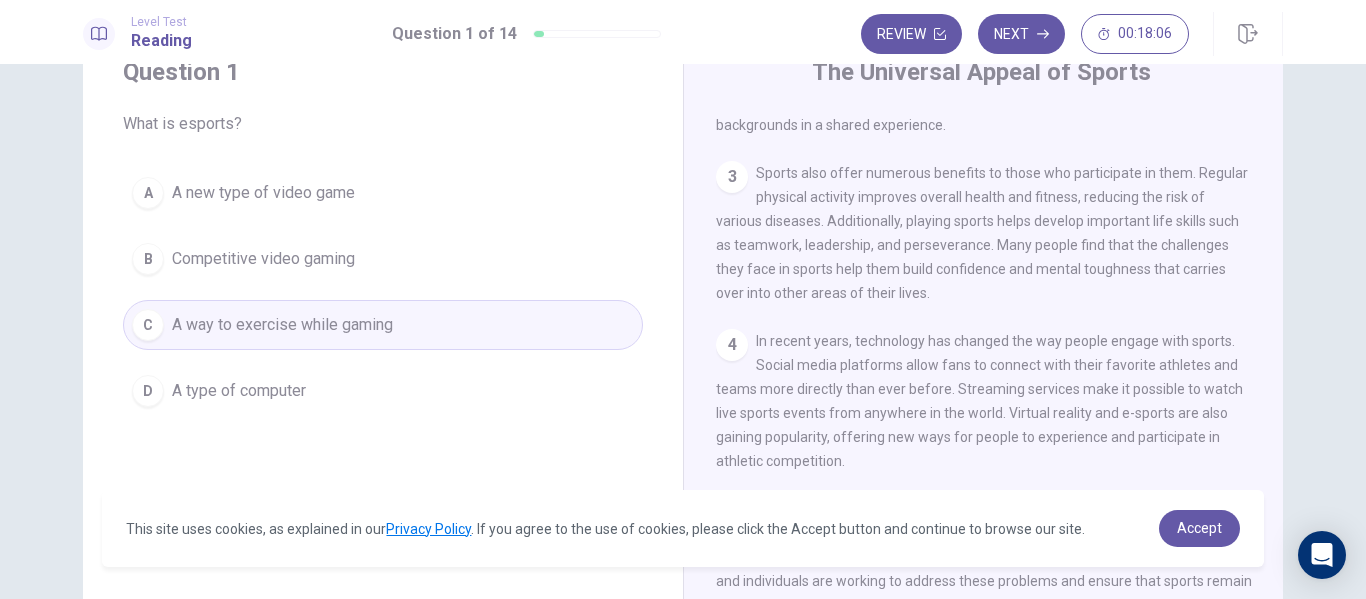 click on "1 Sports play a significant role in cultures around the world. From ancient times to the modern day, people have engaged in various athletic activities for competition, entertainment, and personal growth. Today, sports continue to captivate millions of people, whether as participants or spectators. 2 One of the main reasons for the widespread appeal of sports is their ability to bring people together. When people watch or play sports, they often feel a sense of community. Fans of a particular team or athlete share a common interest, which can lead to friendships and social connections. Major sporting events, such as the Olympics or the World Cup, unite people from different countries and backgrounds in a shared experience. 3 4 5 6" at bounding box center [997, 399] 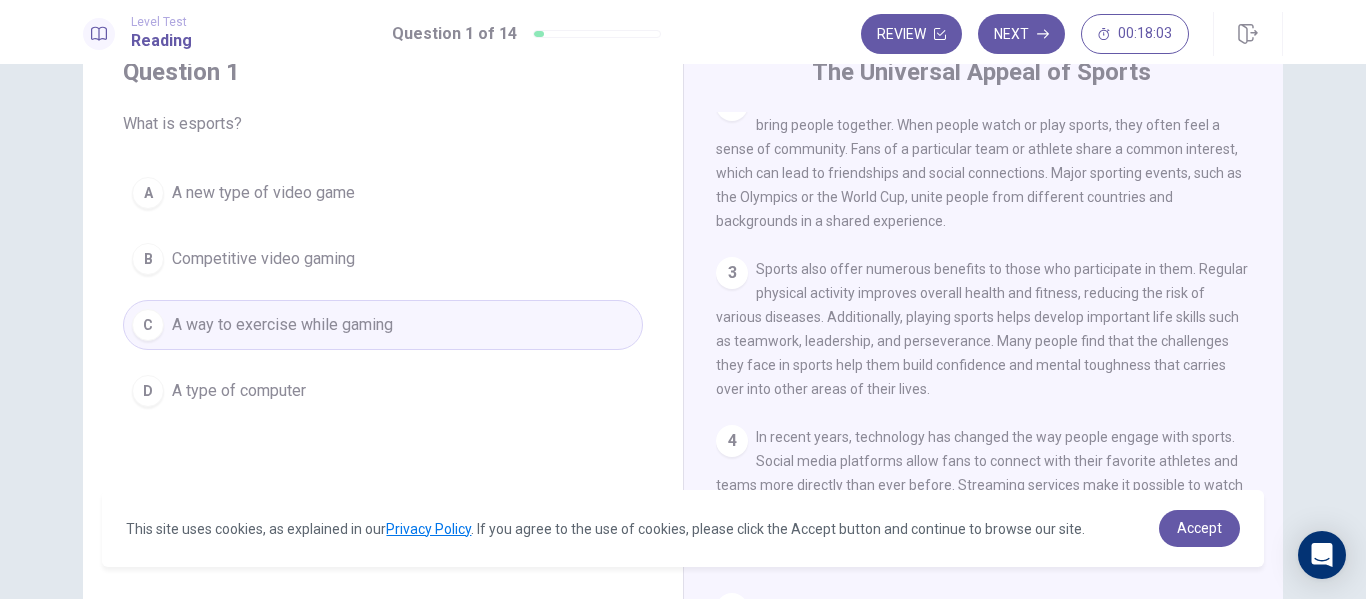 scroll, scrollTop: 2, scrollLeft: 0, axis: vertical 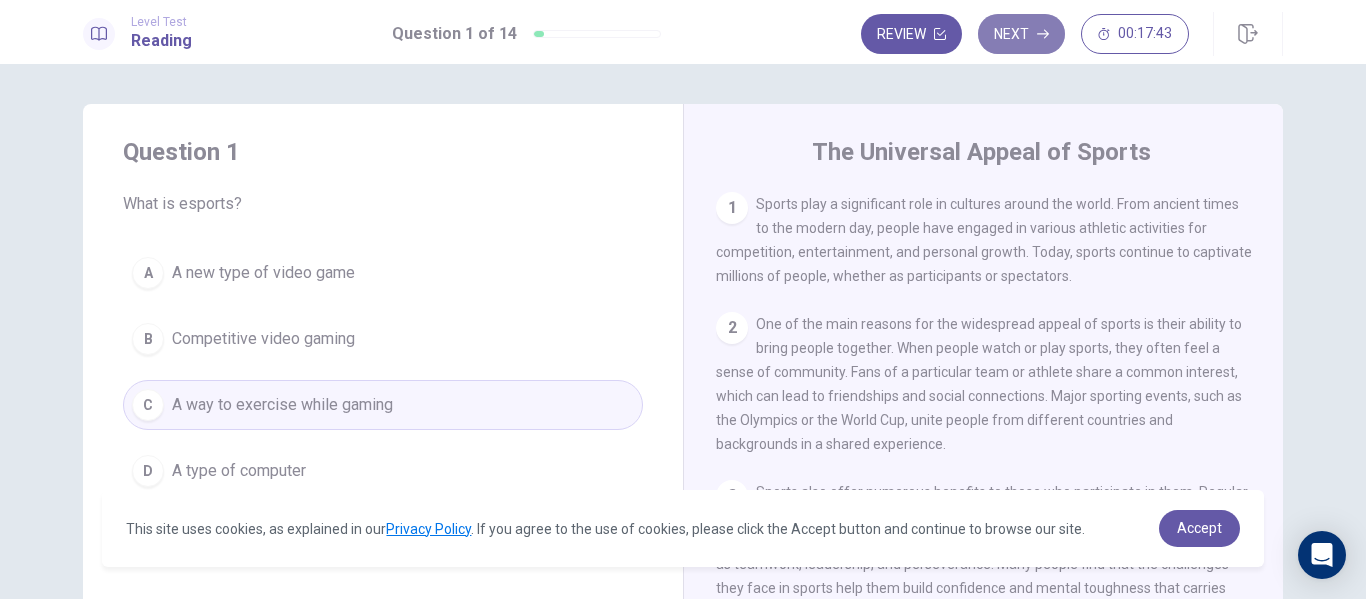 click on "Next" at bounding box center [1021, 34] 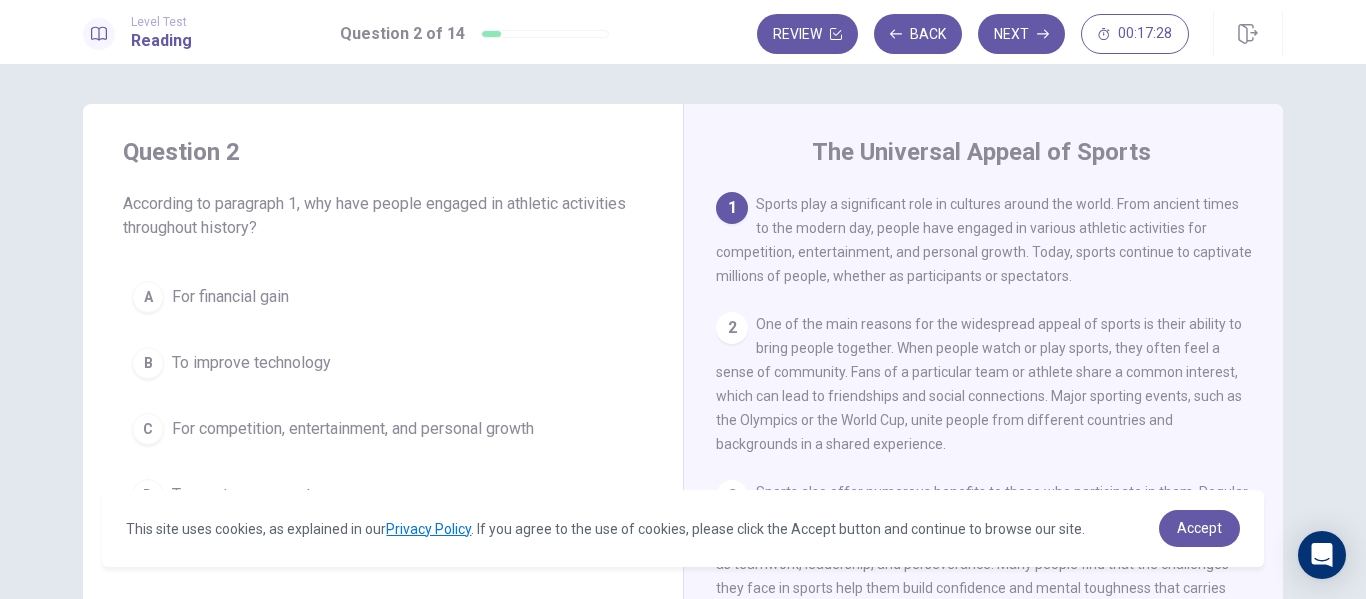 click on "The Universal Appeal of Sports 1 Sports play a significant role in cultures around the world. From ancient times to the modern day, people have engaged in various athletic activities for competition, entertainment, and personal growth. Today, sports continue to captivate millions of people, whether as participants or spectators. 2 One of the main reasons for the widespread appeal of sports is their ability to bring people together. When people watch or play sports, they often feel a sense of community. Fans of a particular team or athlete share a common interest, which can lead to friendships and social connections. Major sporting events, such as the Olympics or the World Cup, unite people from different countries and backgrounds in a shared experience. 3 4 5 6" at bounding box center [983, 451] 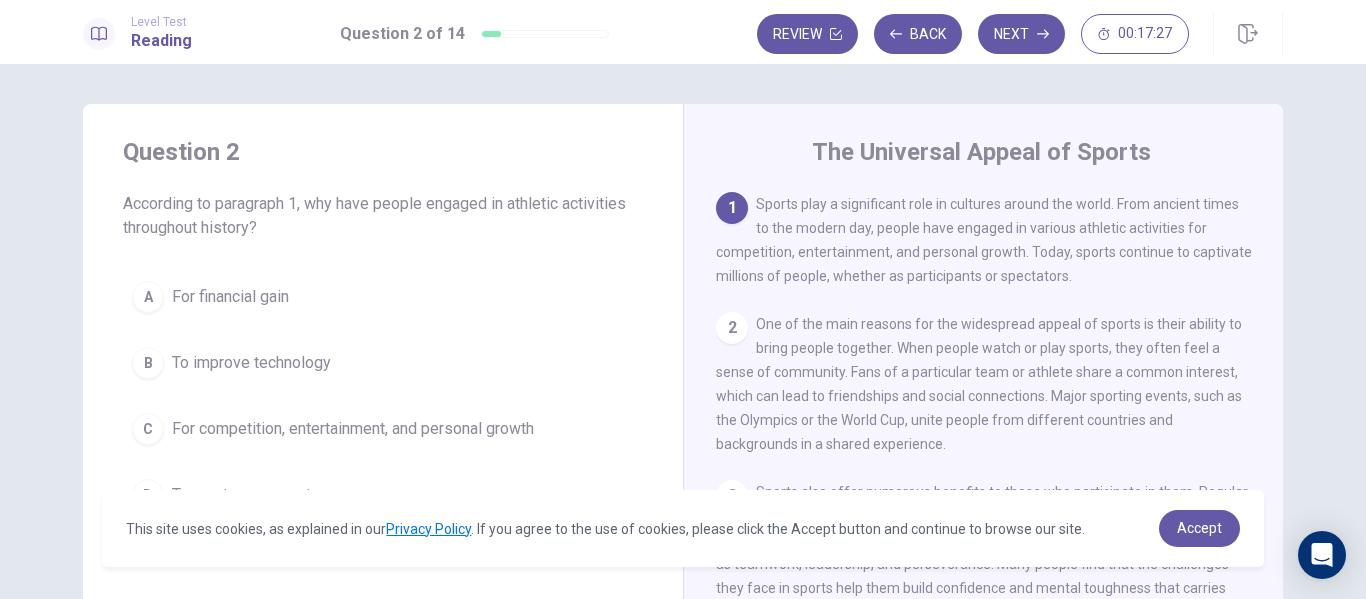 click on "Question 2 According to paragraph 1, why have people engaged in athletic activities throughout history? A For financial gain B To improve technology C For competition, entertainment, and personal growth D To create new sports" at bounding box center (383, 328) 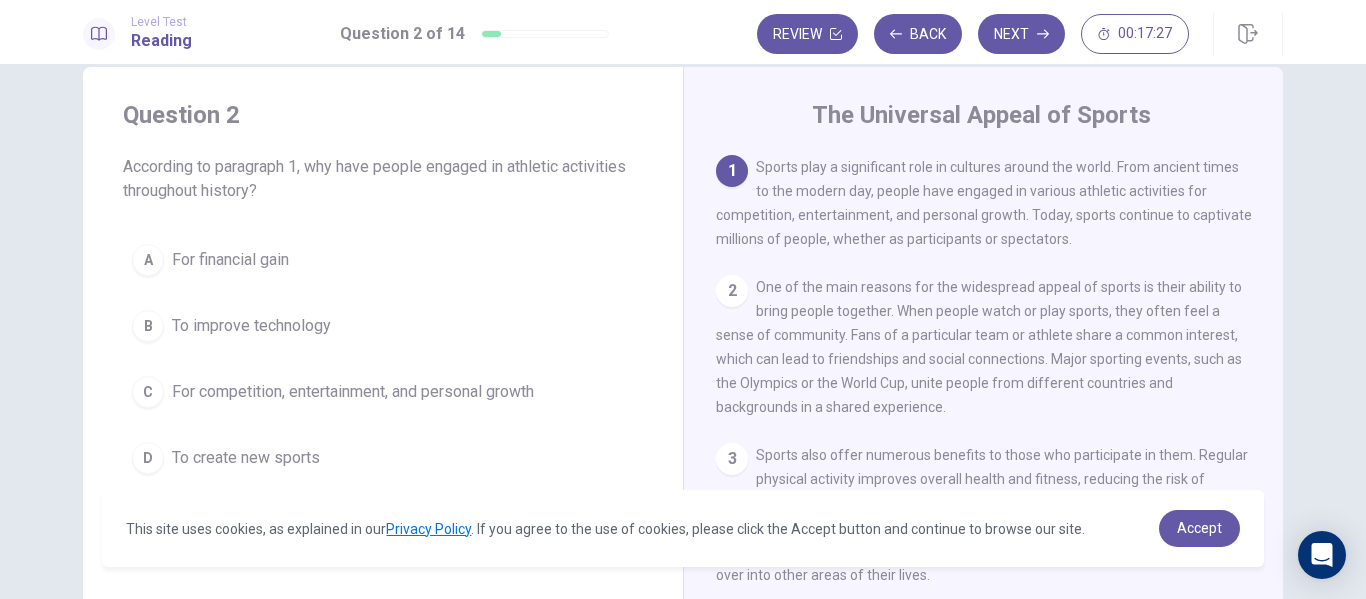 scroll, scrollTop: 40, scrollLeft: 0, axis: vertical 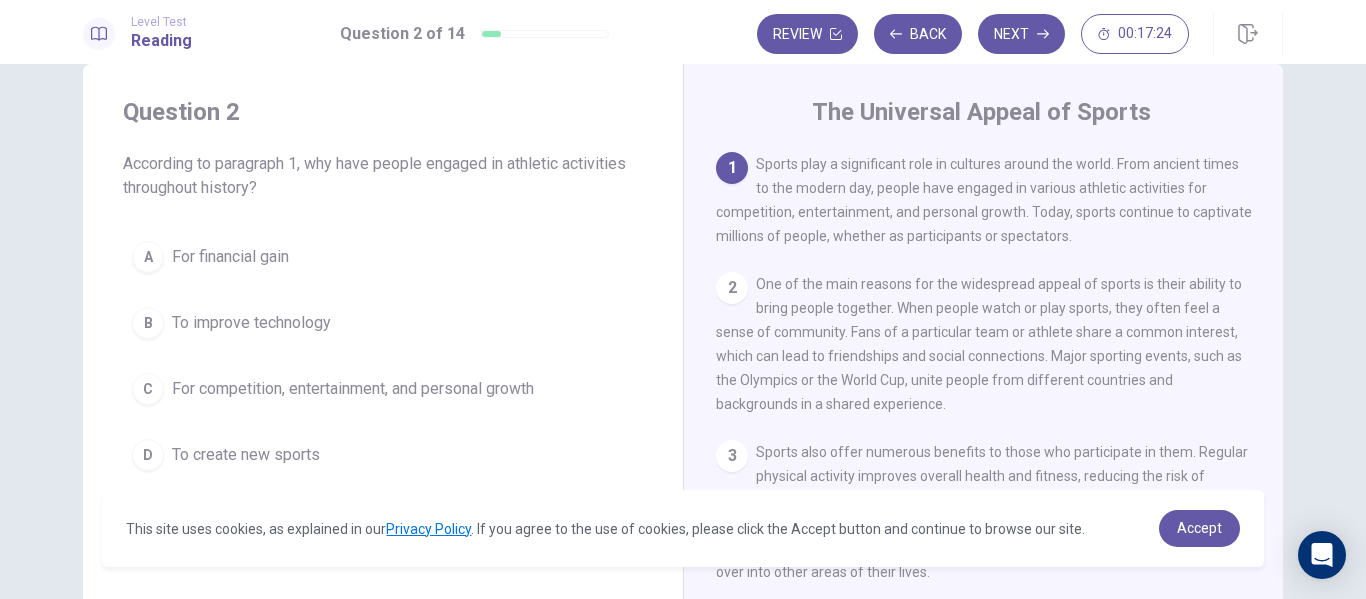 click on "For competition, entertainment, and personal growth" at bounding box center [230, 257] 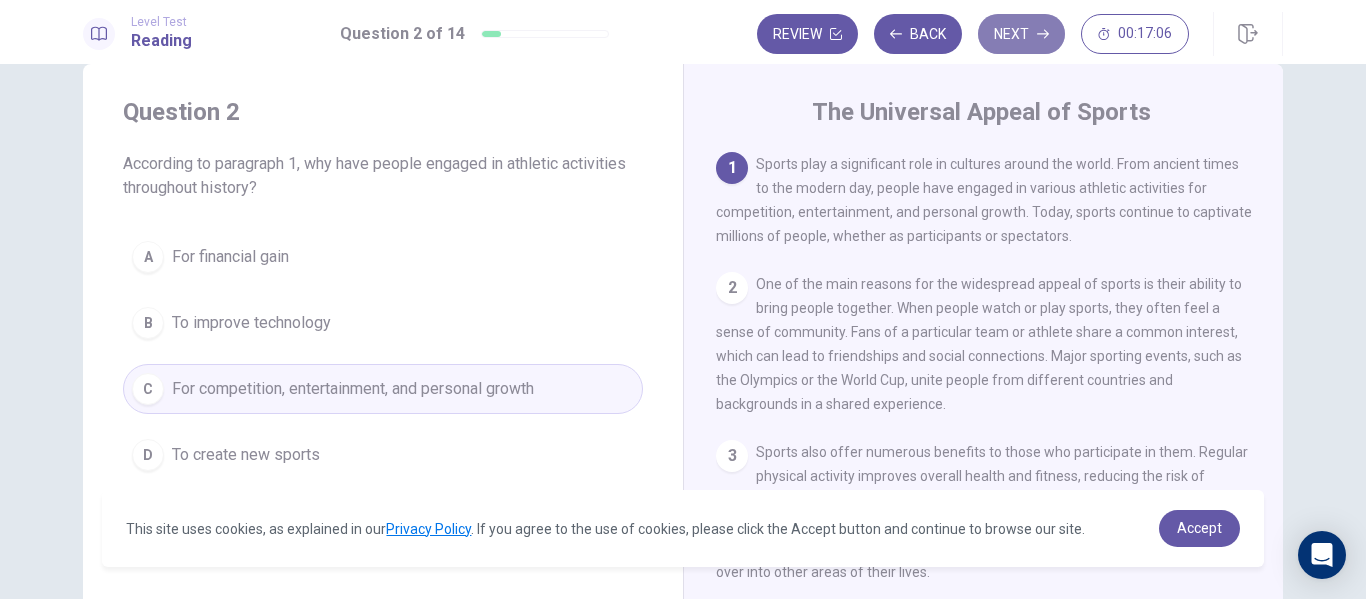 click at bounding box center [836, 34] 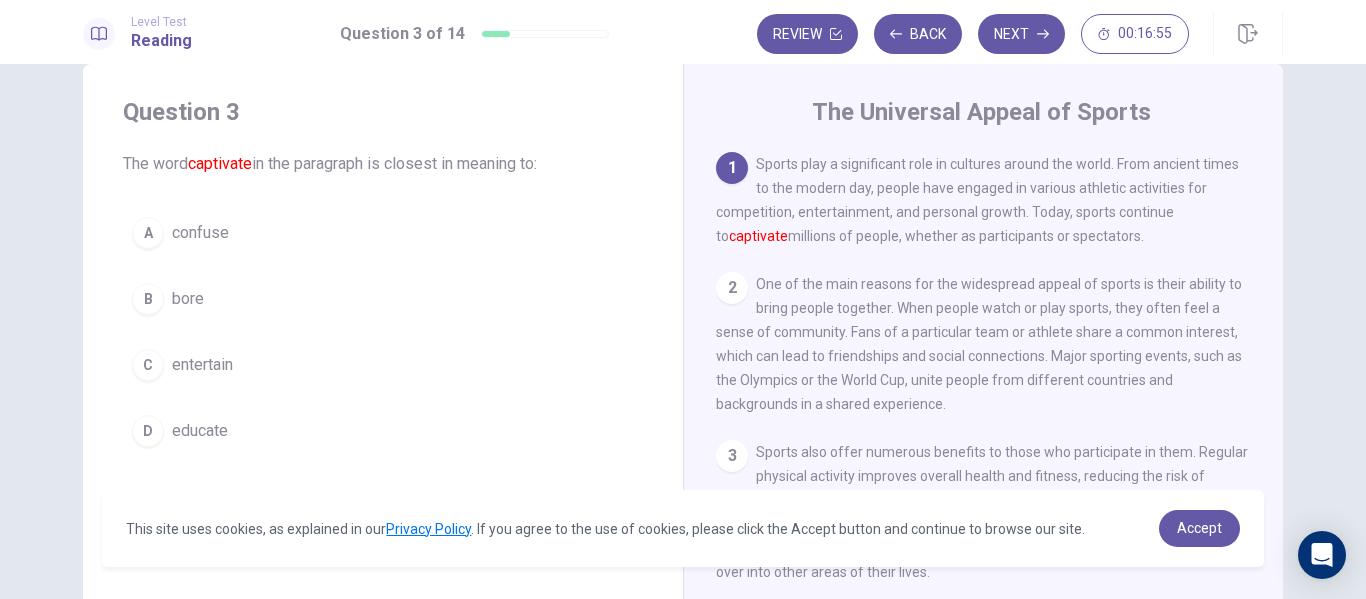 click on "entertain" at bounding box center [200, 233] 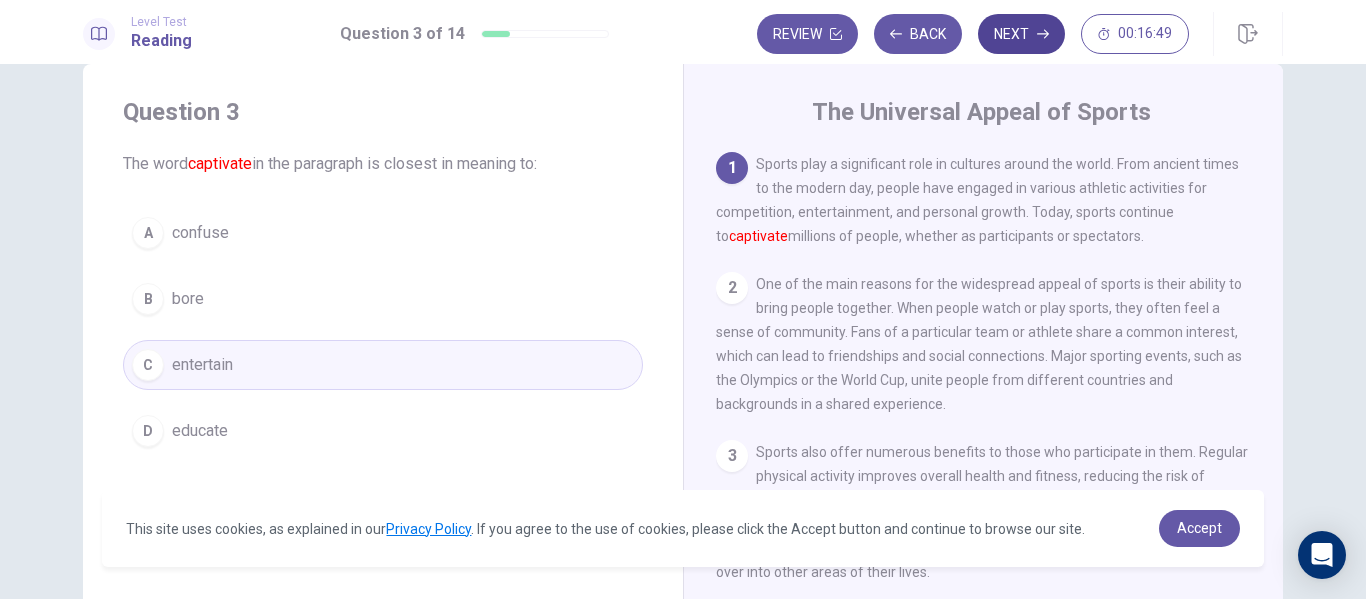 click on "Next" at bounding box center [1021, 34] 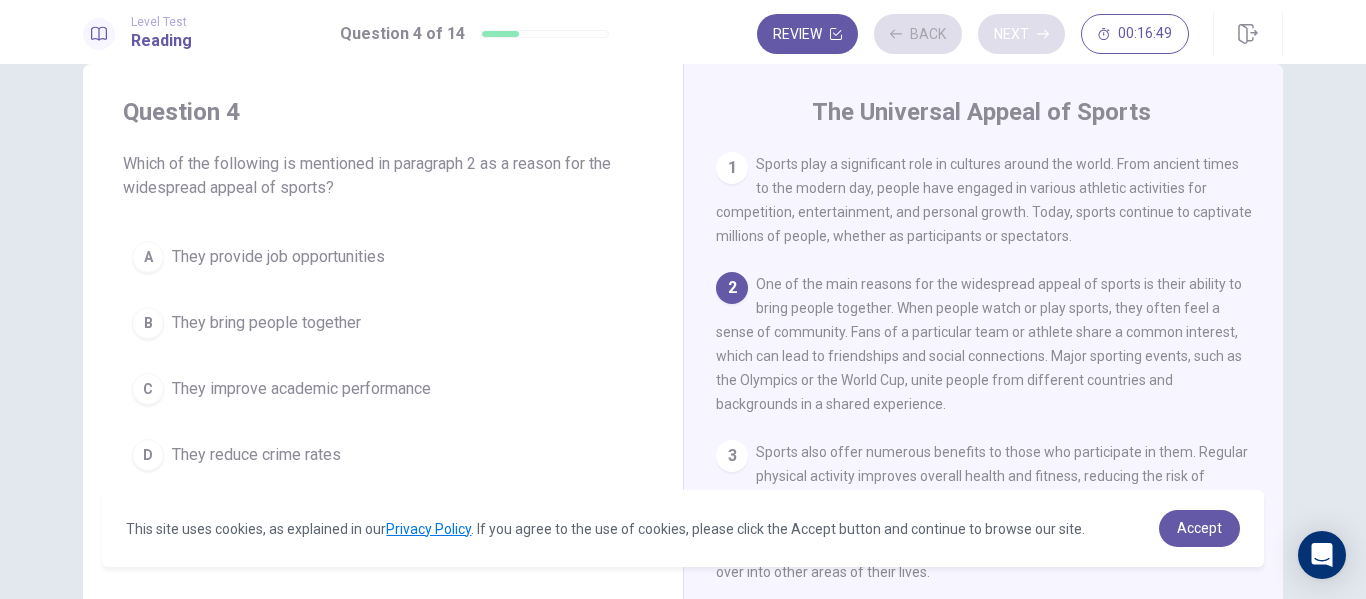 scroll, scrollTop: 124, scrollLeft: 0, axis: vertical 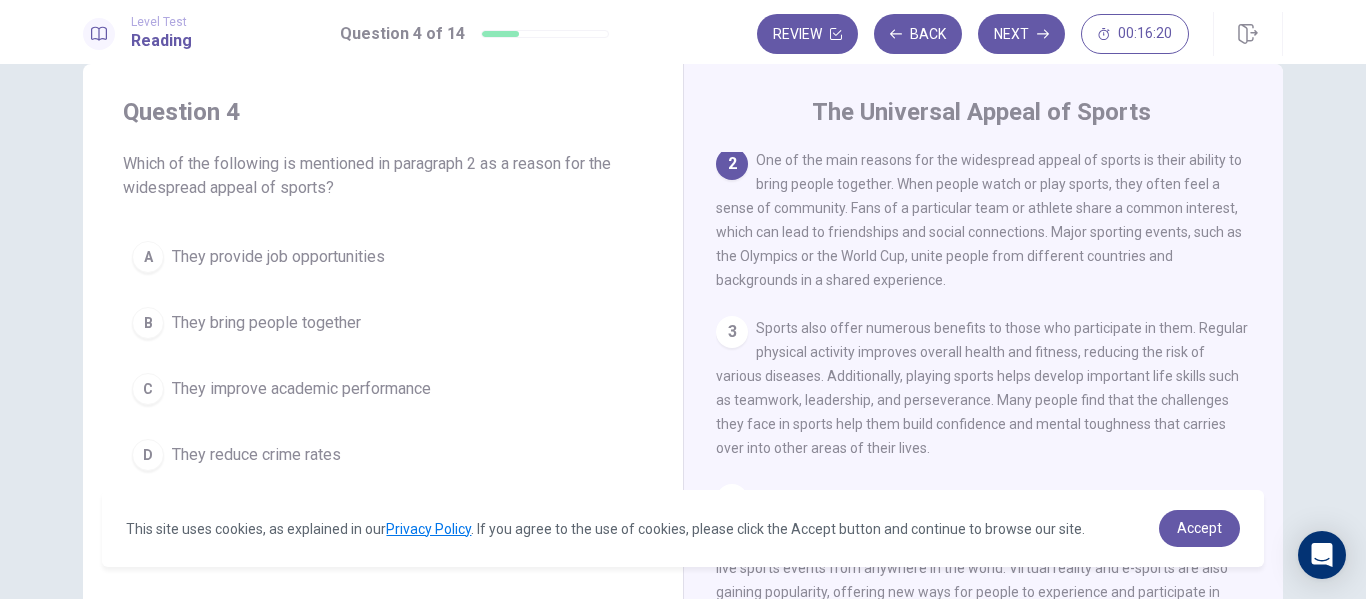 click on "They bring people together" at bounding box center [278, 257] 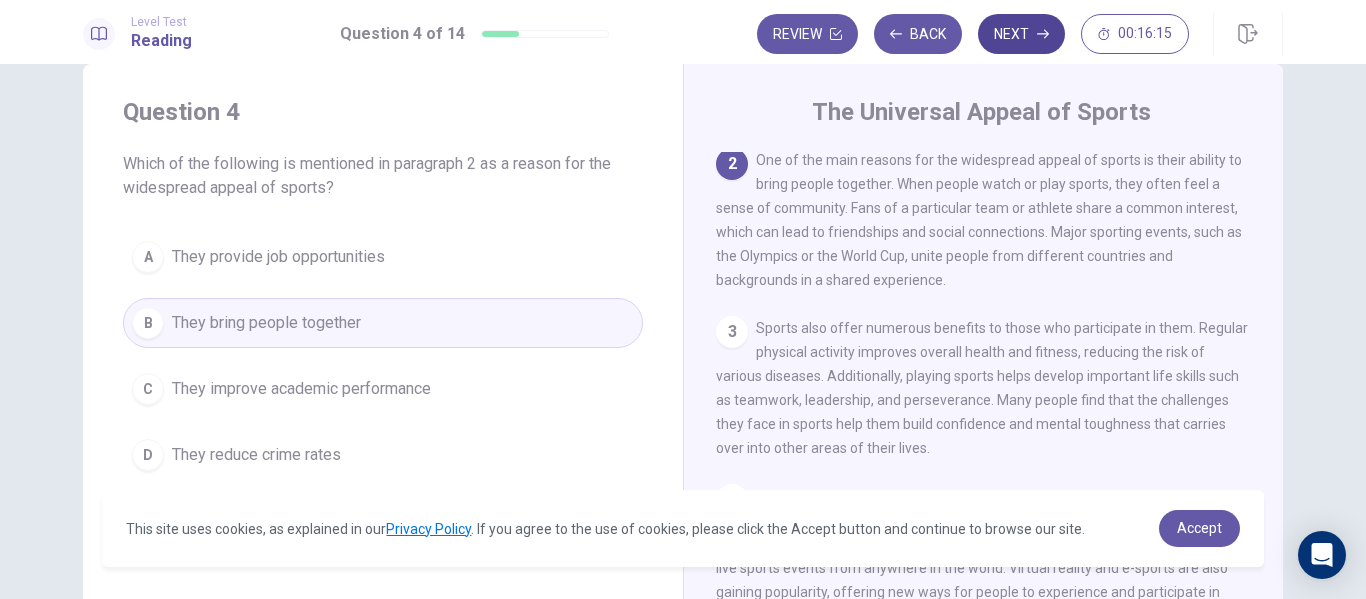 click on "Next" at bounding box center [1021, 34] 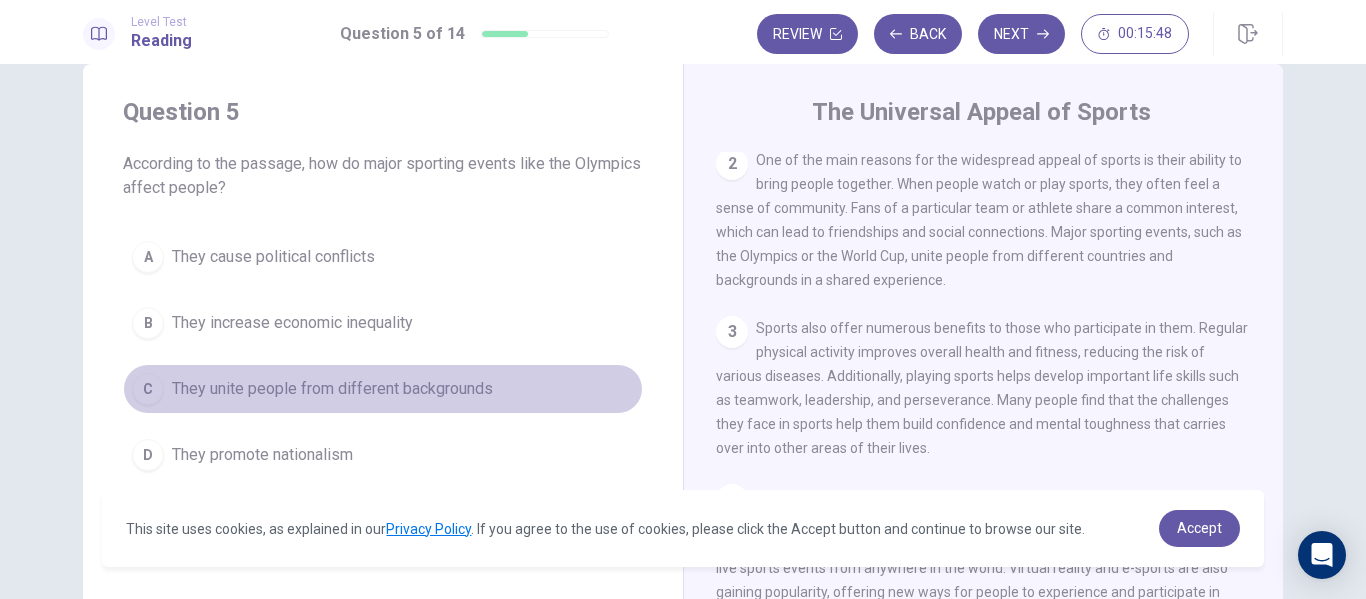 click on "They unite people from different backgrounds" at bounding box center [273, 257] 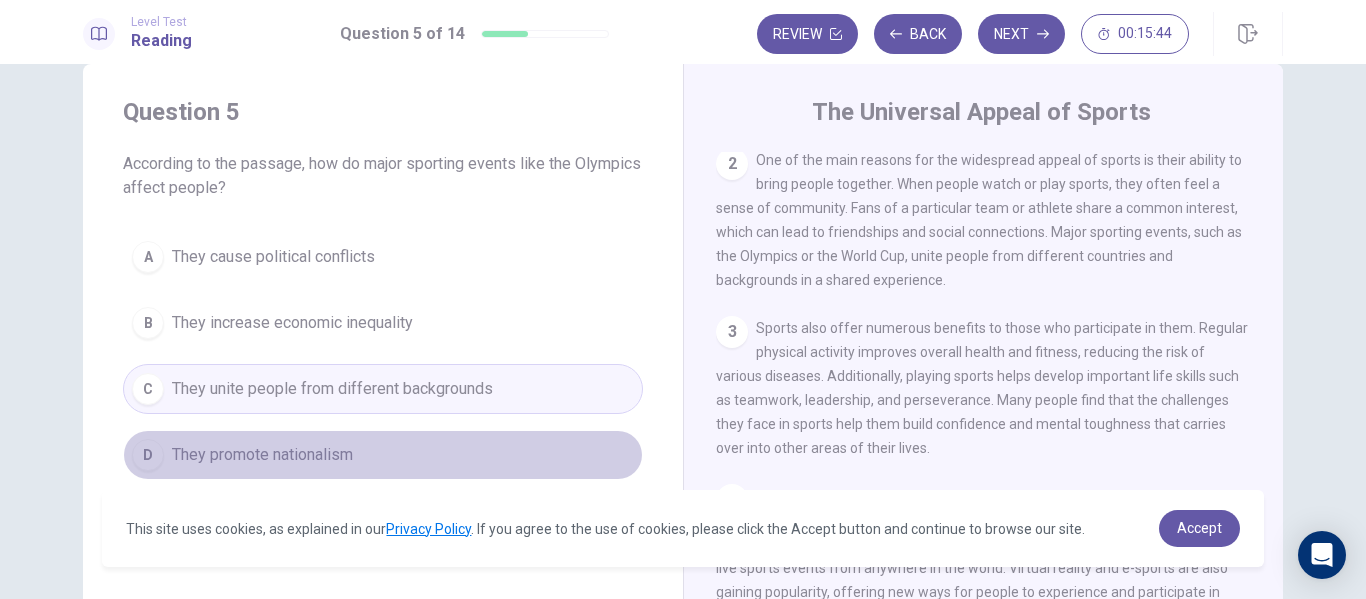 click on "D They promote nationalism" at bounding box center [383, 455] 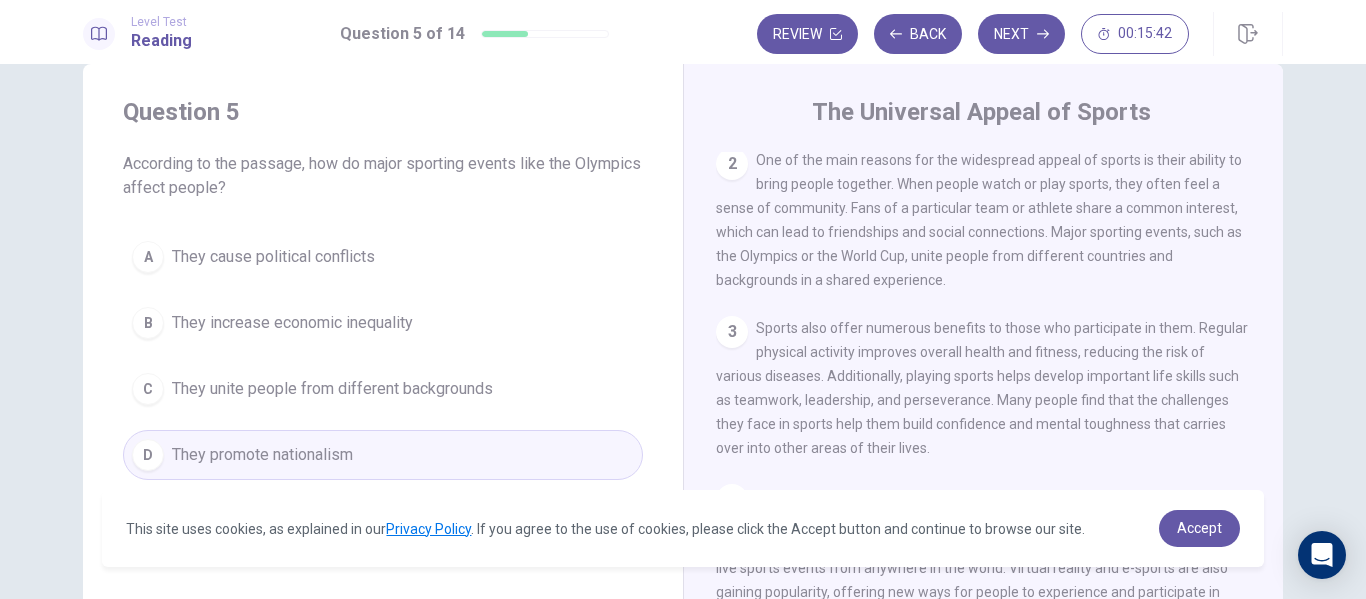 type 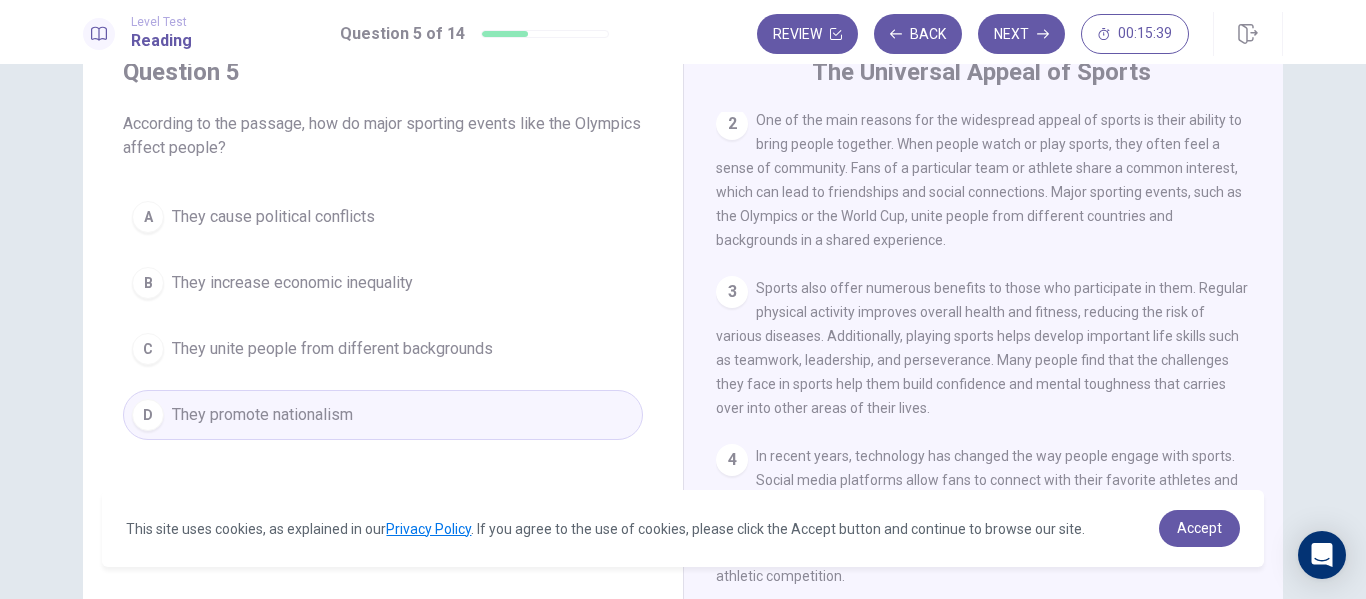 click on "They unite people from different backgrounds" at bounding box center (273, 217) 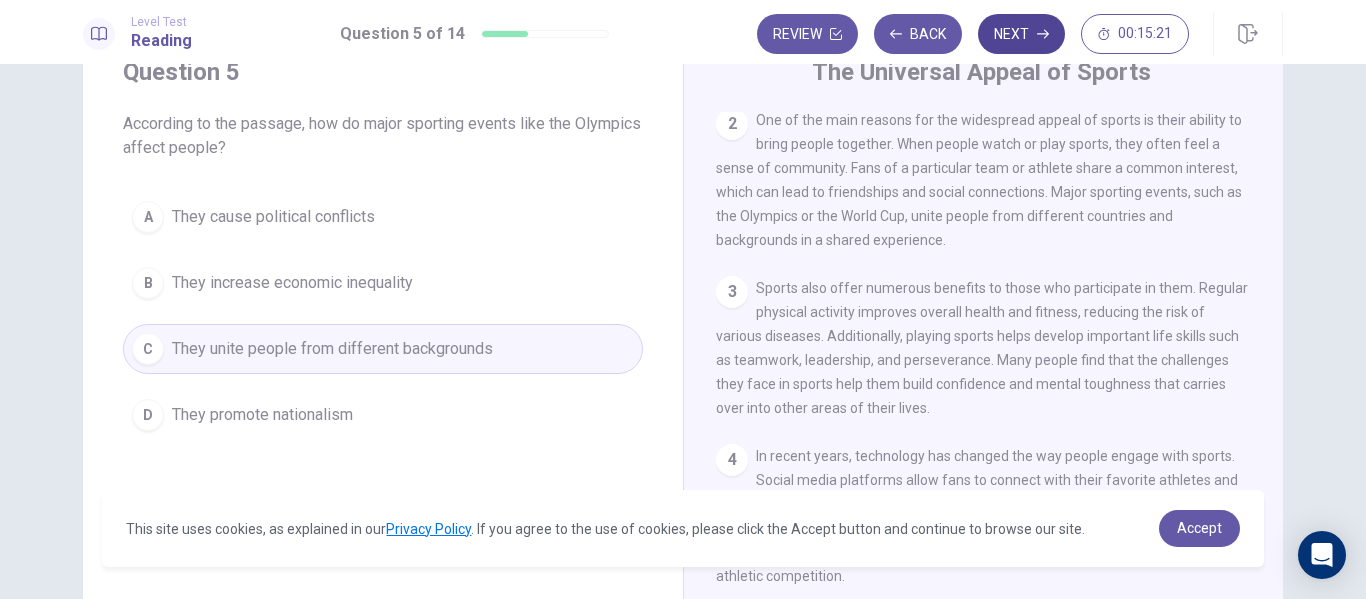click on "Next" at bounding box center (1021, 34) 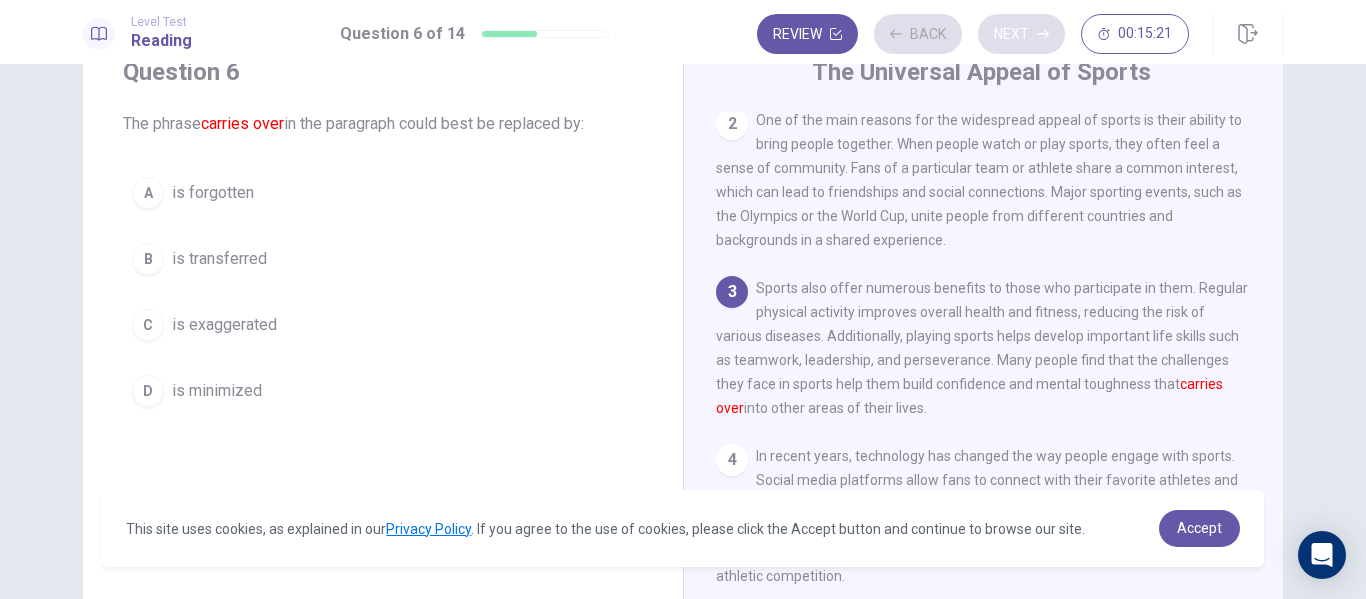 scroll, scrollTop: 298, scrollLeft: 0, axis: vertical 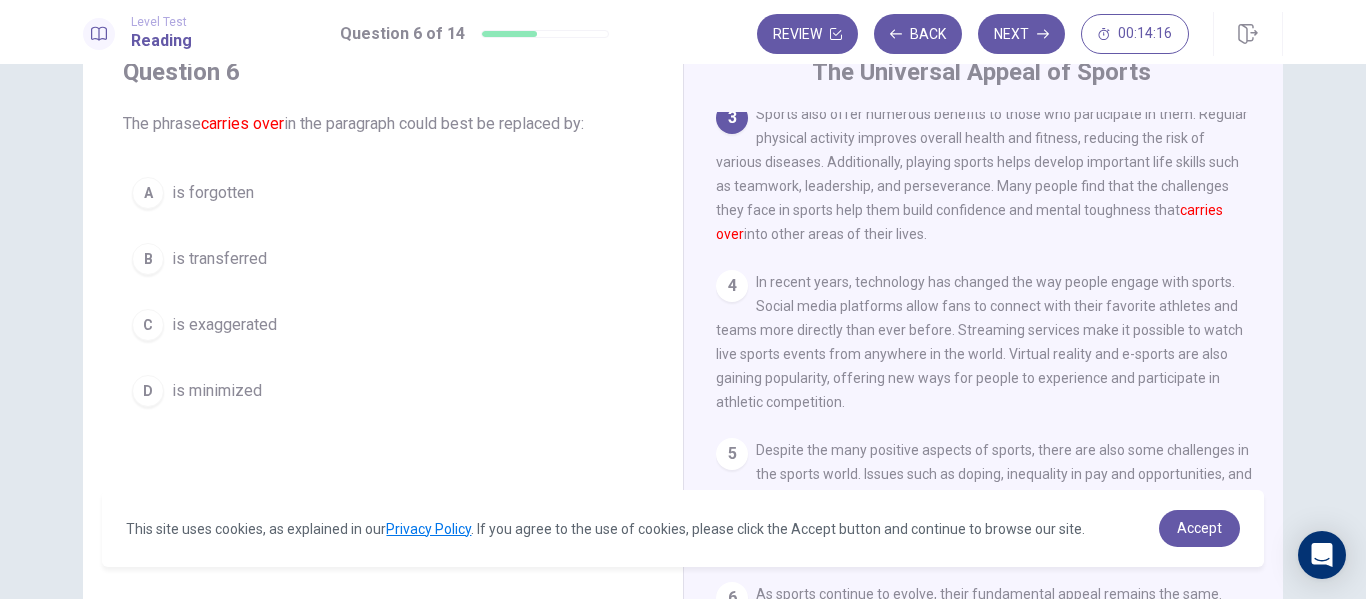 click on "is transferred" at bounding box center (213, 193) 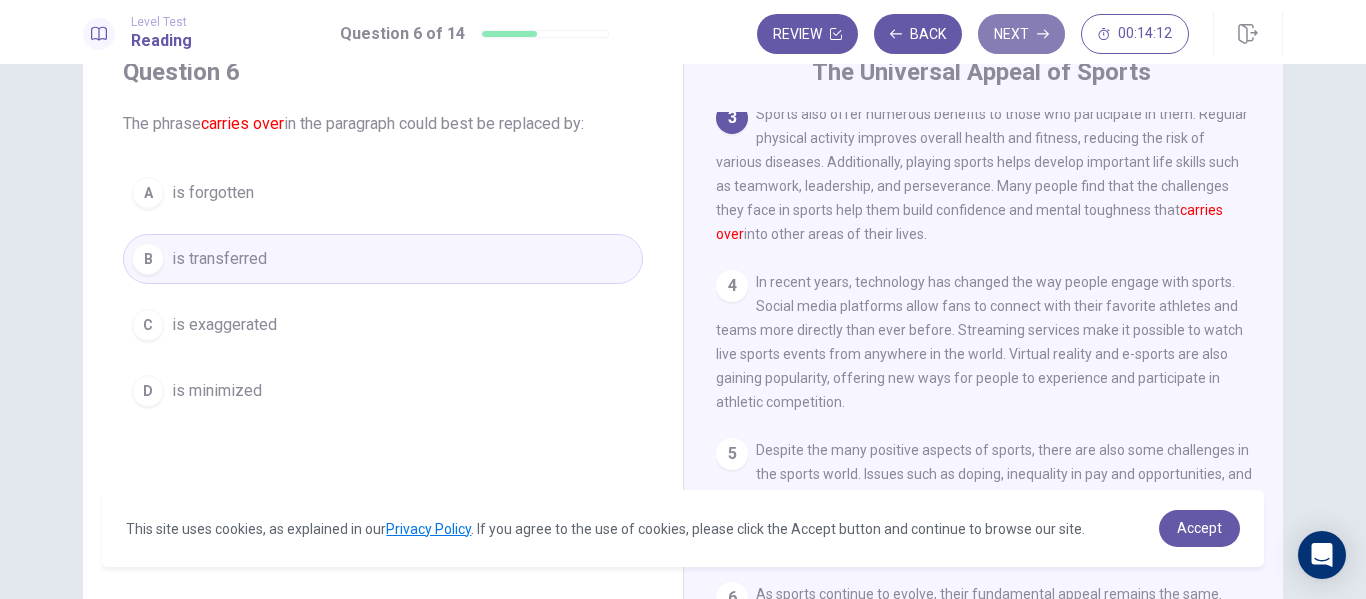 click on "Next" at bounding box center (1021, 34) 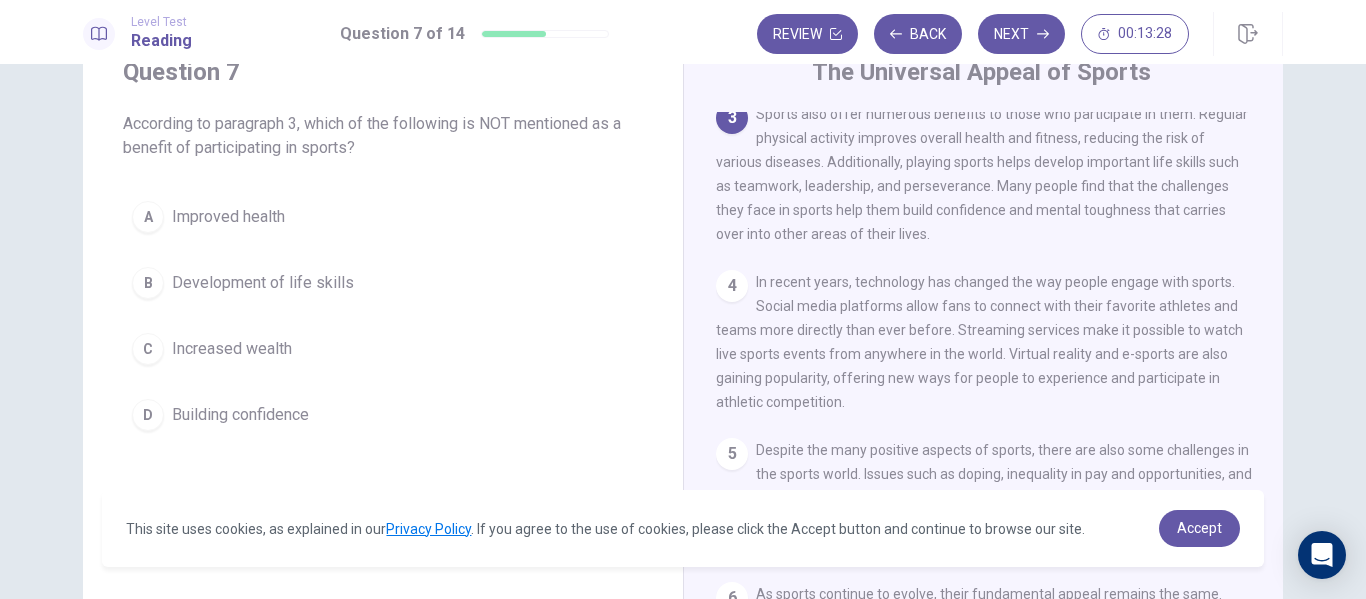 click on "Increased wealth" at bounding box center [228, 217] 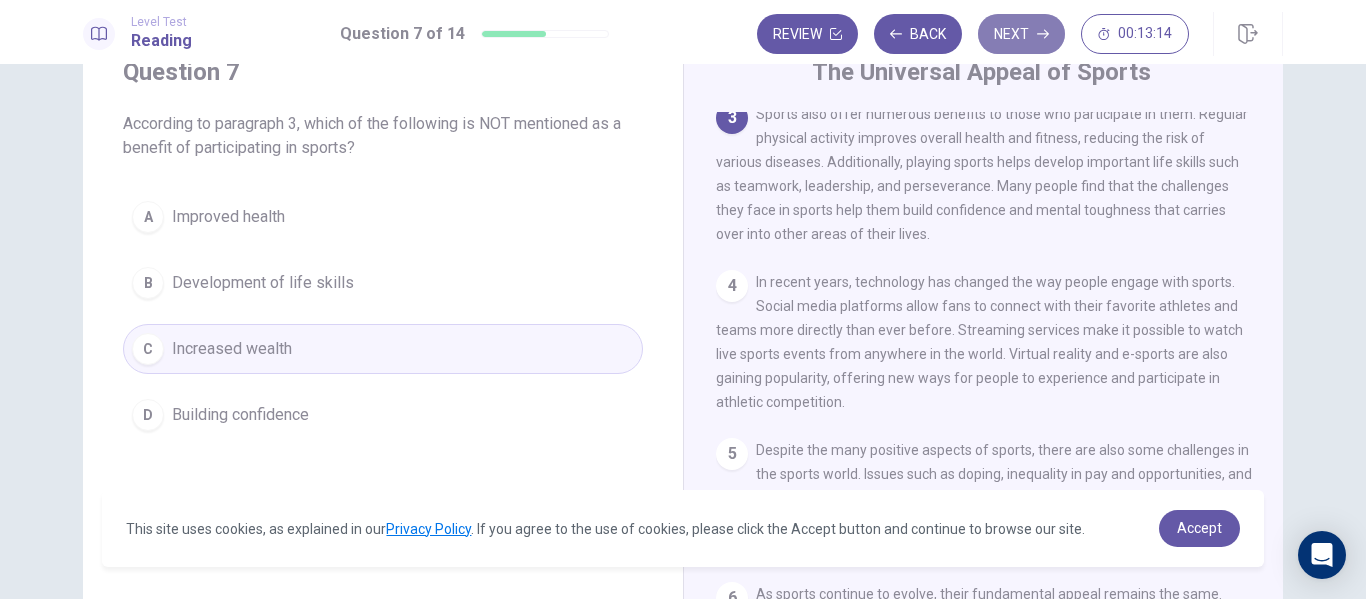 click on "Next" at bounding box center (1021, 34) 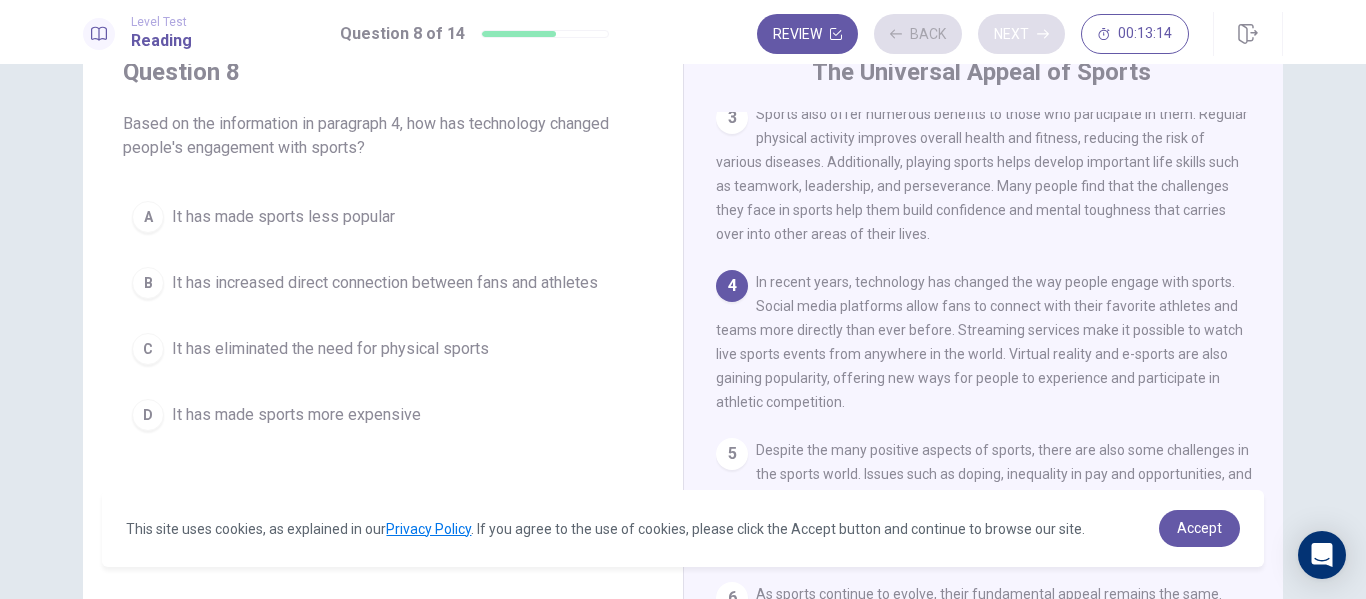 scroll, scrollTop: 369, scrollLeft: 0, axis: vertical 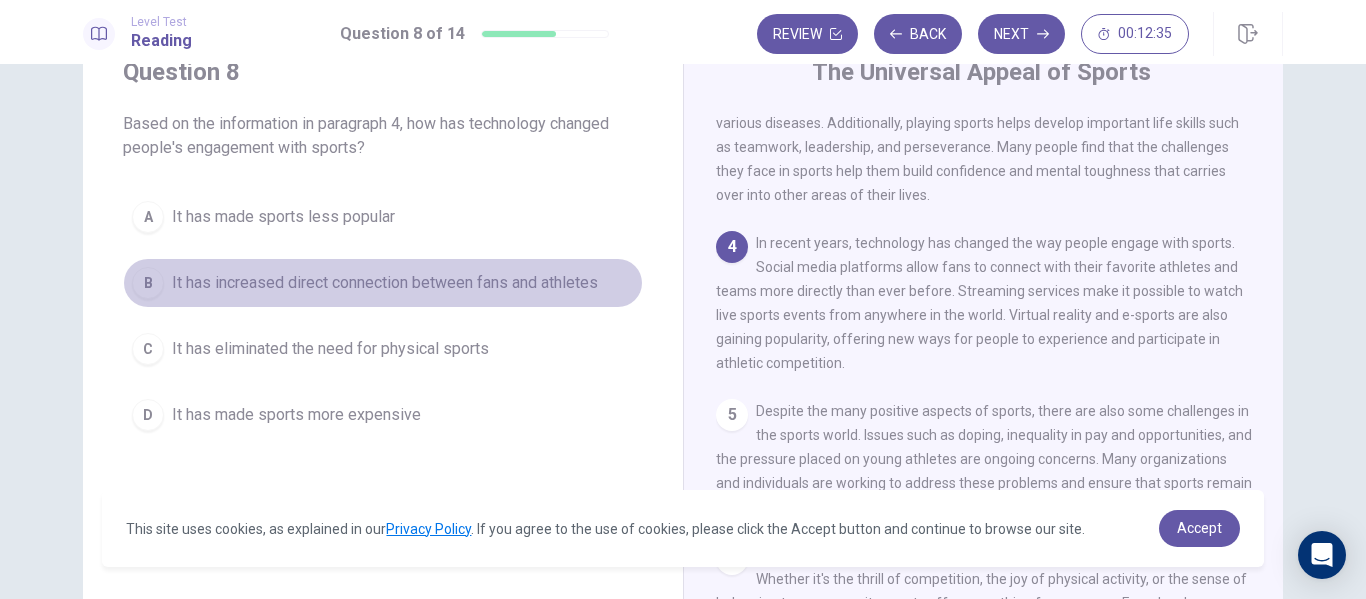 click on "It has increased direct connection between fans and athletes" at bounding box center (283, 217) 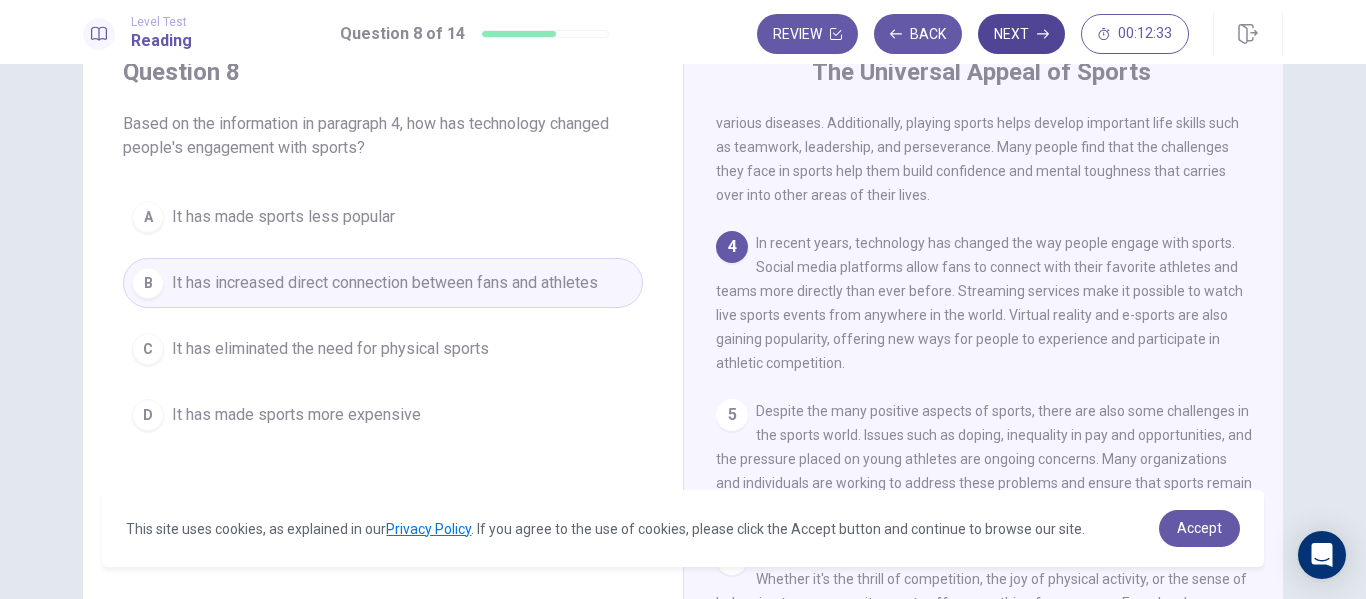 click on "Next" at bounding box center (1021, 34) 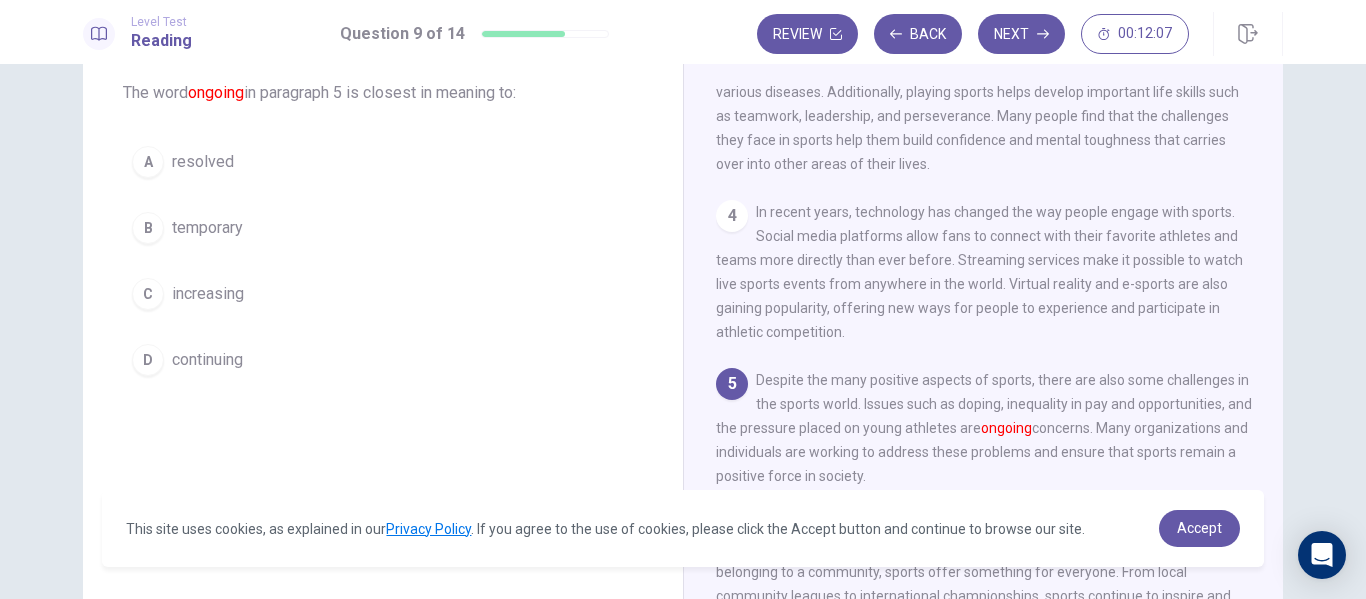 scroll, scrollTop: 110, scrollLeft: 0, axis: vertical 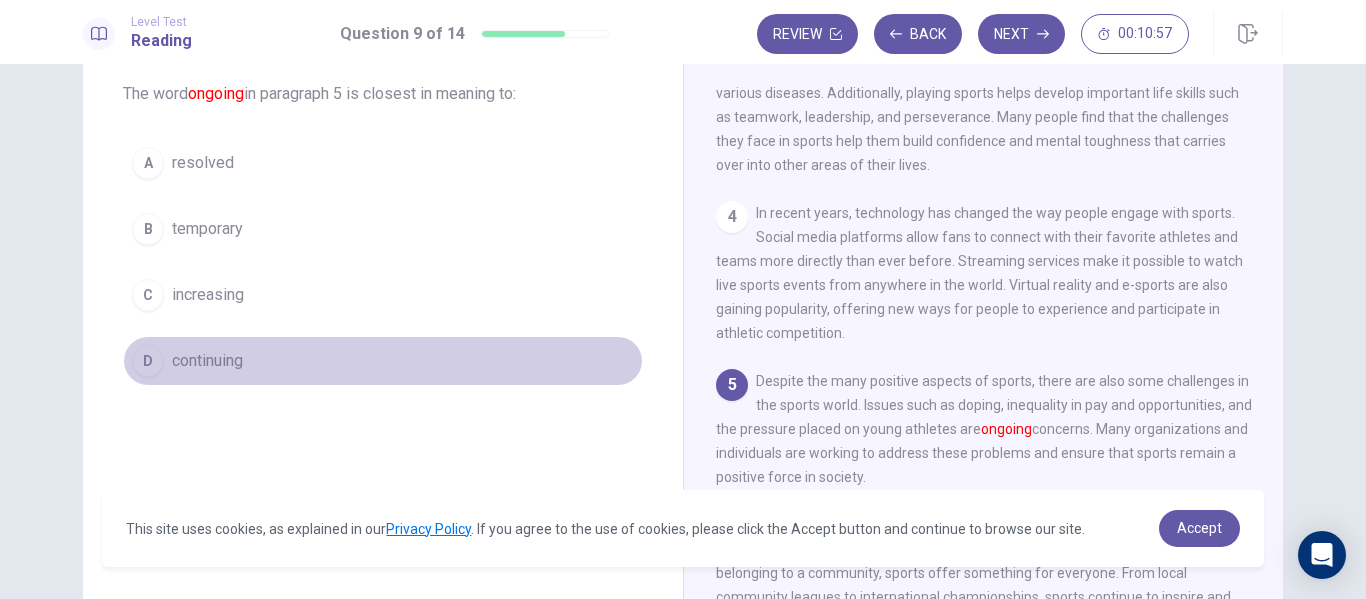 click on "continuing" at bounding box center [203, 163] 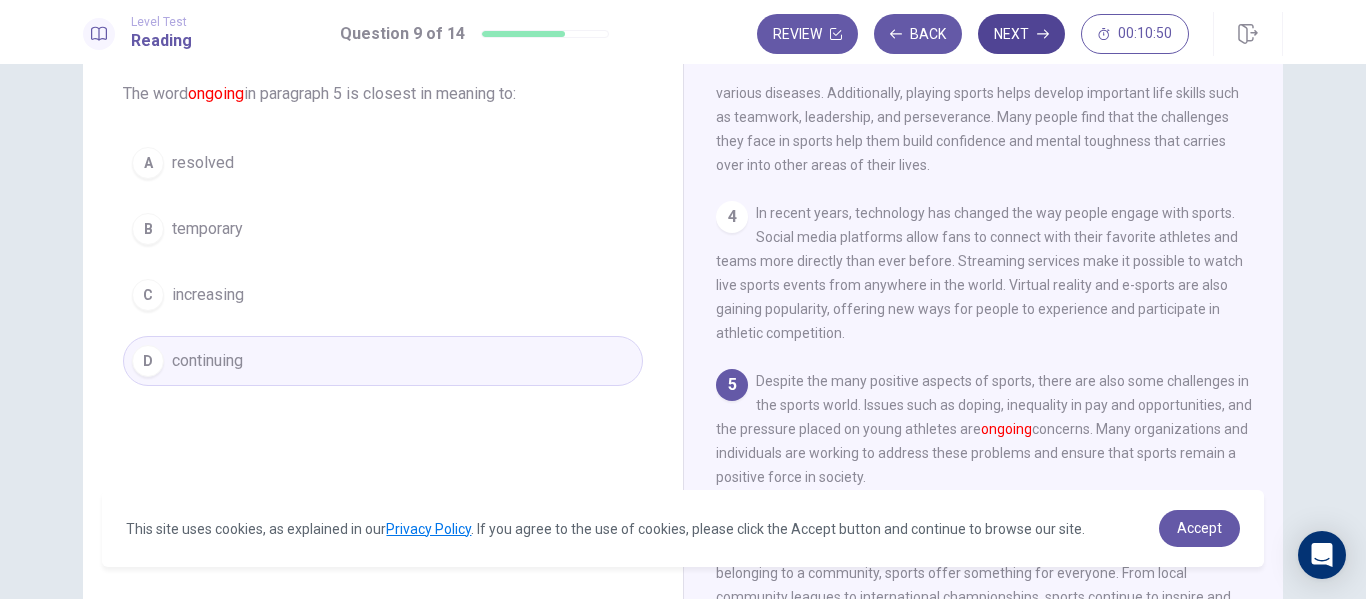 click on "Next" at bounding box center (1021, 34) 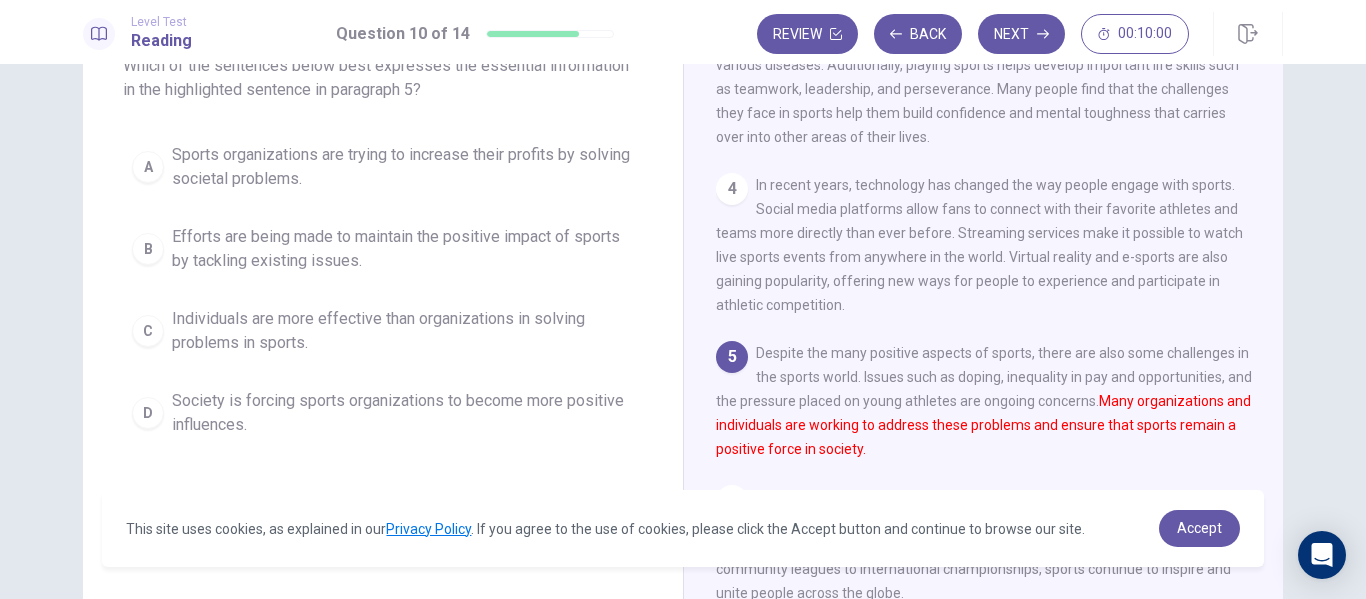 scroll, scrollTop: 139, scrollLeft: 0, axis: vertical 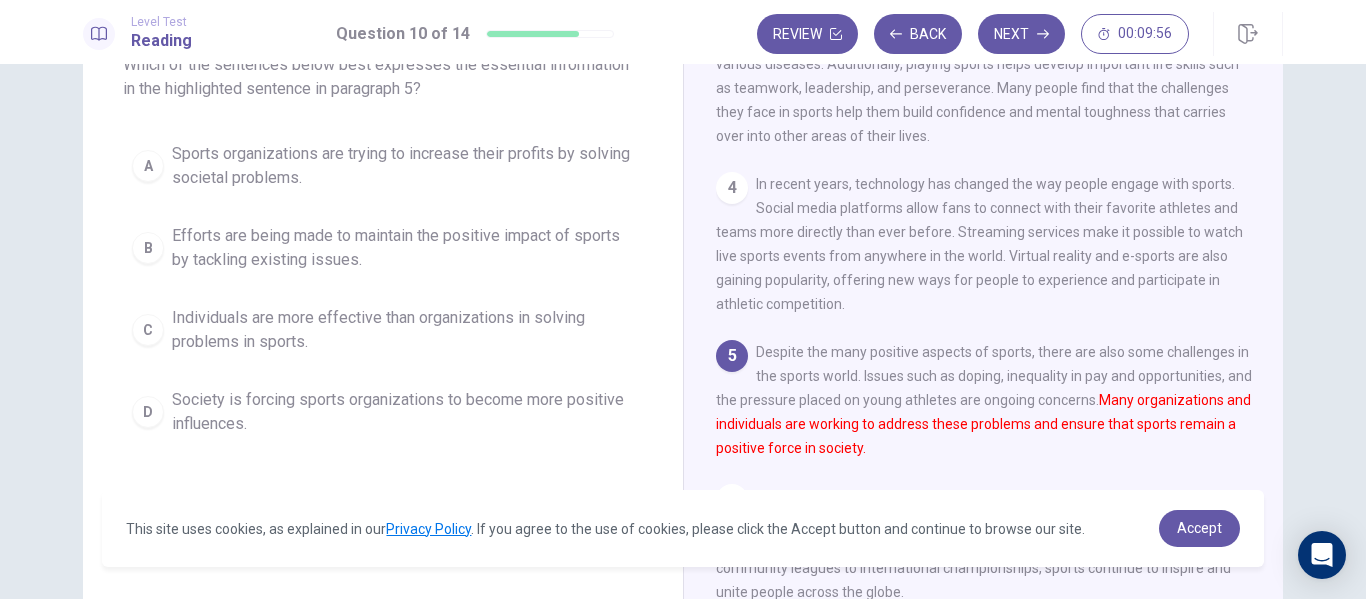 click on "Sports organizations are trying to increase their profits by solving societal problems." at bounding box center (403, 166) 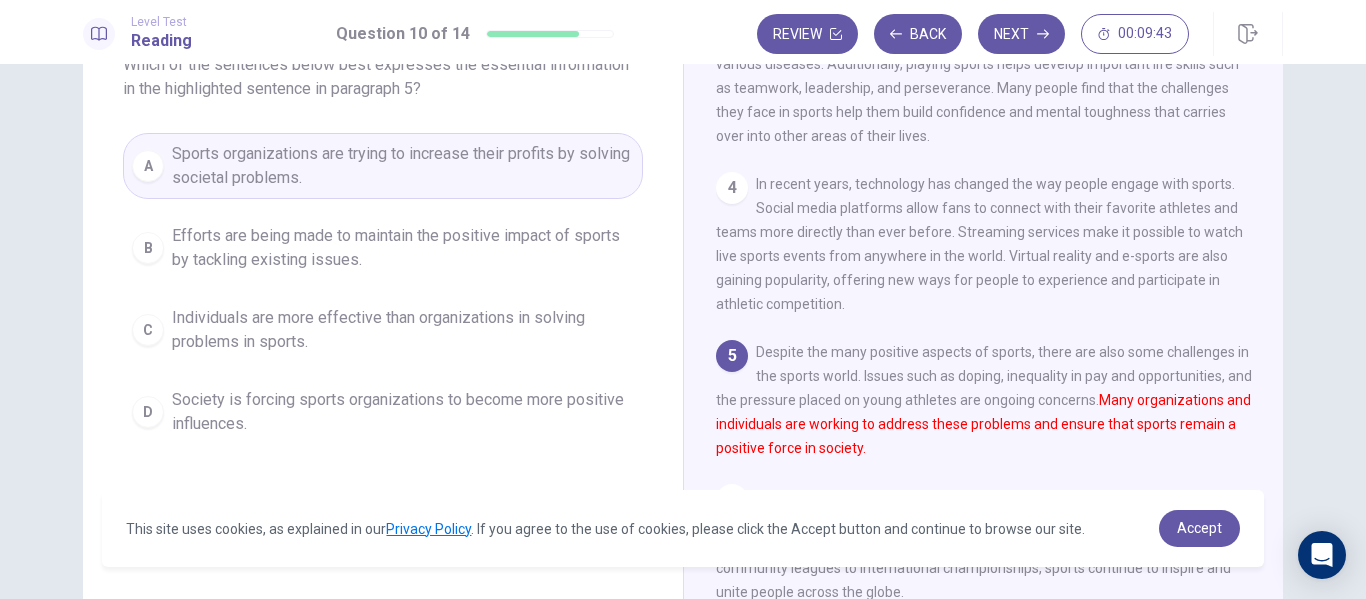 click on "Efforts are being made to maintain the positive impact of sports by tackling existing issues." at bounding box center (403, 248) 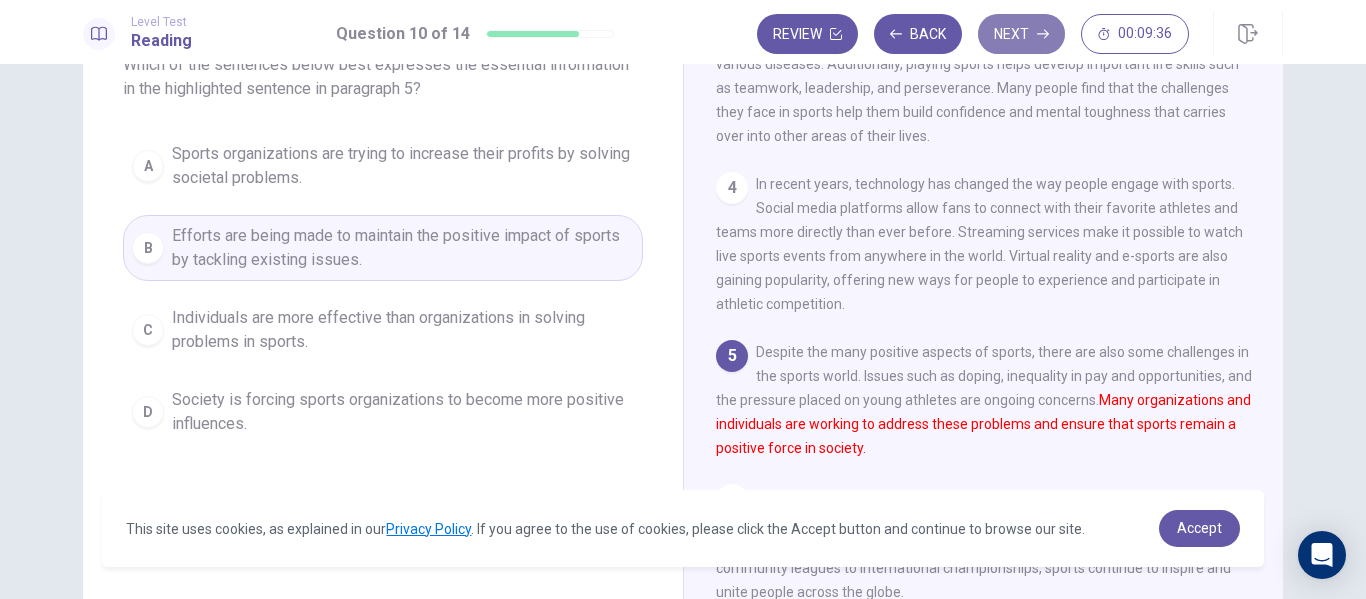 click on "Next" at bounding box center [1021, 34] 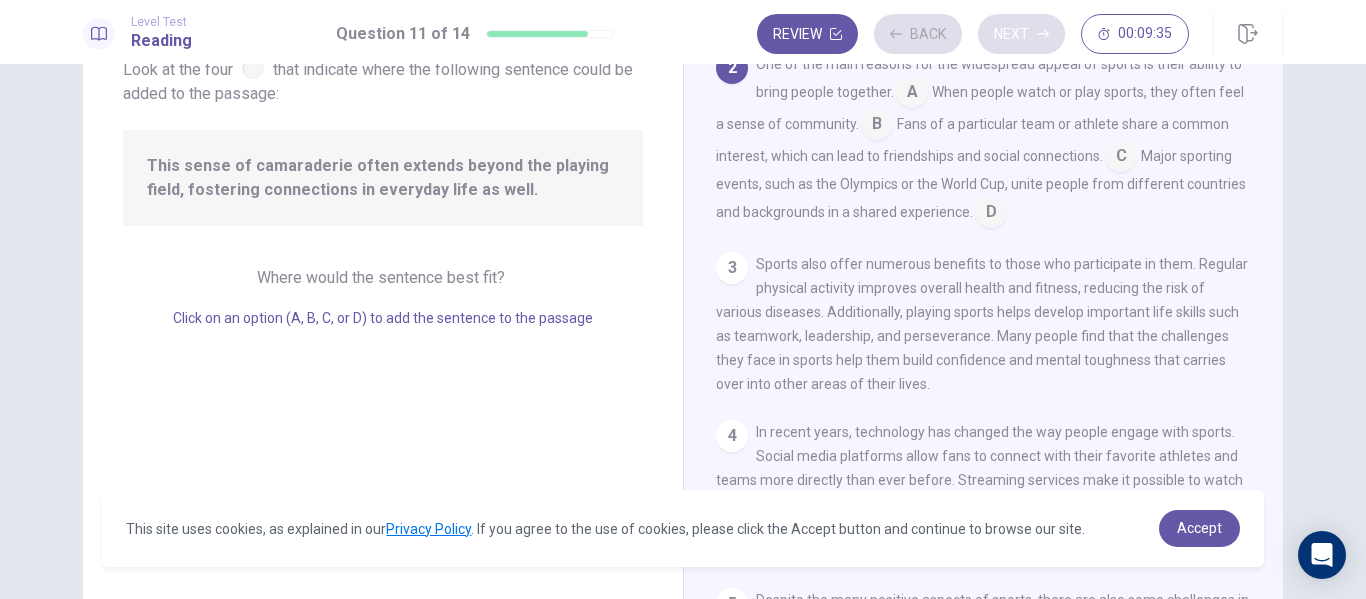 scroll, scrollTop: 124, scrollLeft: 0, axis: vertical 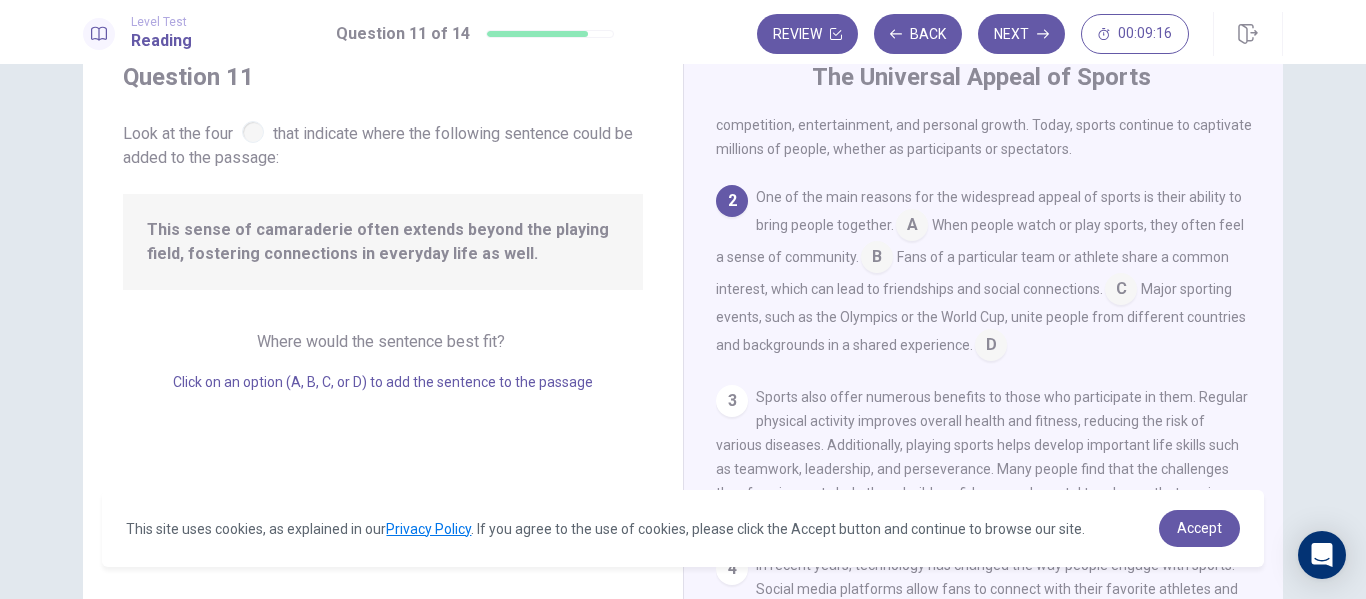 click on "This sense of camaraderie often extends beyond the playing field, fostering connections in everyday life as well." at bounding box center (383, 242) 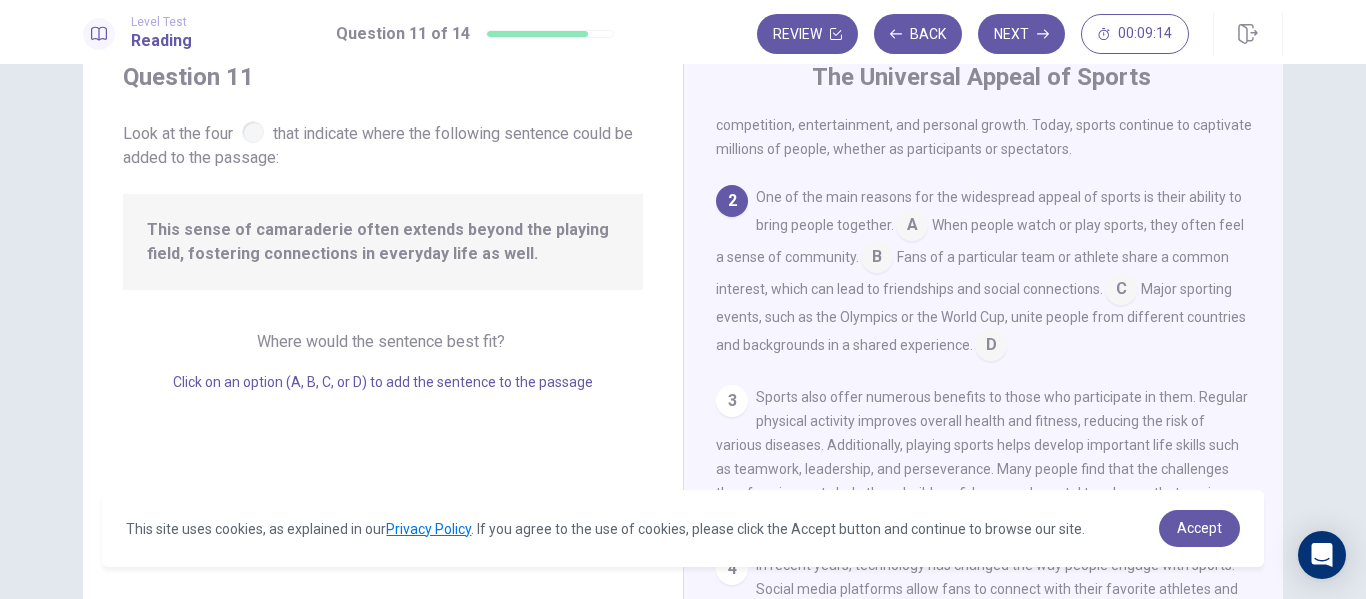 click on "Where would the sentence best fit?" at bounding box center (383, 341) 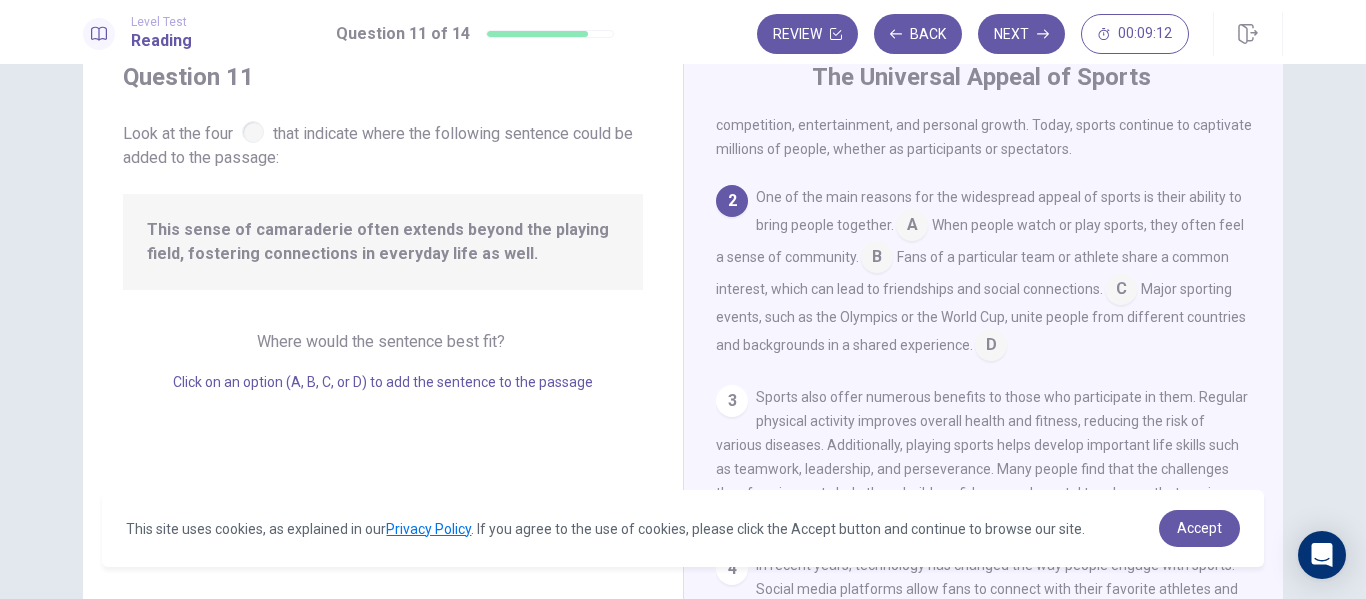 click at bounding box center (912, 227) 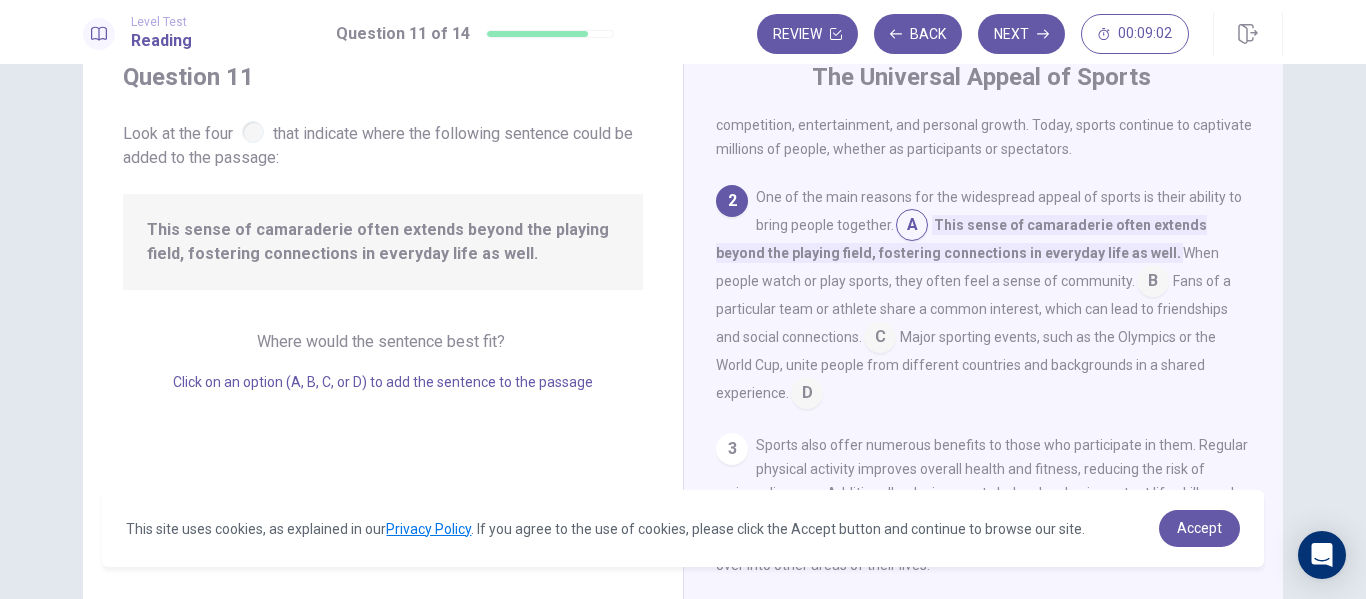 click on "Question 11 Look at the four     that indicate where the following sentence could be added to the passage: This sense of camaraderie often extends beyond the playing field, fostering connections in everyday life as well. Where would the sentence best fit?   Click on an option (A, B, C, or D) to add the sentence to the passage" at bounding box center (383, 376) 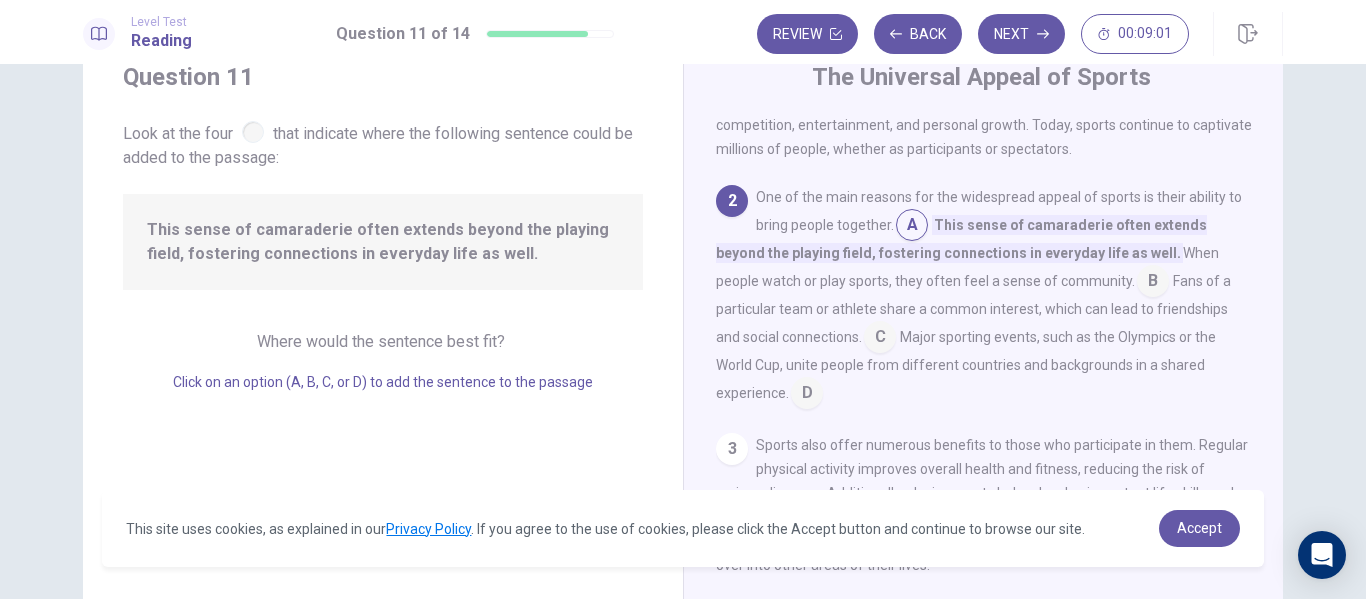 click on "Question 11 Look at the four     that indicate where the following sentence could be added to the passage: This sense of camaraderie often extends beyond the playing field, fostering connections in everyday life as well. Where would the sentence best fit?   Click on an option (A, B, C, or D) to add the sentence to the passage" at bounding box center (383, 376) 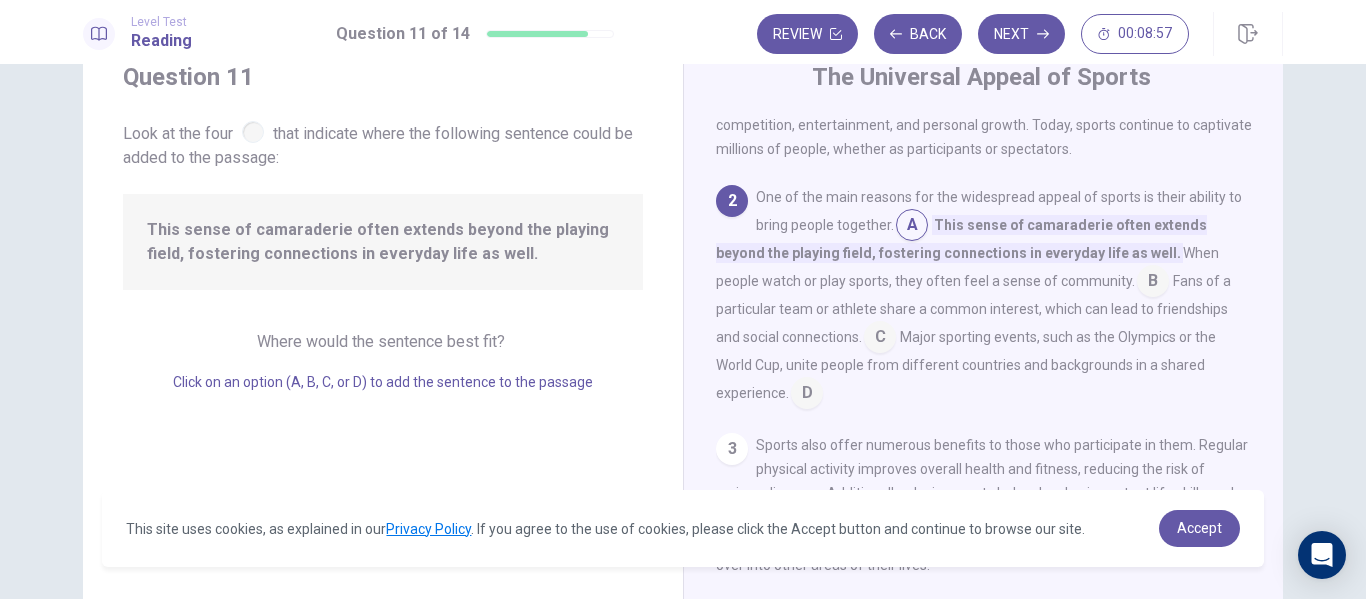 click on "Fans of a particular team or athlete share a common interest, which can lead to friendships and social connections." at bounding box center (973, 309) 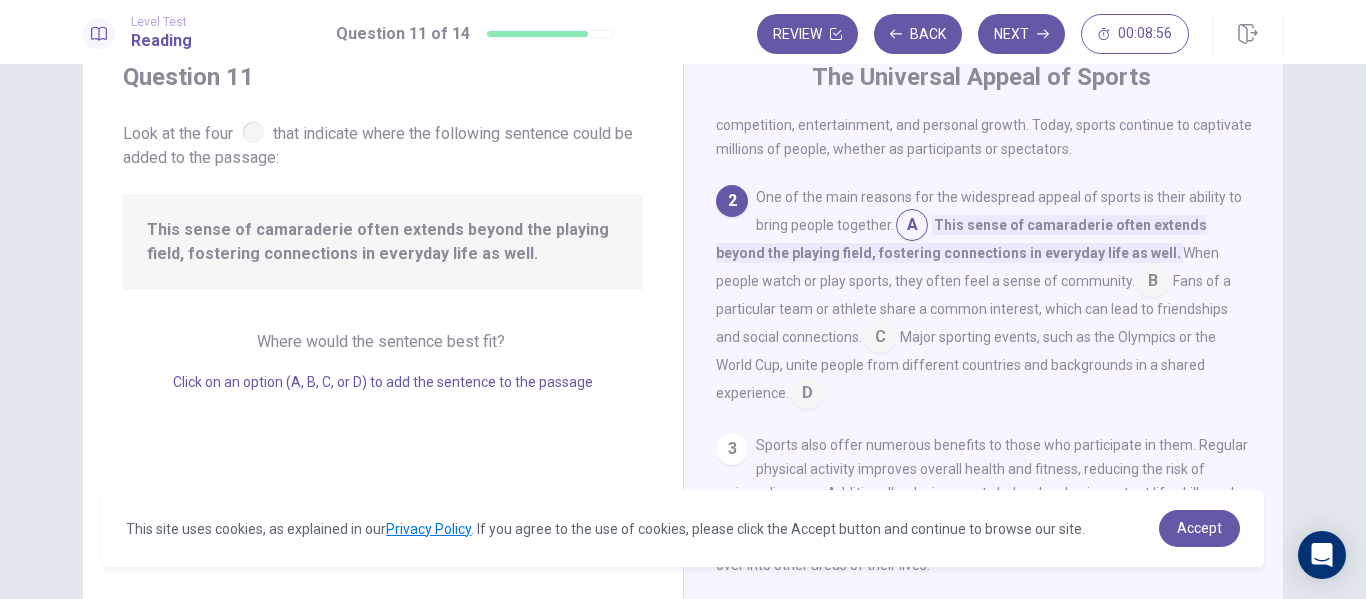 click at bounding box center (912, 227) 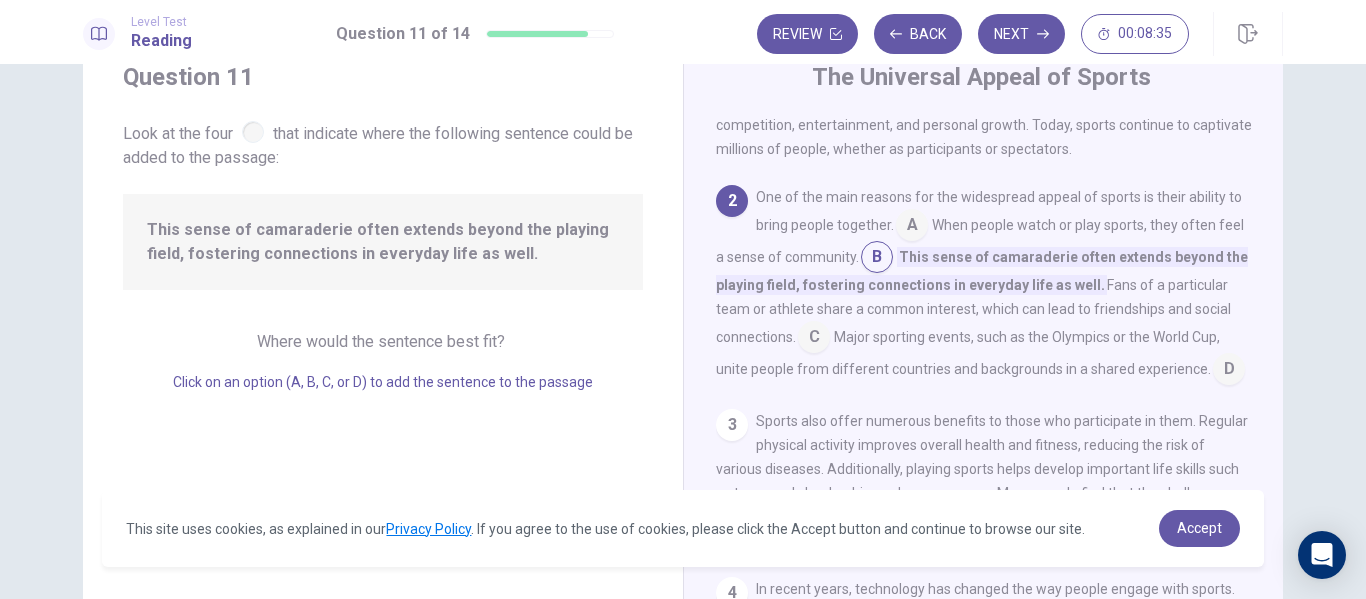 click at bounding box center [912, 227] 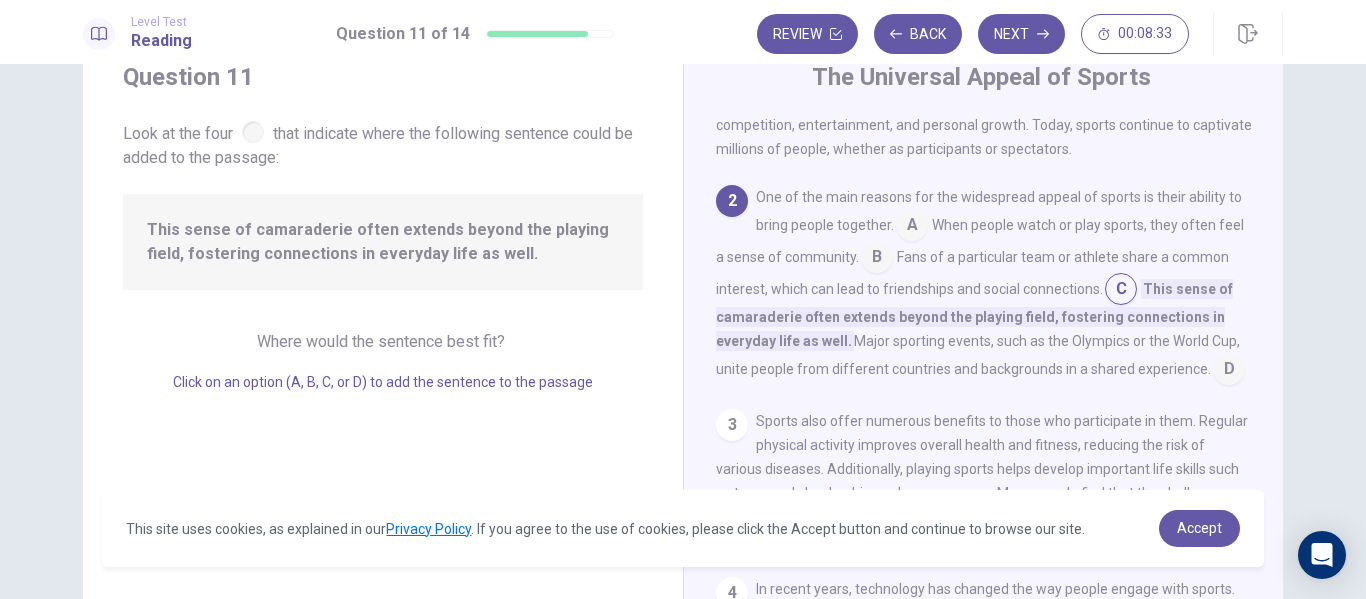click at bounding box center (912, 227) 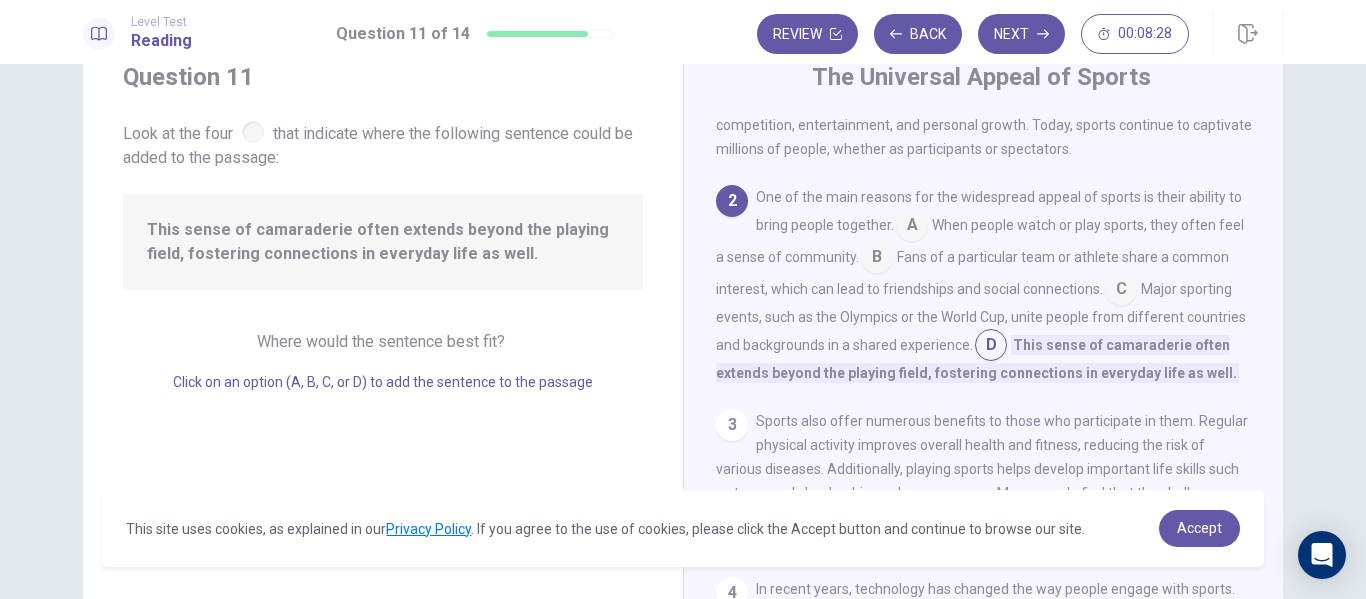 click at bounding box center [912, 227] 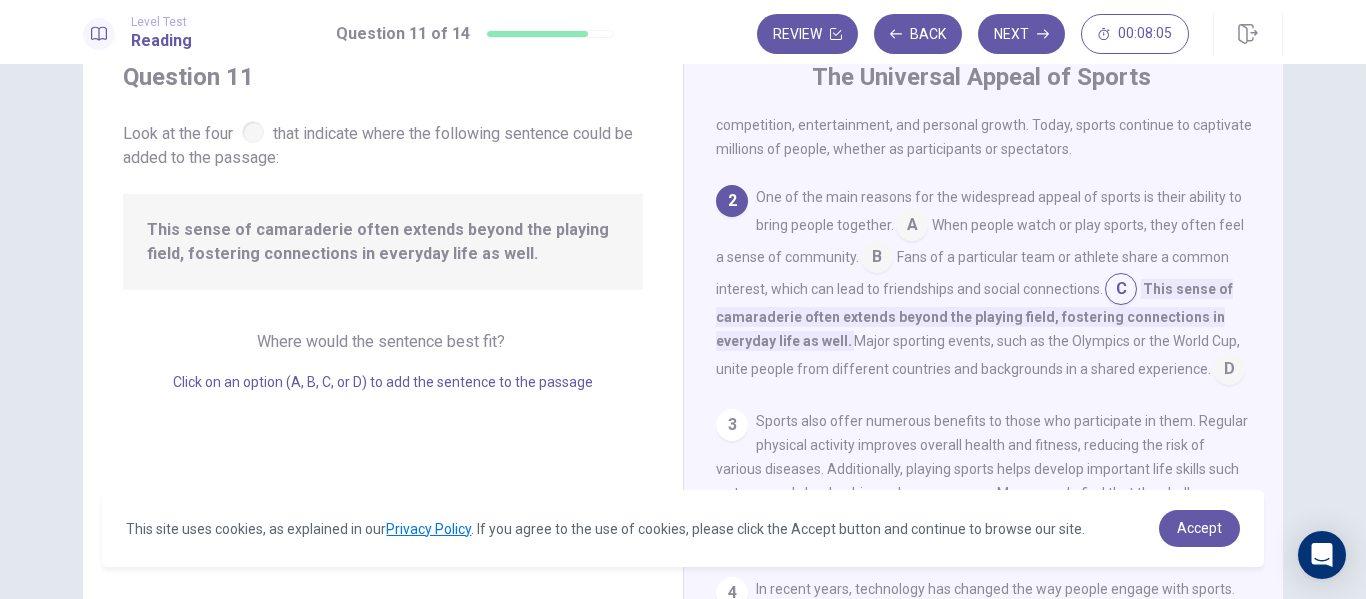 click at bounding box center [912, 227] 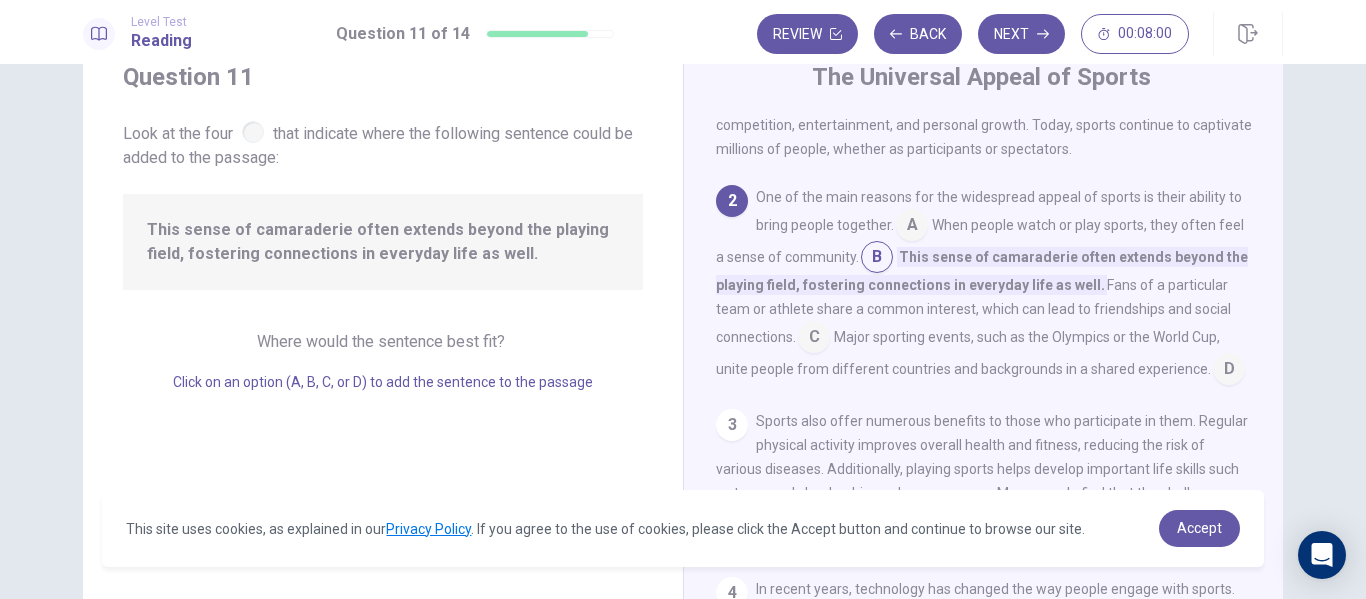 click on "One of the main reasons for the widespread appeal of sports is their ability to bring people together.  A  When people watch or play sports, they often feel a sense of community.  B This sense of camaraderie often extends beyond the playing field, fostering connections in everyday life as well.  Fans of a particular team or athlete share a common interest, which can lead to friendships and social connections.  C  Major sporting events, such as the Olympics or the World Cup, unite people from different countries and backgrounds in a shared experience.  D" at bounding box center (984, 285) 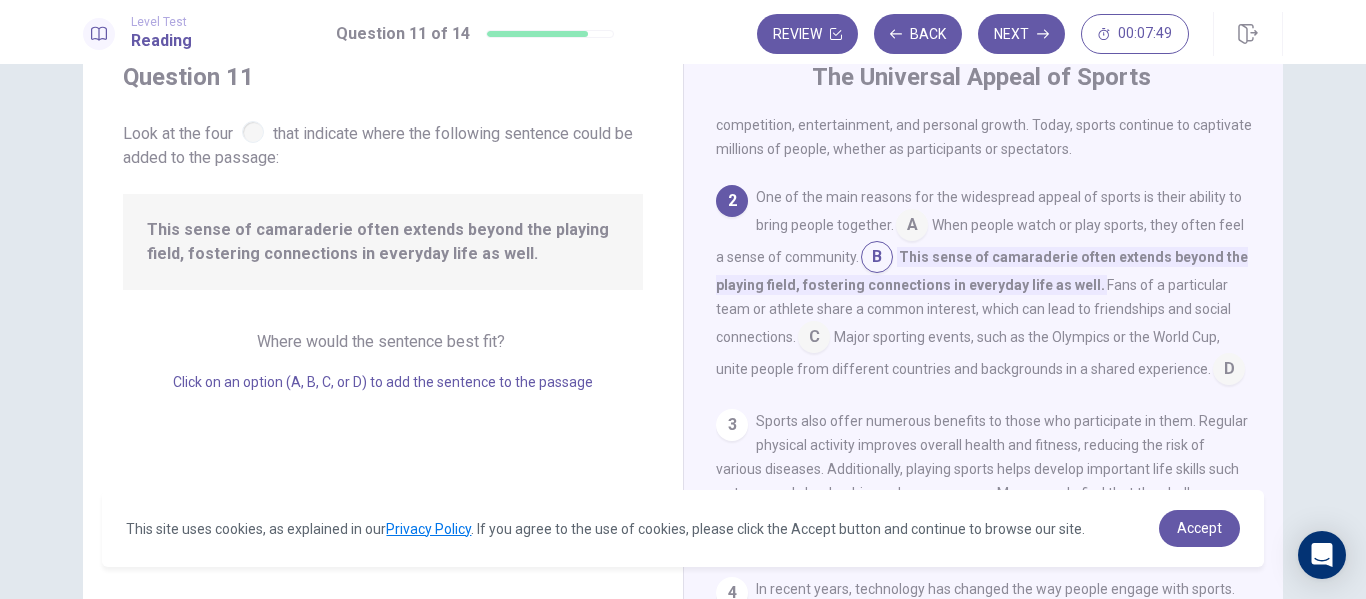 click at bounding box center (912, 227) 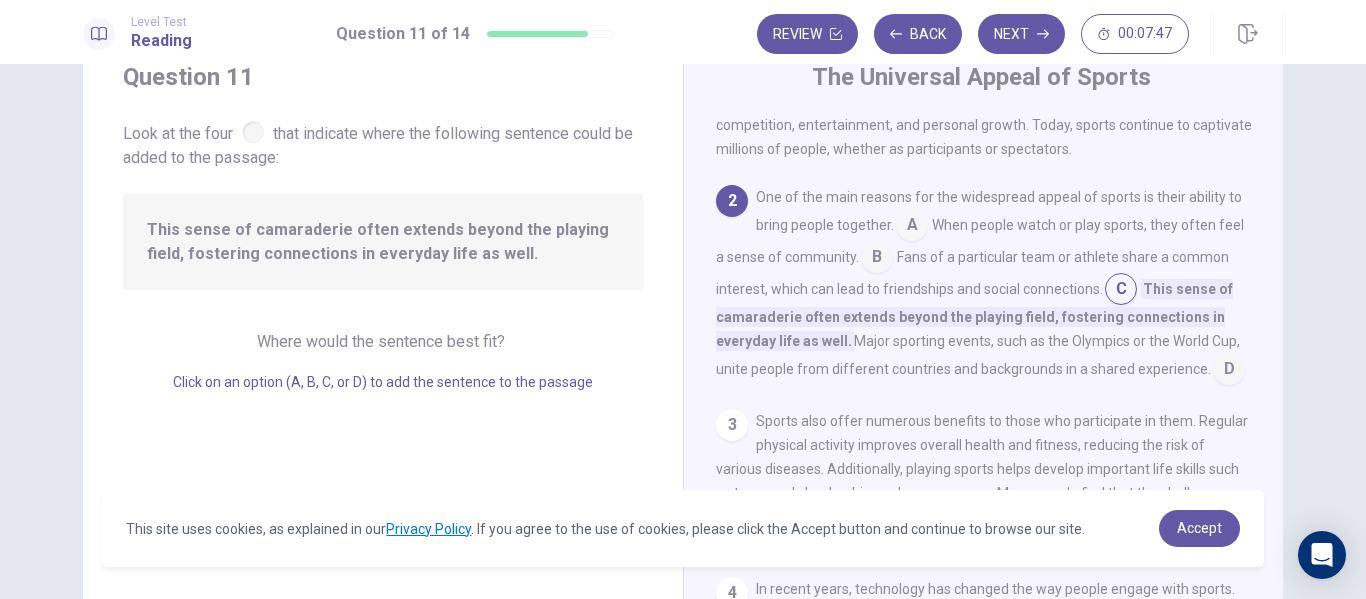 click at bounding box center (912, 227) 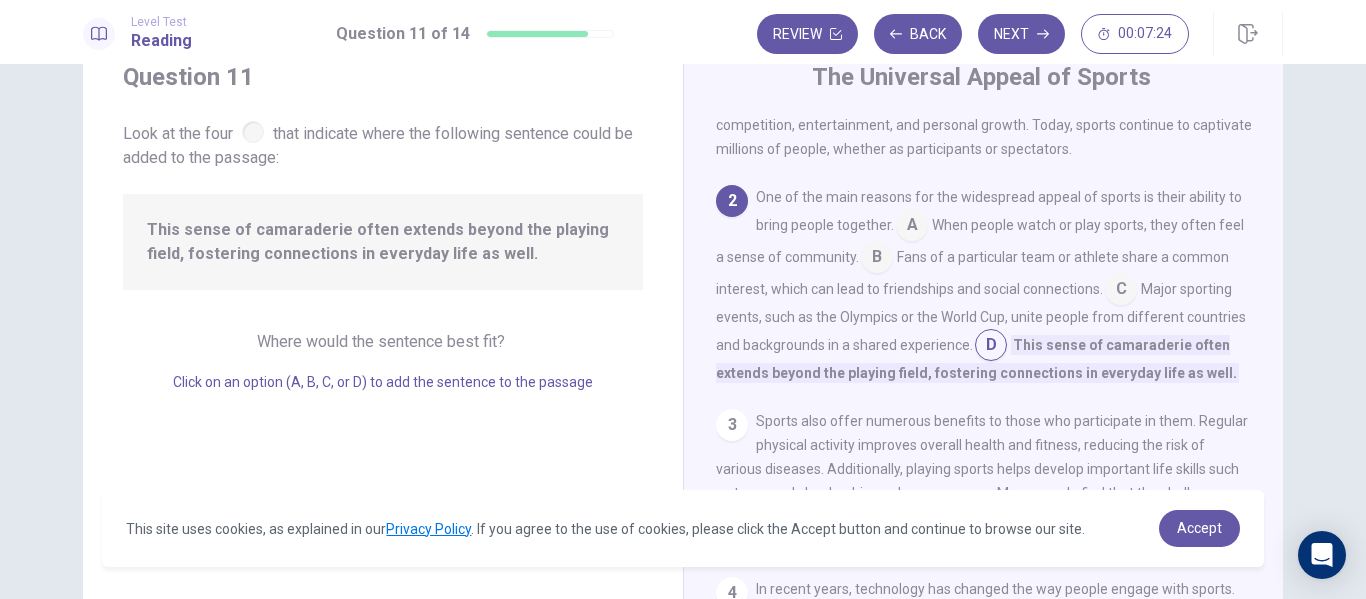 click at bounding box center (912, 227) 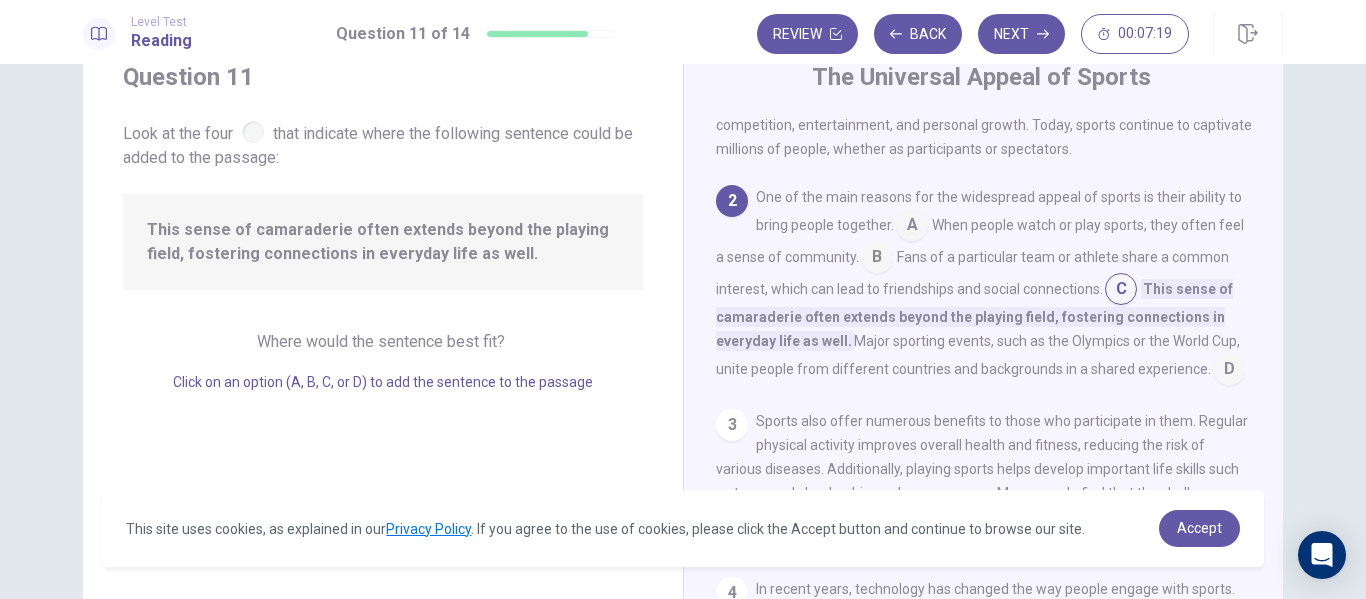 click at bounding box center (912, 227) 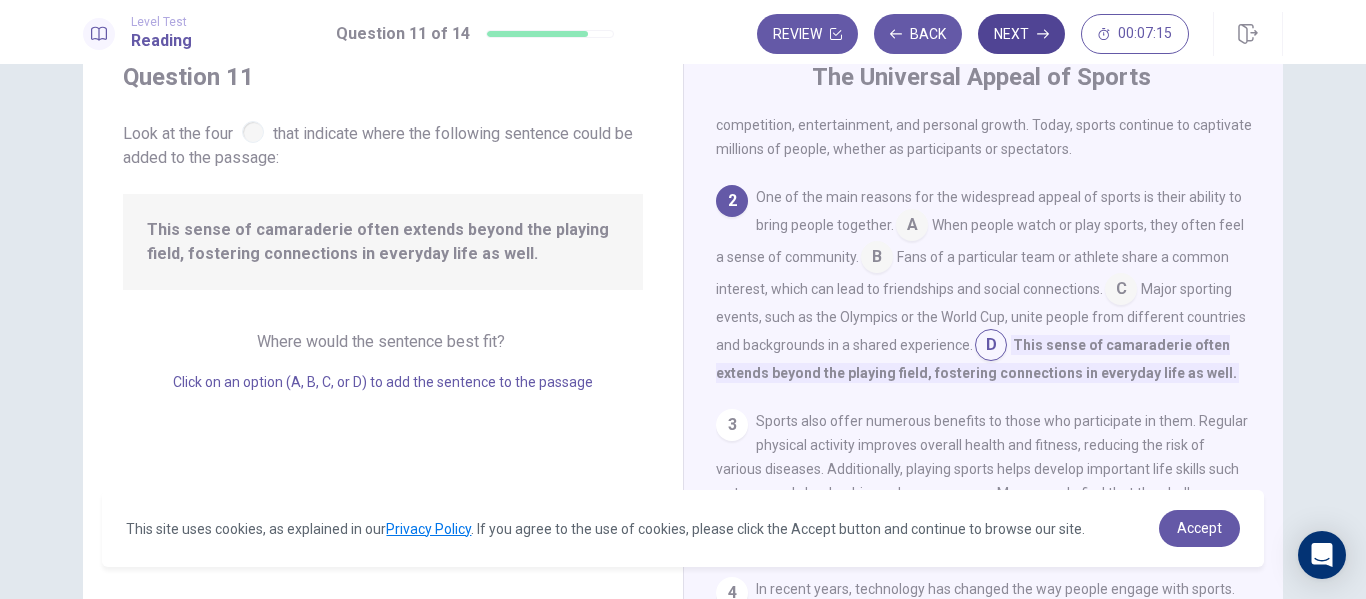 click on "Next" at bounding box center (1021, 34) 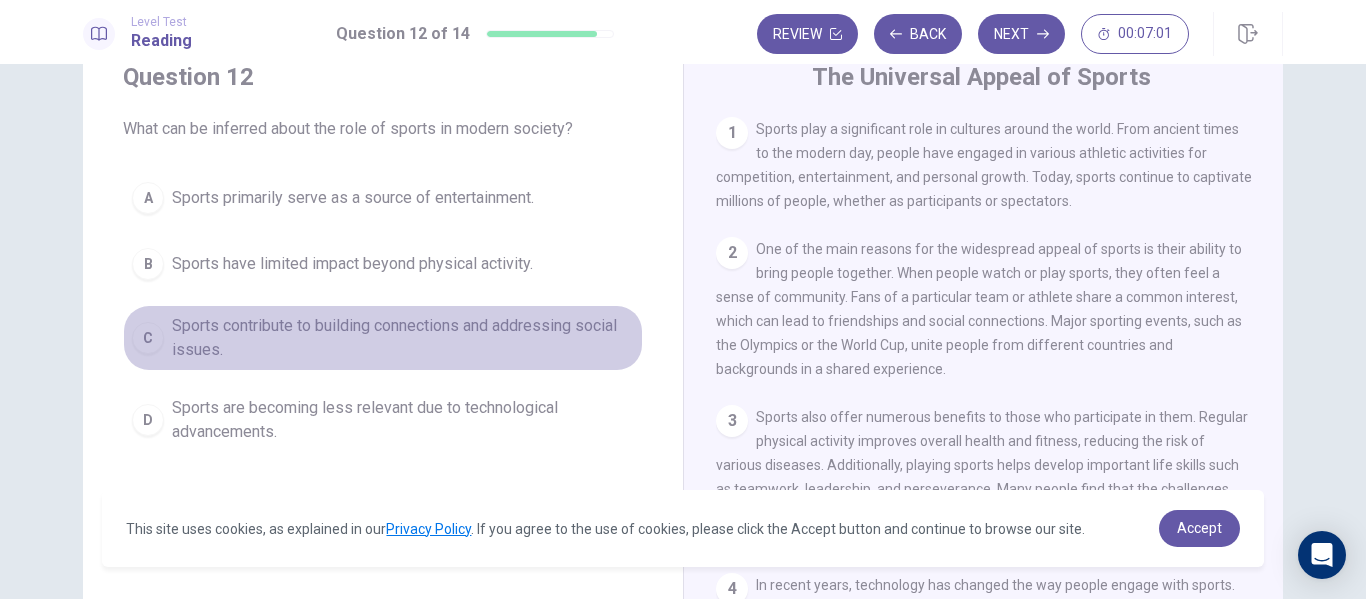 click on "Sports contribute to building connections and addressing social issues." at bounding box center [353, 198] 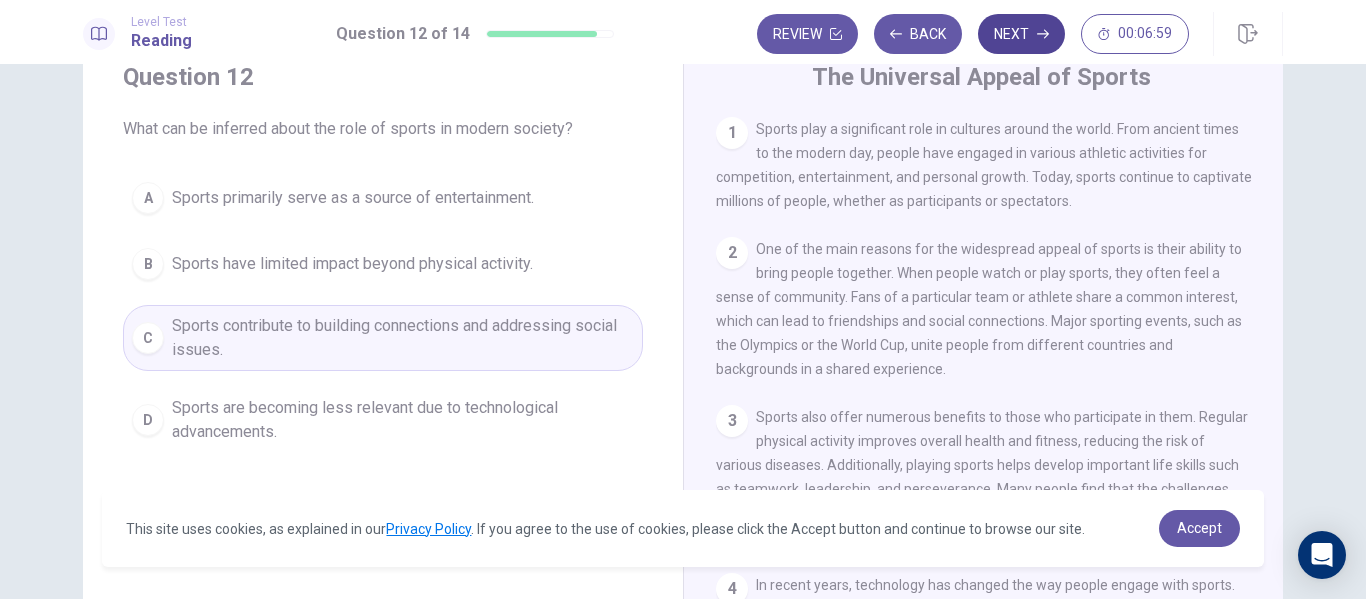 click on "Next" at bounding box center [1021, 34] 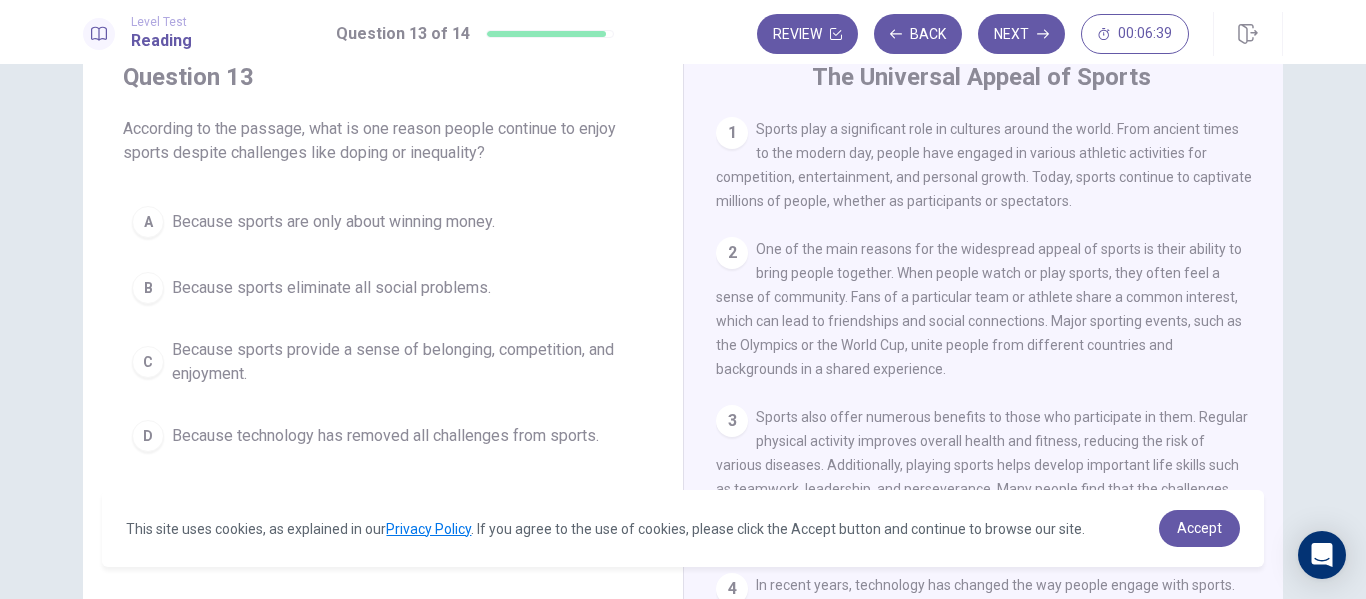 click on "Because sports provide a sense of belonging, competition, and enjoyment." at bounding box center [333, 222] 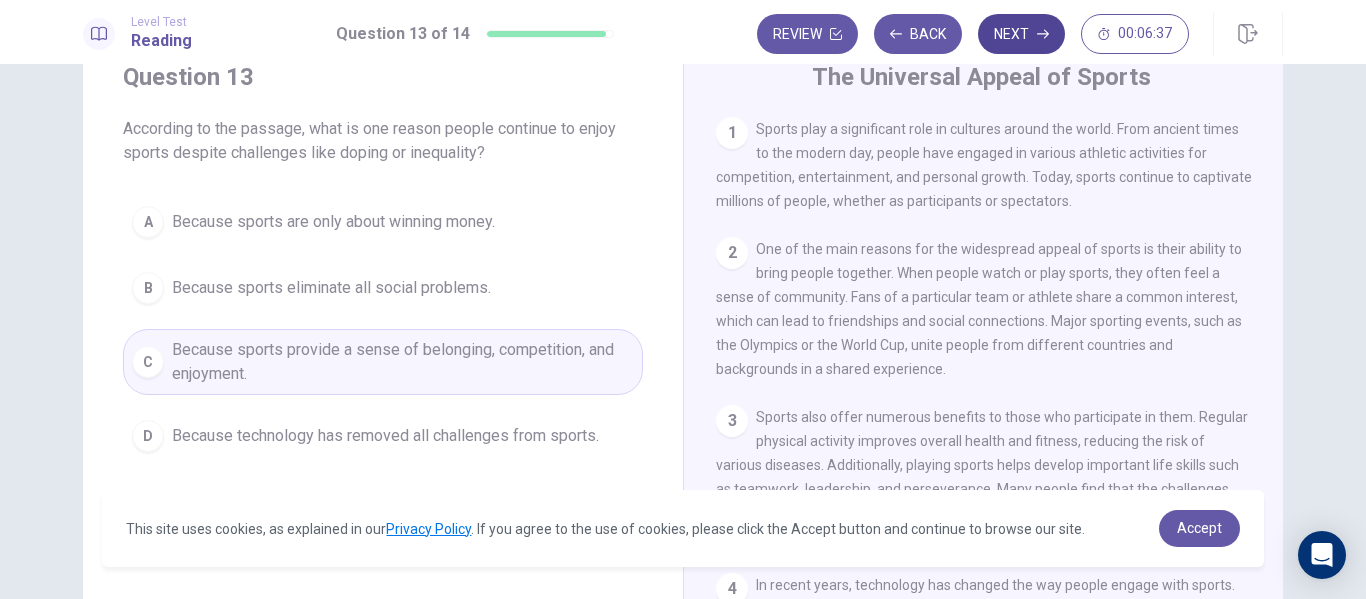 click on "Next" at bounding box center [1021, 34] 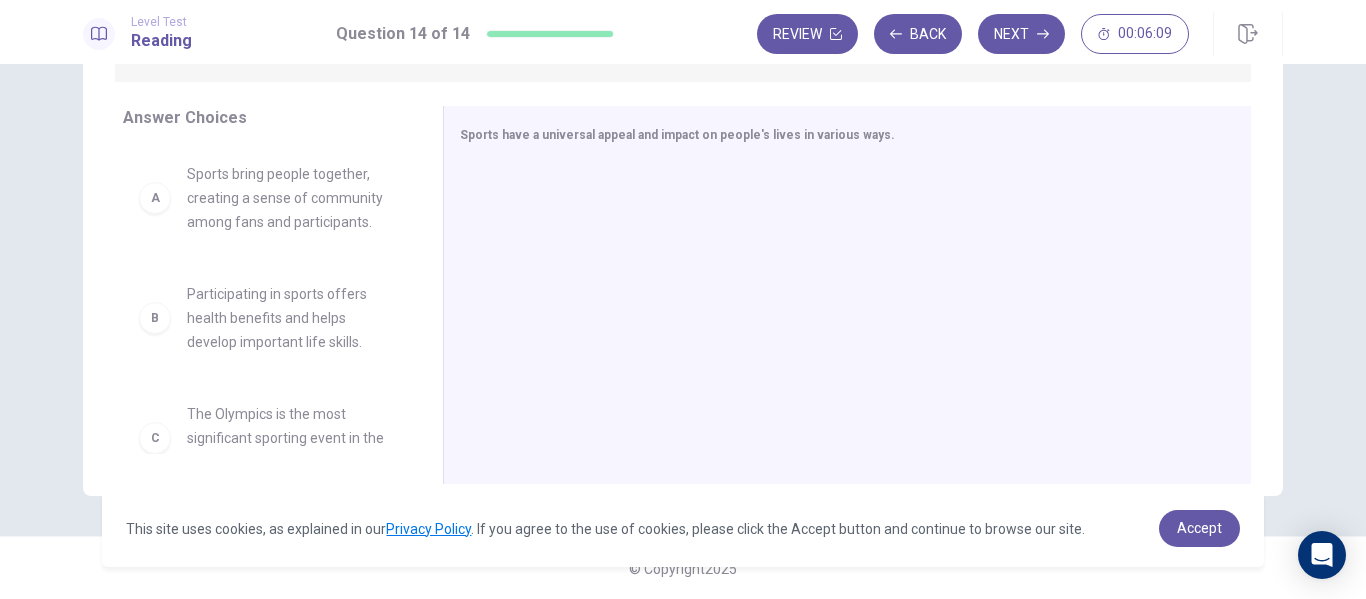 scroll, scrollTop: 304, scrollLeft: 0, axis: vertical 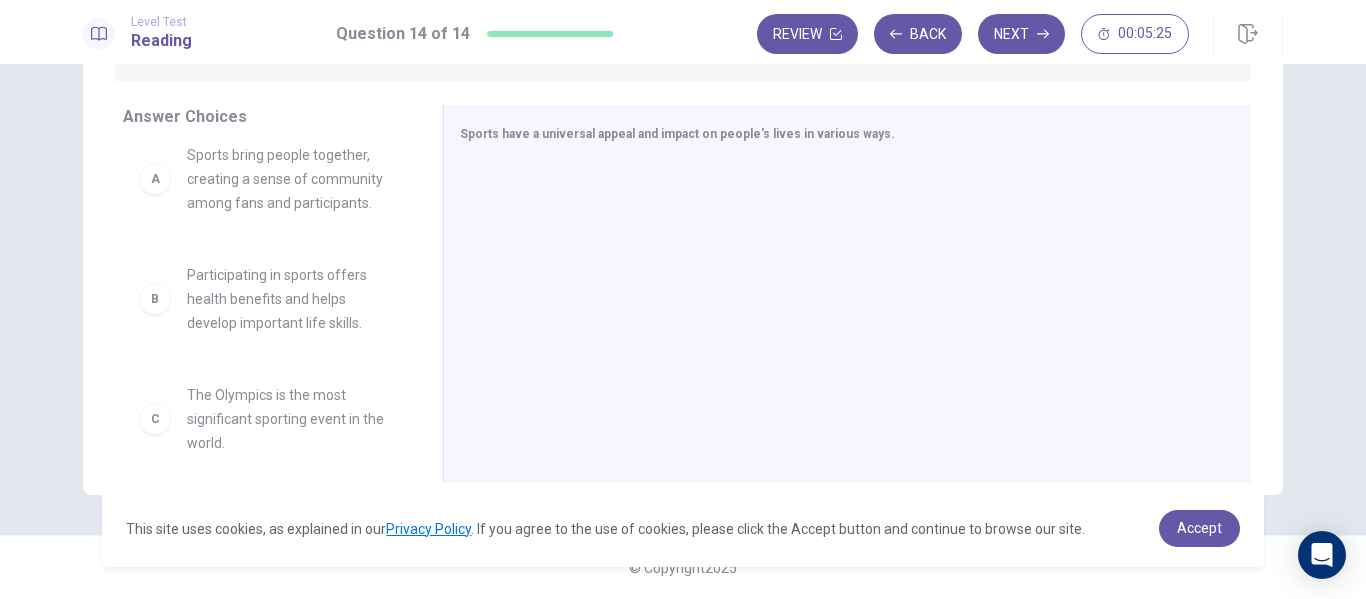 click on "Sports bring people together, creating a sense of community among fans and participants." at bounding box center [291, 179] 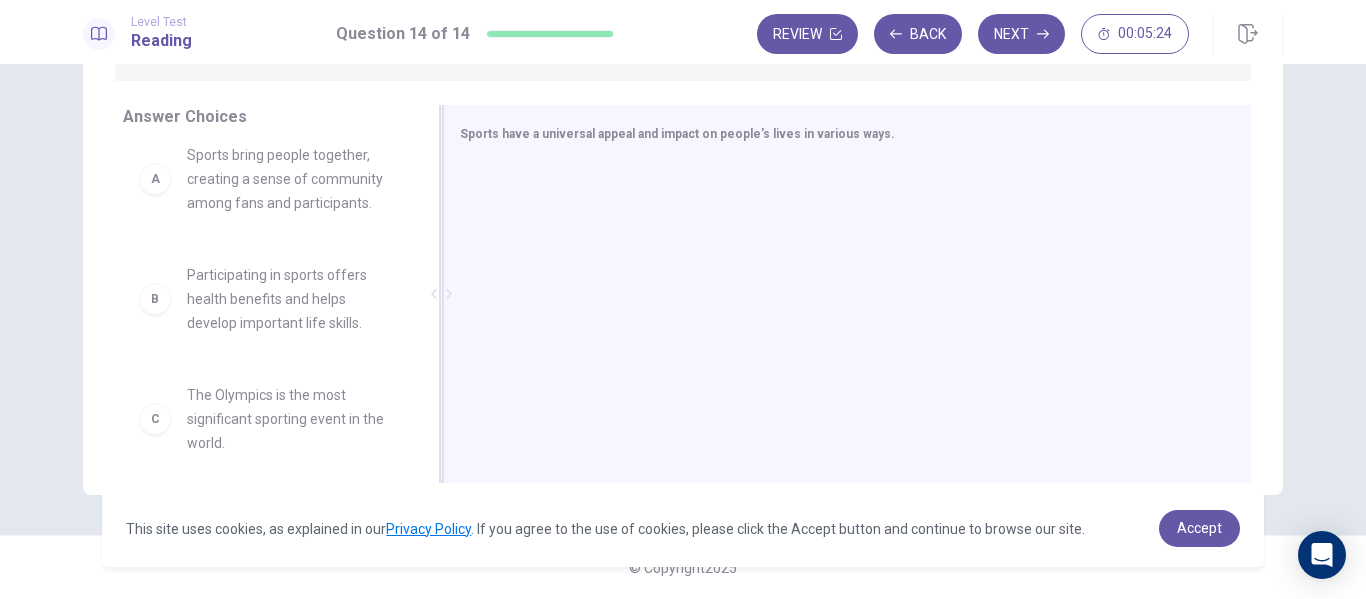 scroll, scrollTop: 12, scrollLeft: 0, axis: vertical 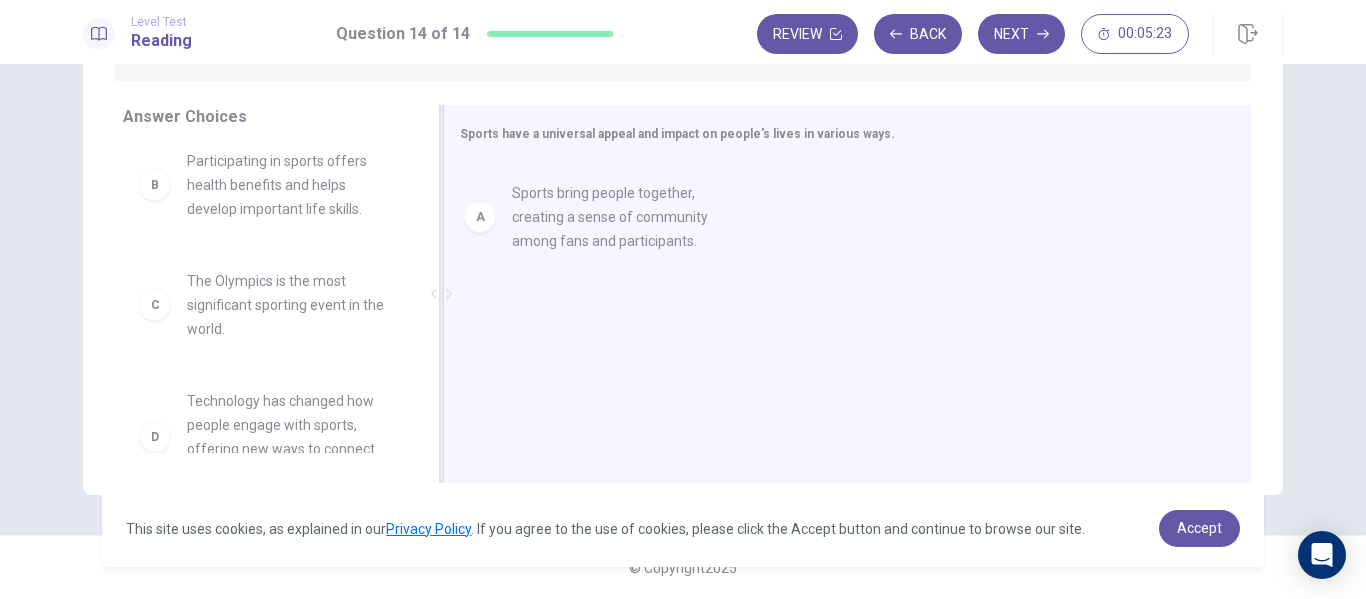 drag, startPoint x: 297, startPoint y: 186, endPoint x: 651, endPoint y: 215, distance: 355.18585 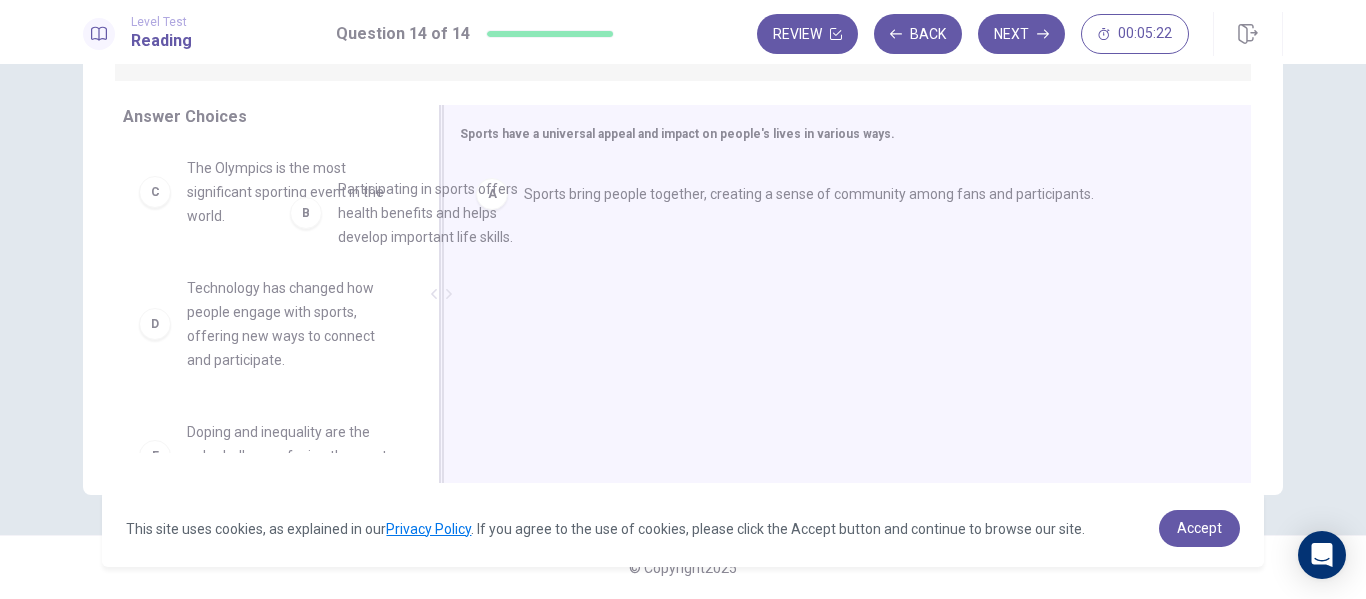 scroll, scrollTop: 0, scrollLeft: 0, axis: both 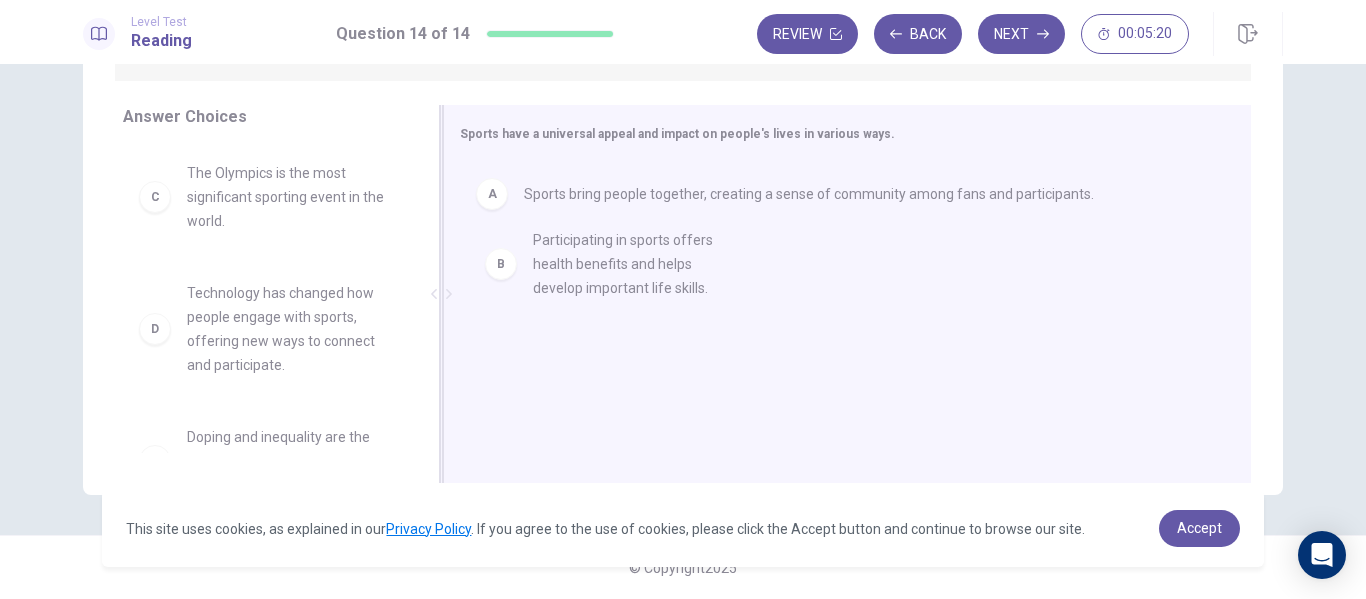 drag, startPoint x: 307, startPoint y: 200, endPoint x: 678, endPoint y: 261, distance: 375.98138 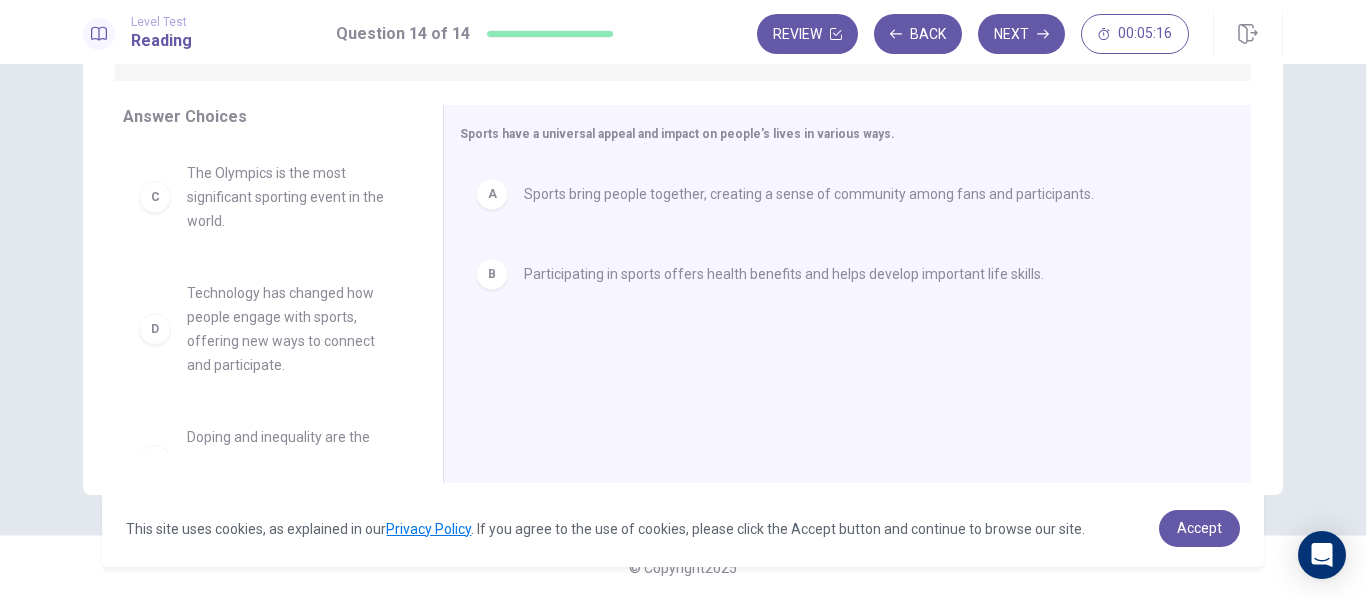 drag, startPoint x: 411, startPoint y: 227, endPoint x: 412, endPoint y: 273, distance: 46.010868 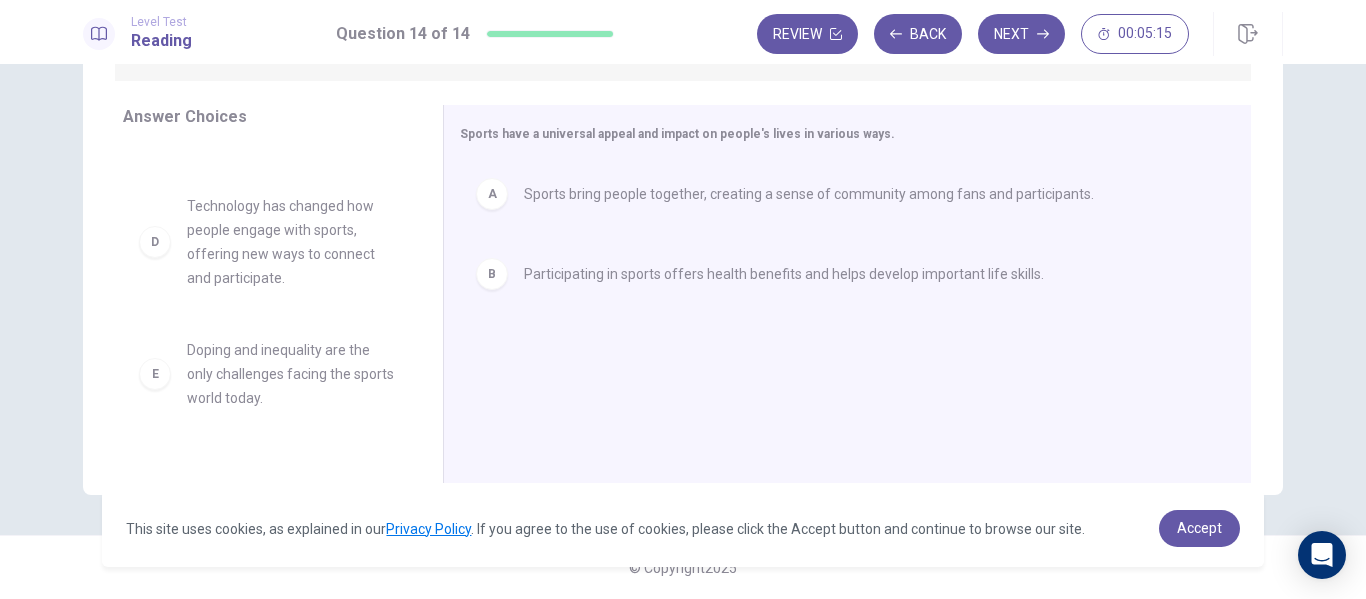 scroll, scrollTop: 91, scrollLeft: 0, axis: vertical 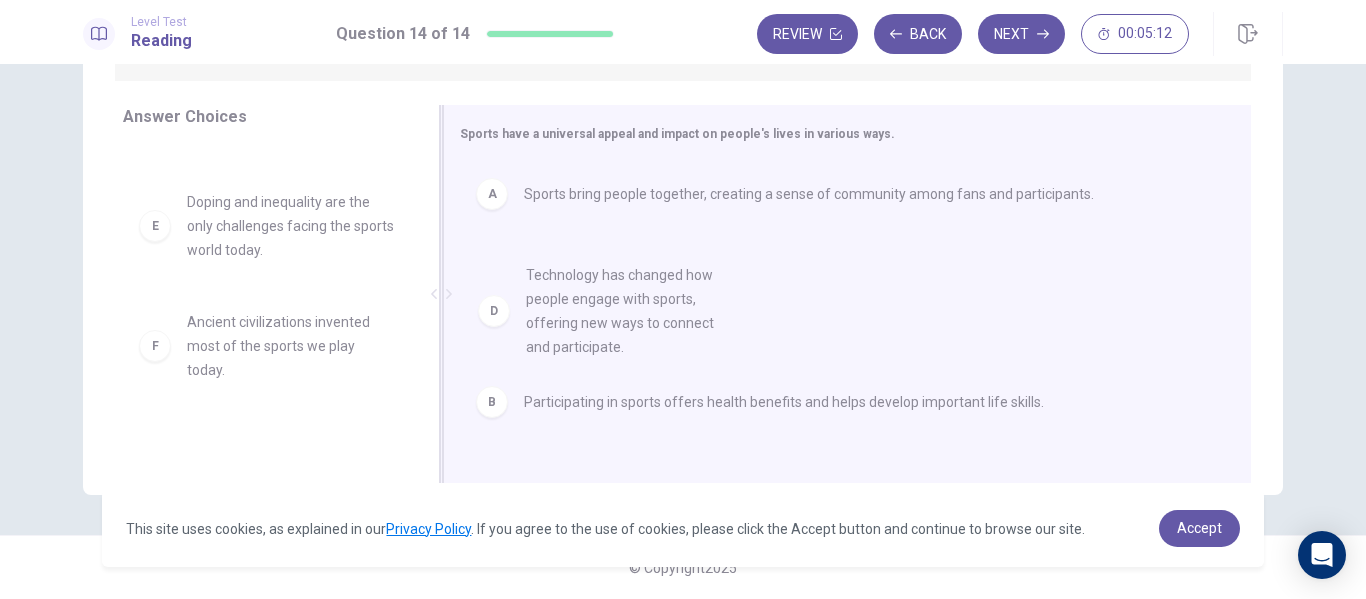 drag, startPoint x: 345, startPoint y: 256, endPoint x: 706, endPoint y: 342, distance: 371.10242 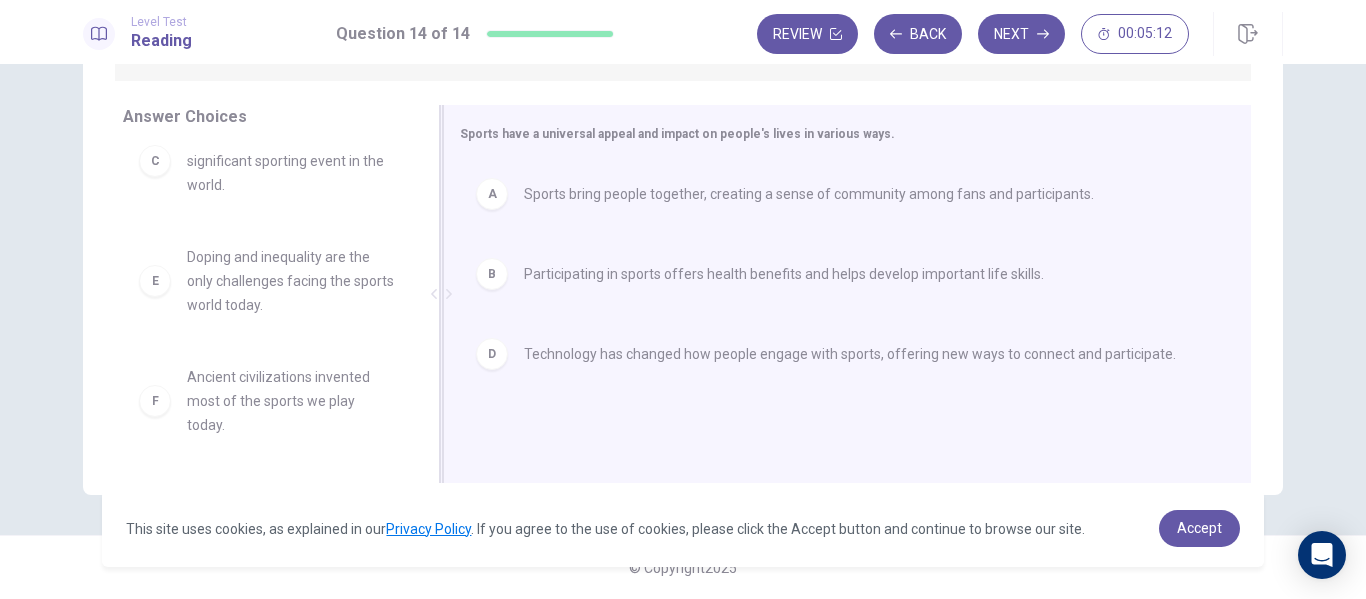 scroll, scrollTop: 36, scrollLeft: 0, axis: vertical 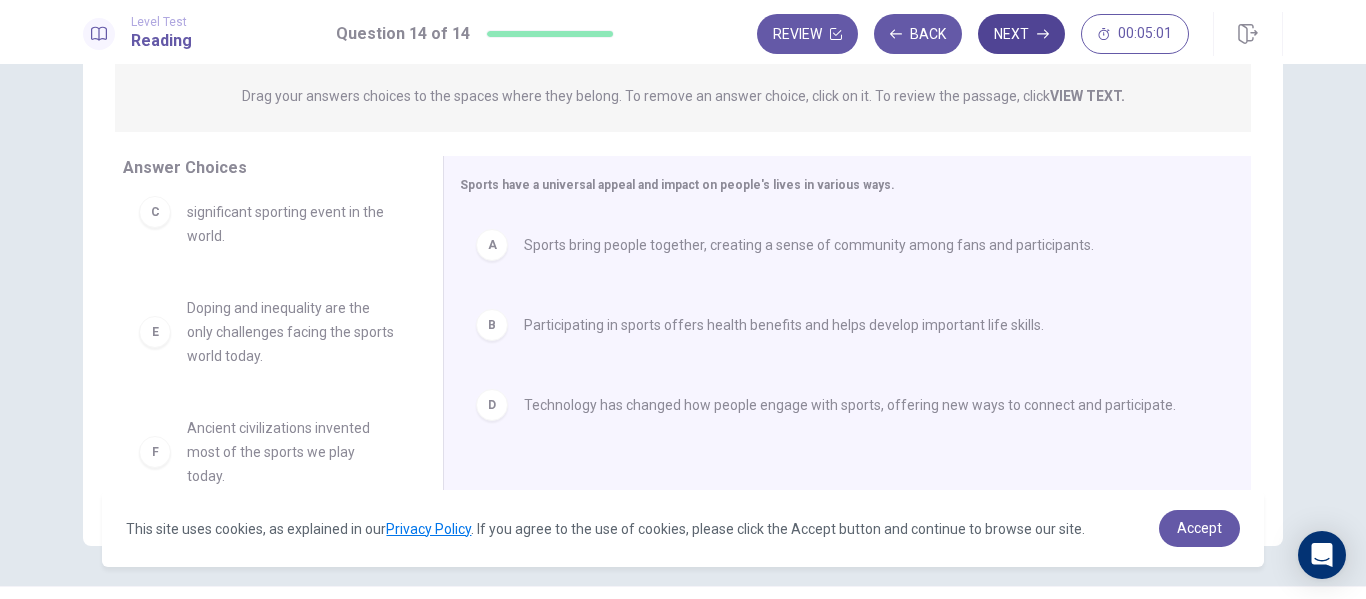 click on "Next" at bounding box center [1021, 34] 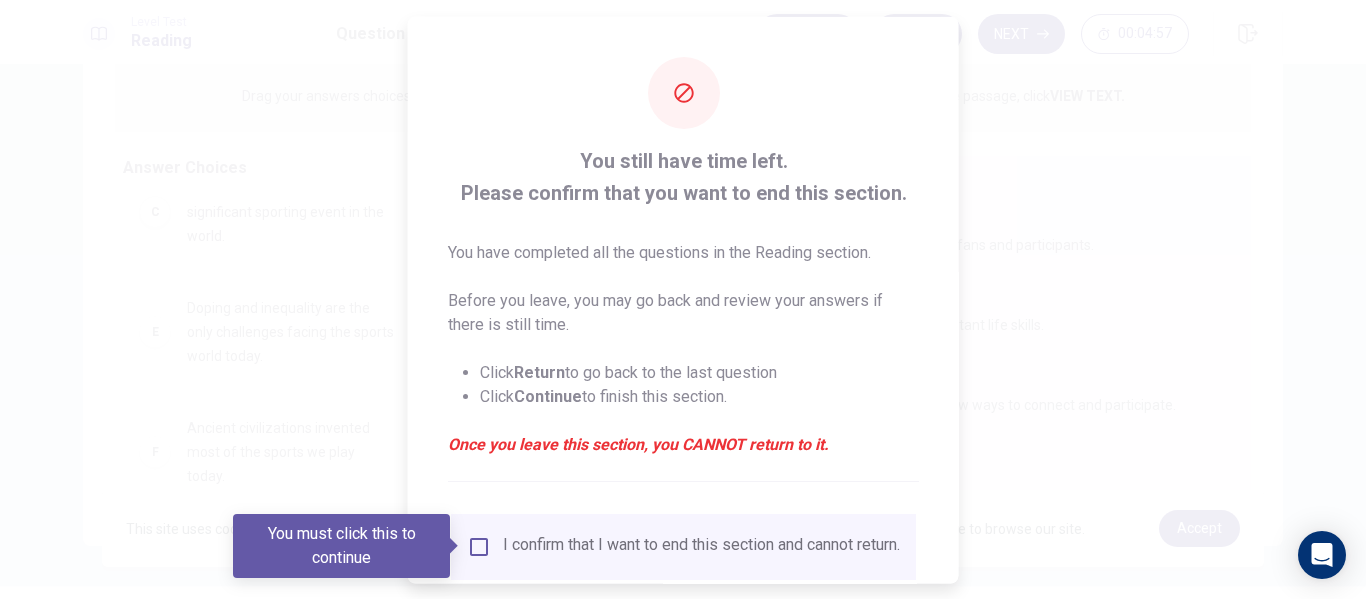click at bounding box center [683, 299] 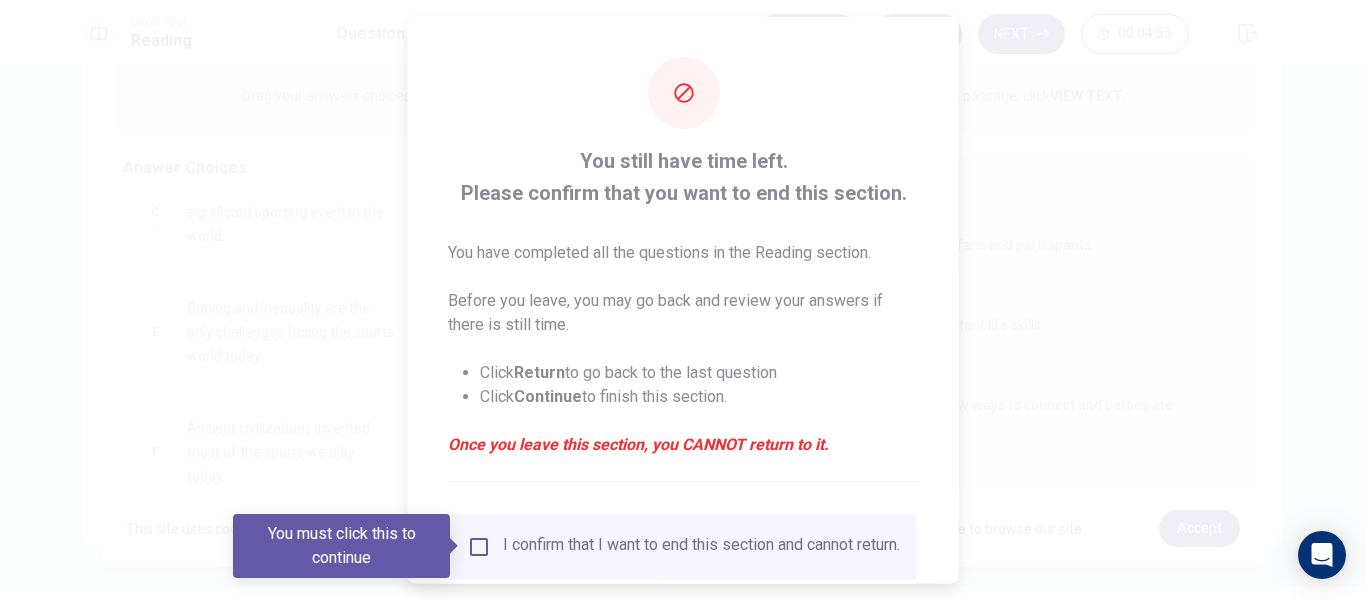 click on "Before you leave, you may go back and review your answers if there is still time." at bounding box center [683, 312] 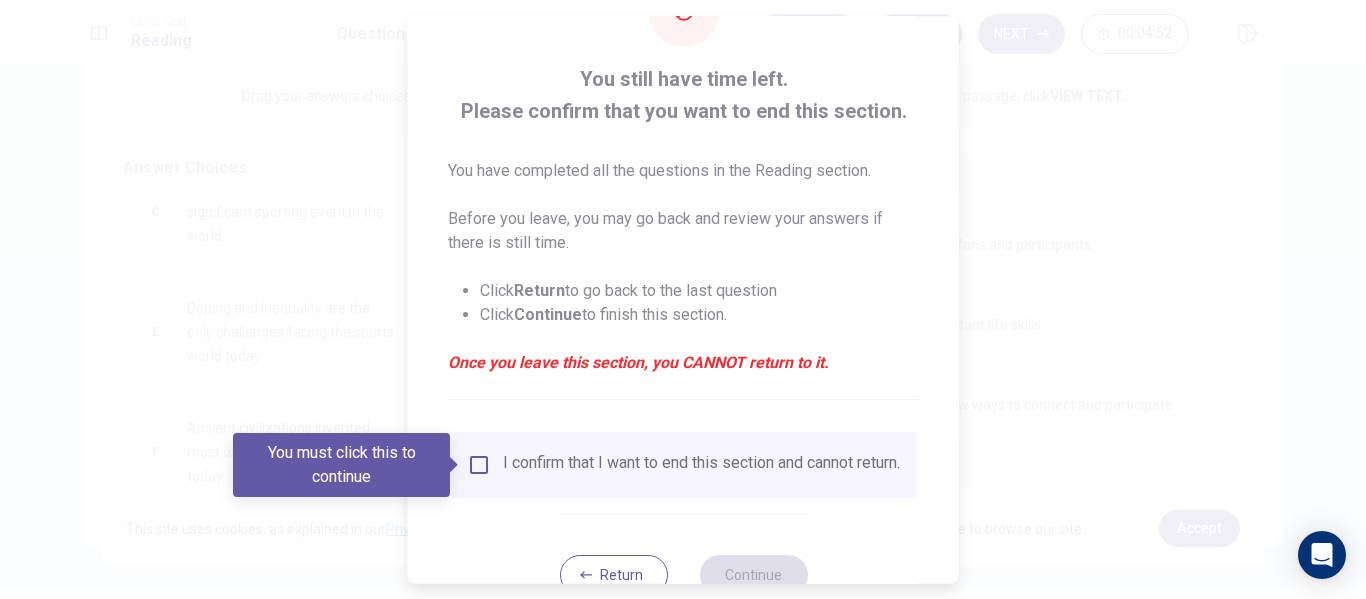 scroll, scrollTop: 147, scrollLeft: 0, axis: vertical 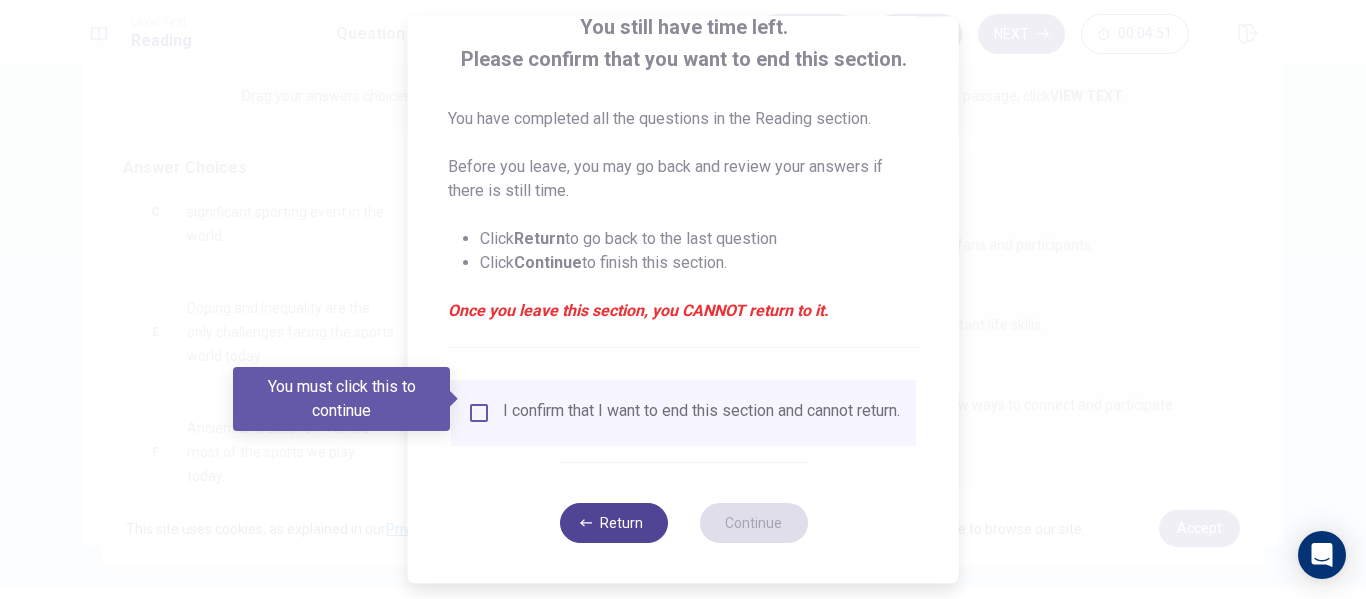 click on "Return" at bounding box center [613, 523] 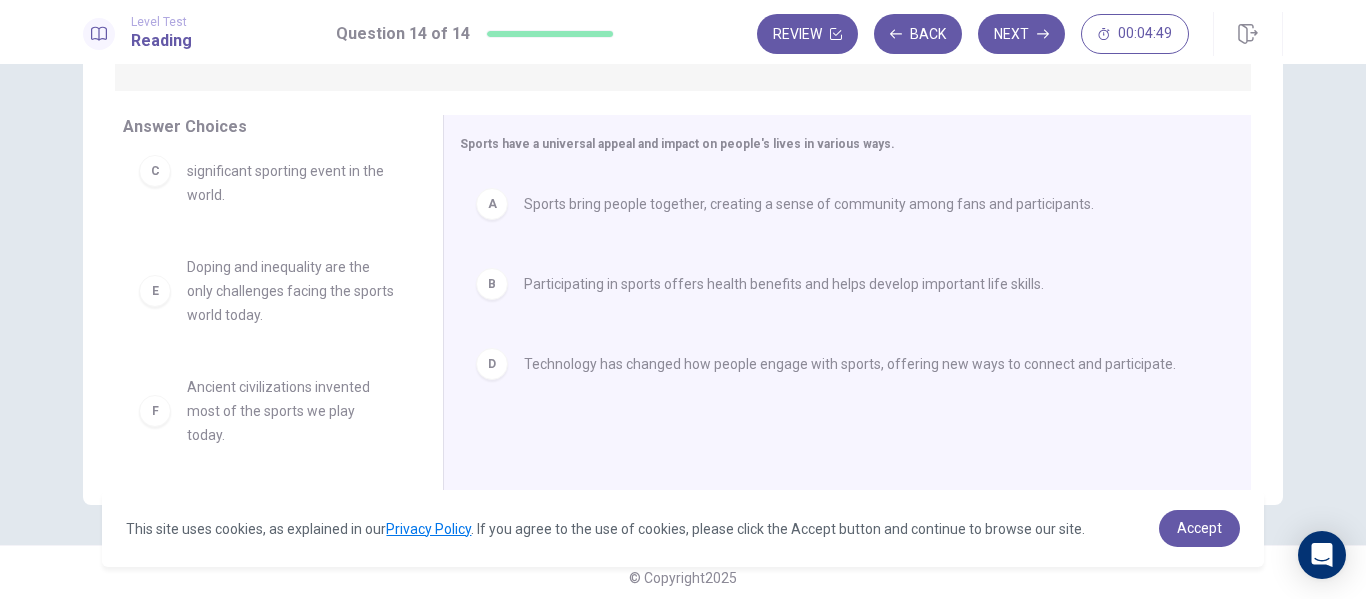 scroll, scrollTop: 304, scrollLeft: 0, axis: vertical 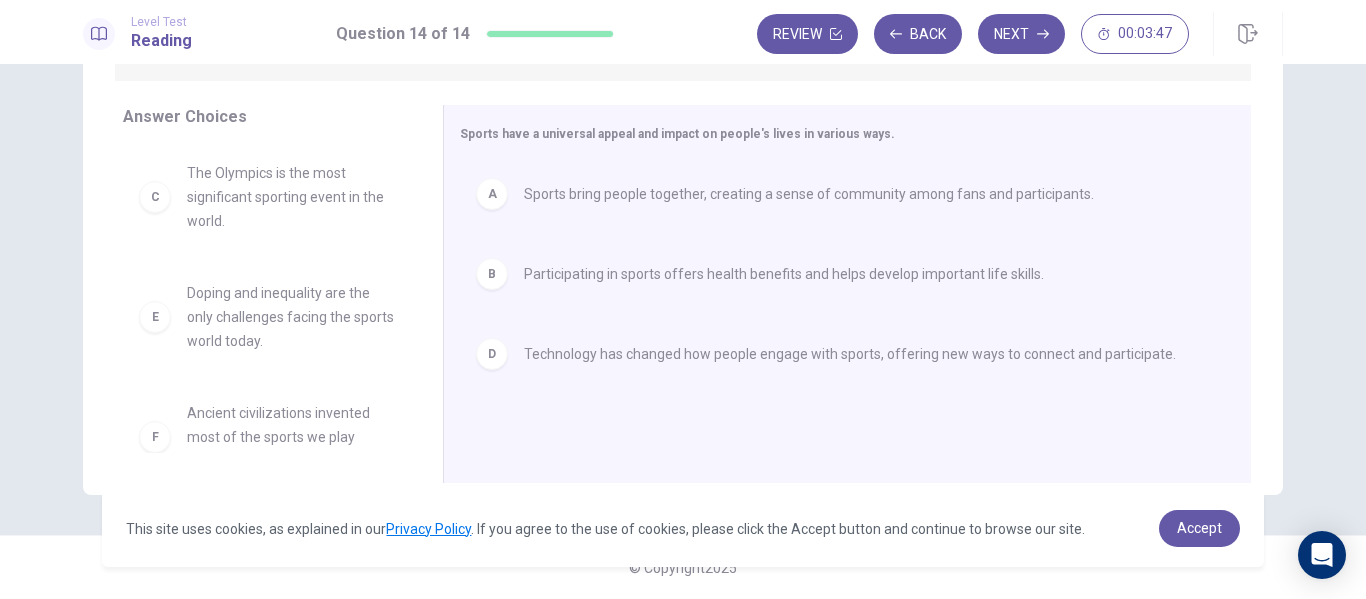 drag, startPoint x: 1354, startPoint y: 347, endPoint x: 1365, endPoint y: 303, distance: 45.35416 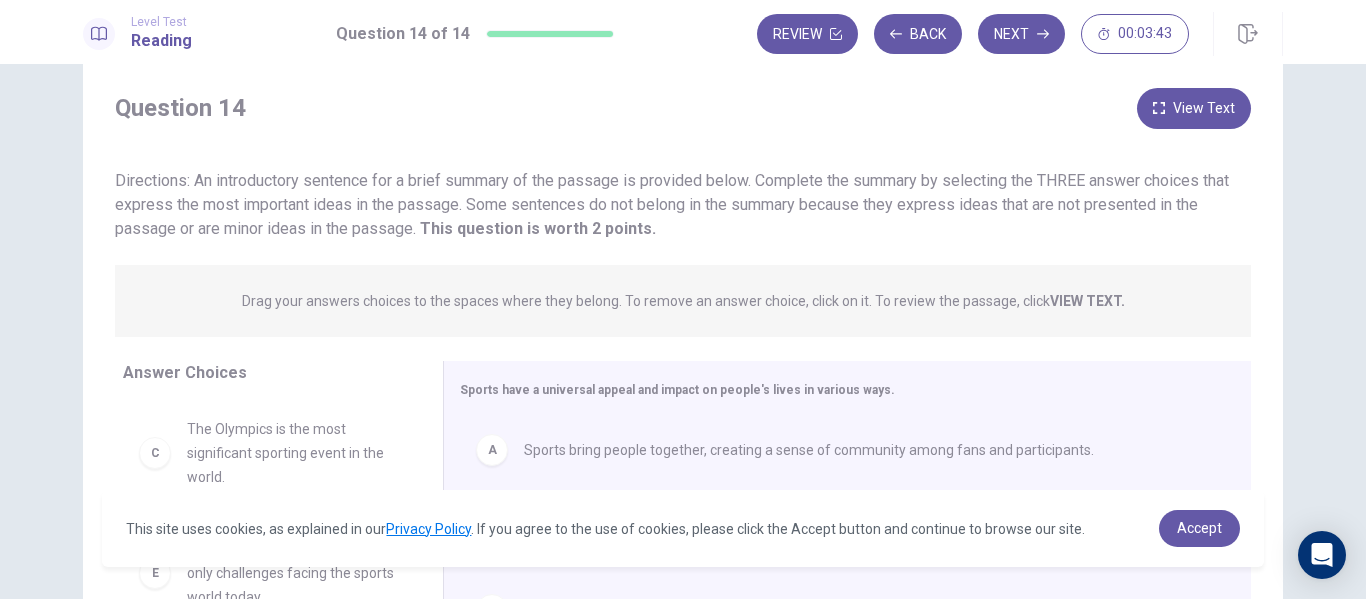 scroll, scrollTop: 123, scrollLeft: 0, axis: vertical 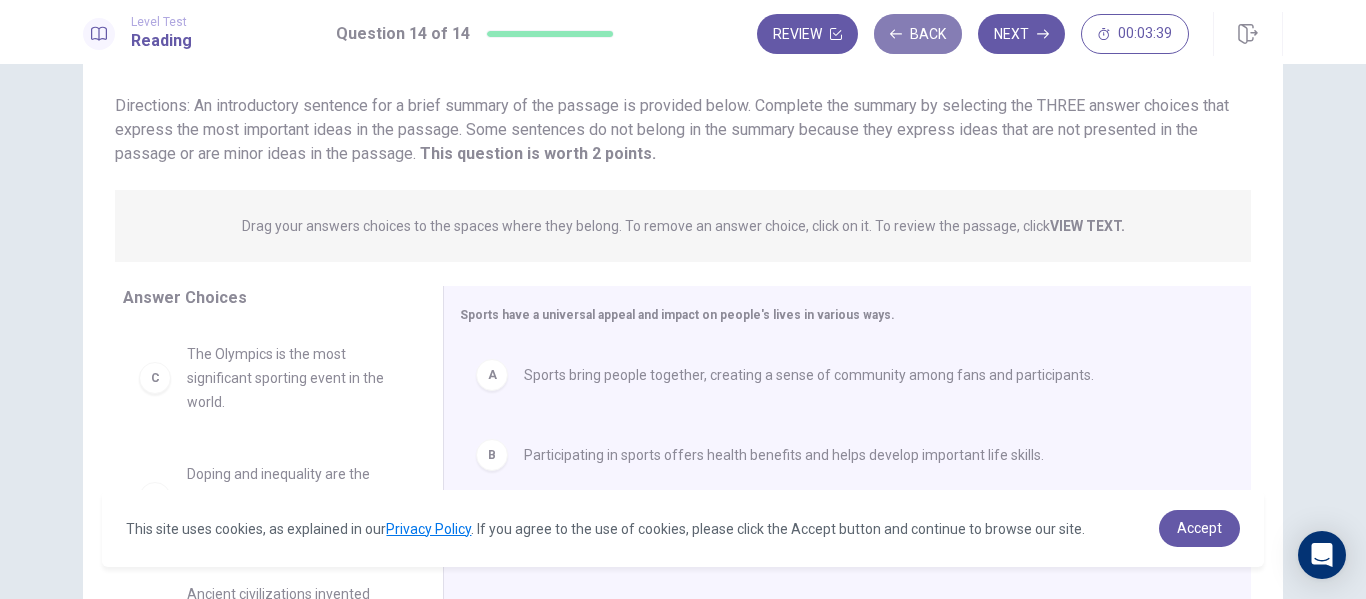 click on "Back" at bounding box center (918, 34) 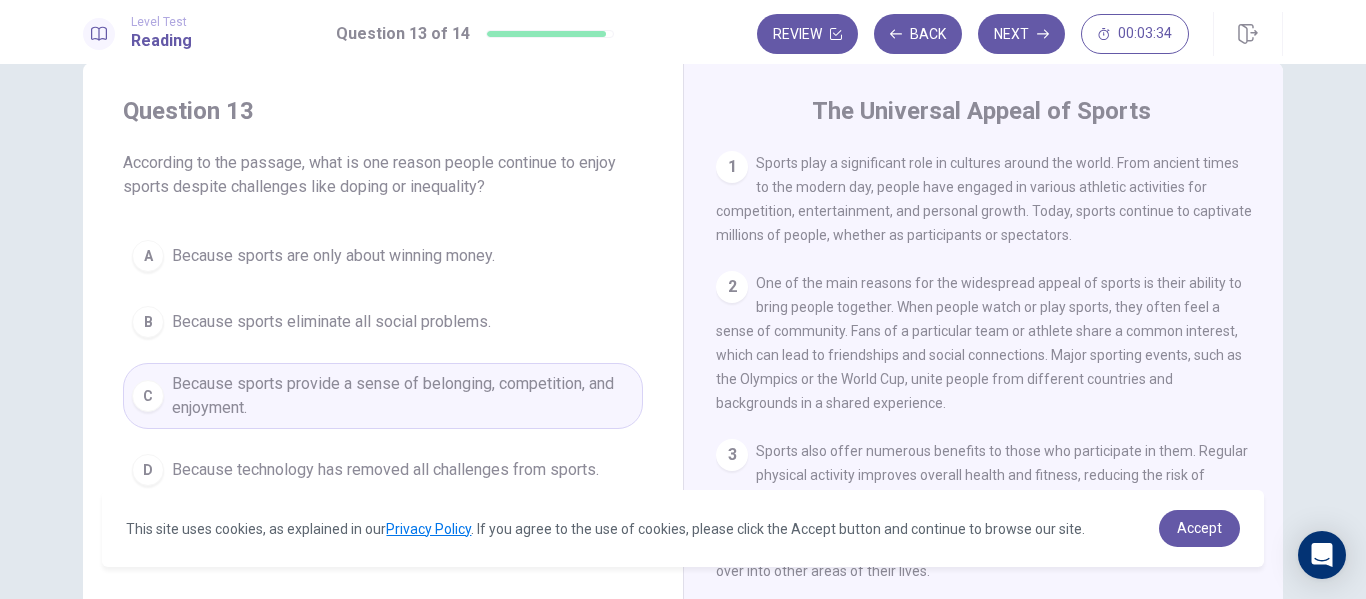 scroll, scrollTop: 61, scrollLeft: 0, axis: vertical 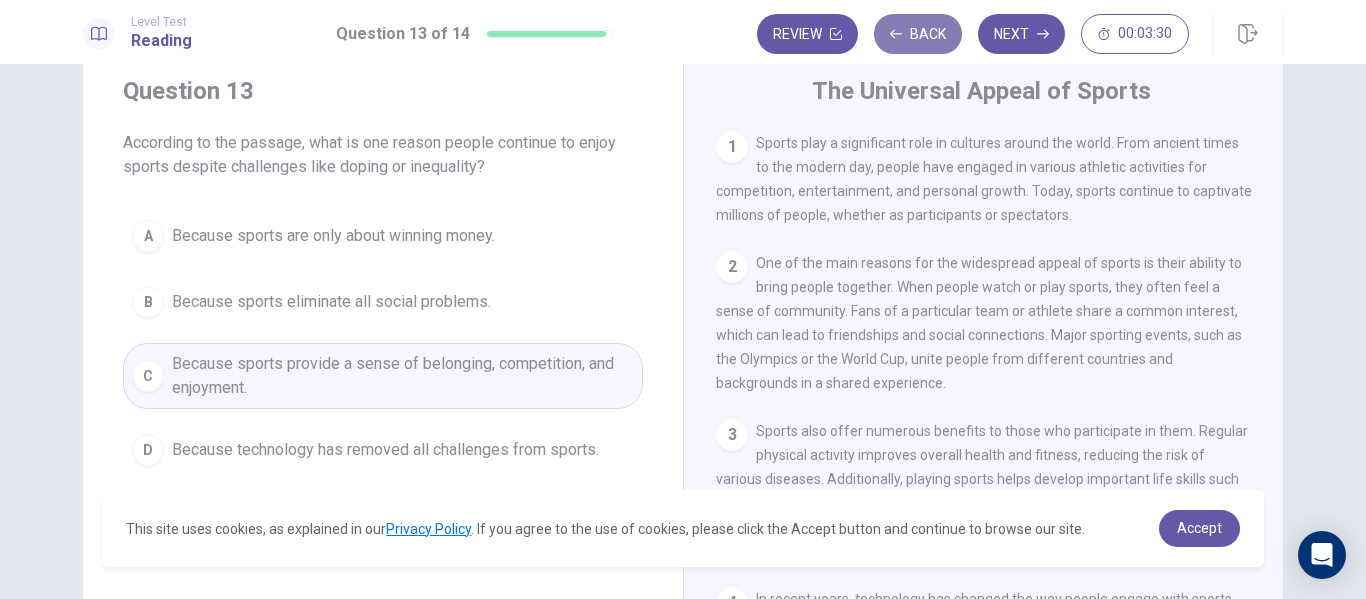 click on "Back" at bounding box center [918, 34] 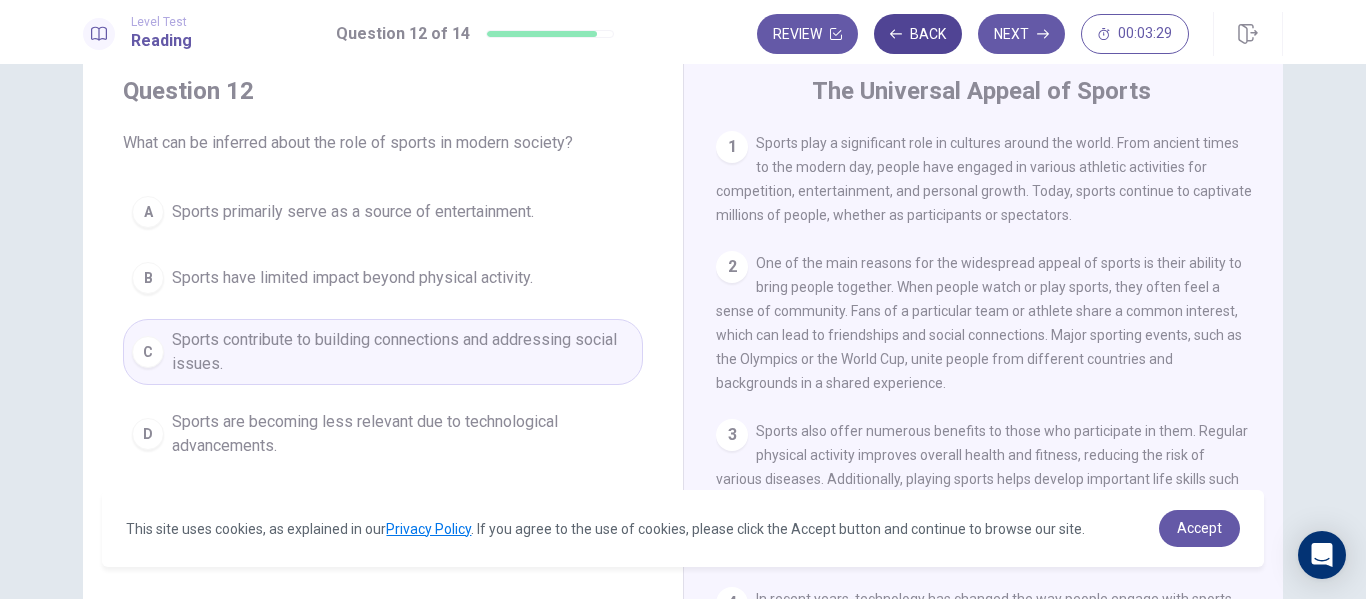 click on "Back" at bounding box center [918, 34] 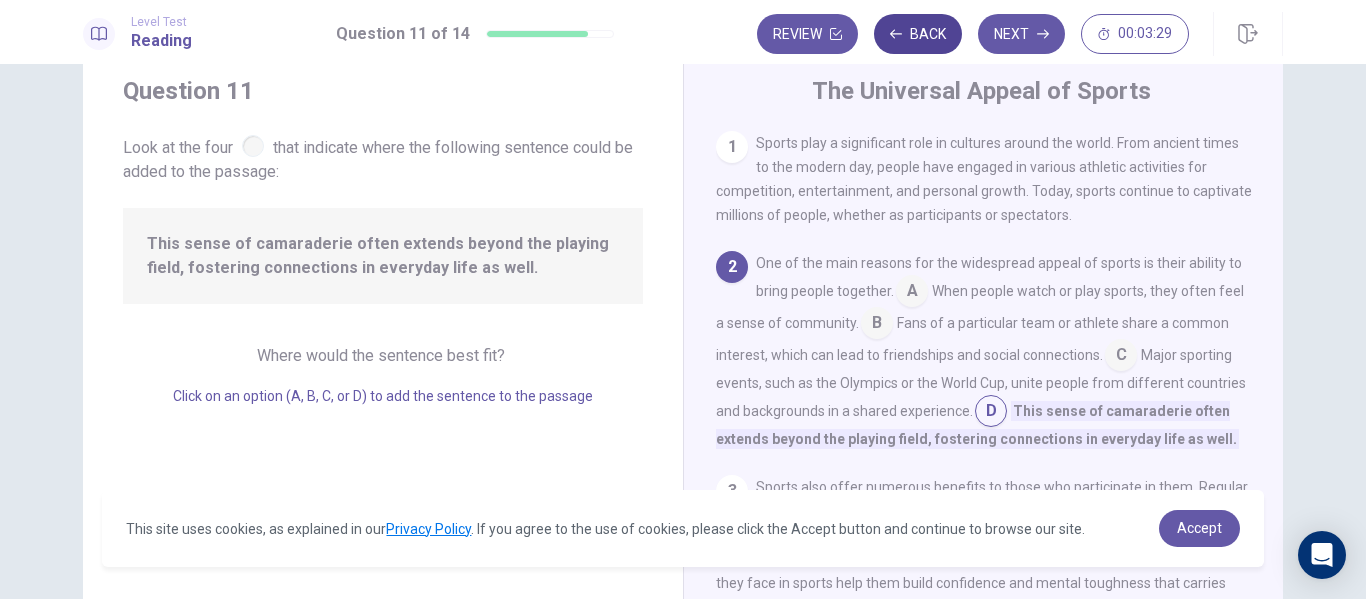 scroll, scrollTop: 124, scrollLeft: 0, axis: vertical 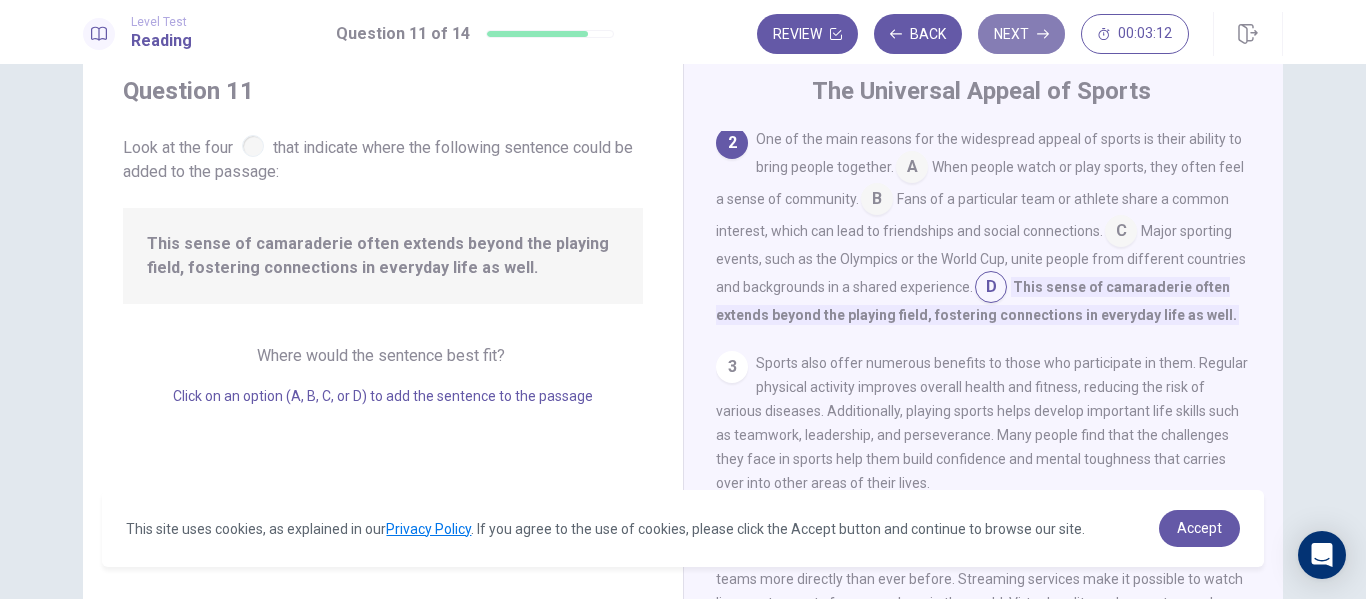 click on "Next" at bounding box center (1021, 34) 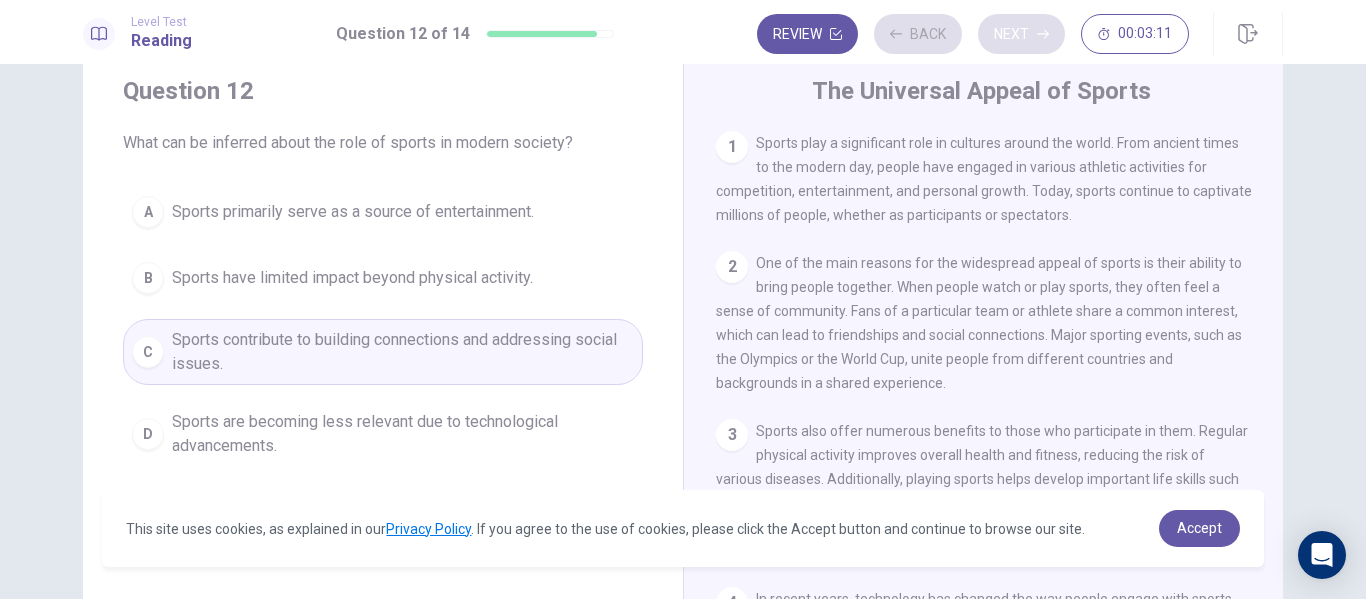 click on "Review Back Next 00:03:11" at bounding box center (973, 34) 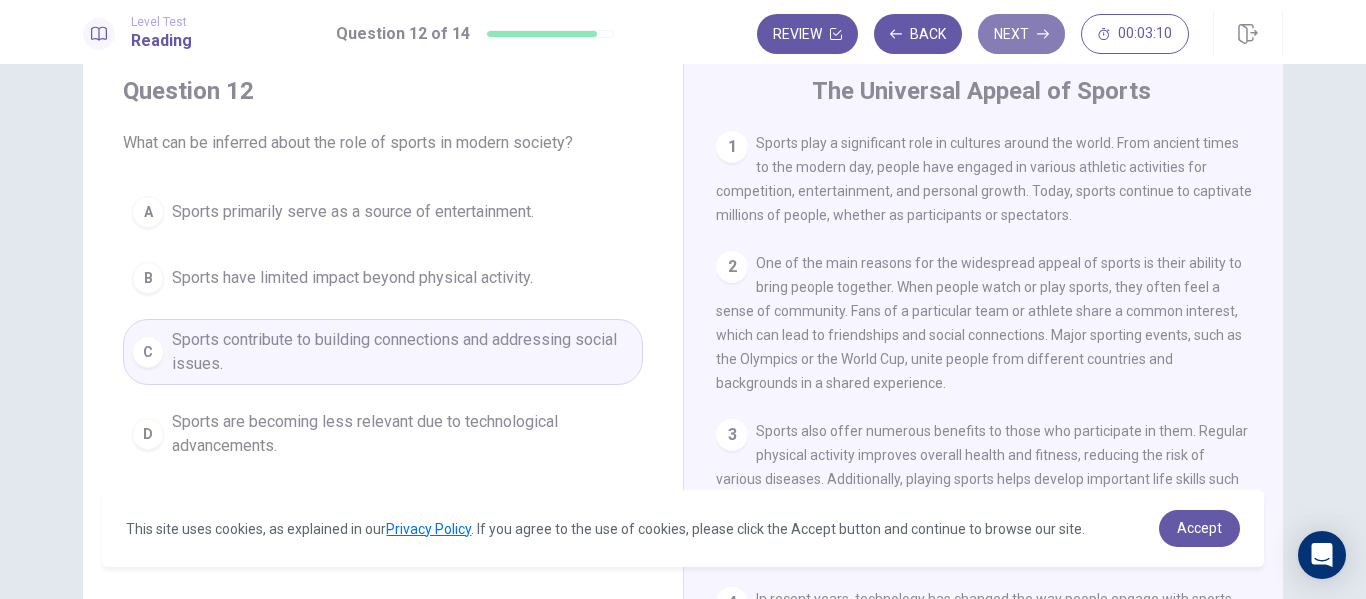 click on "Next" at bounding box center (1021, 34) 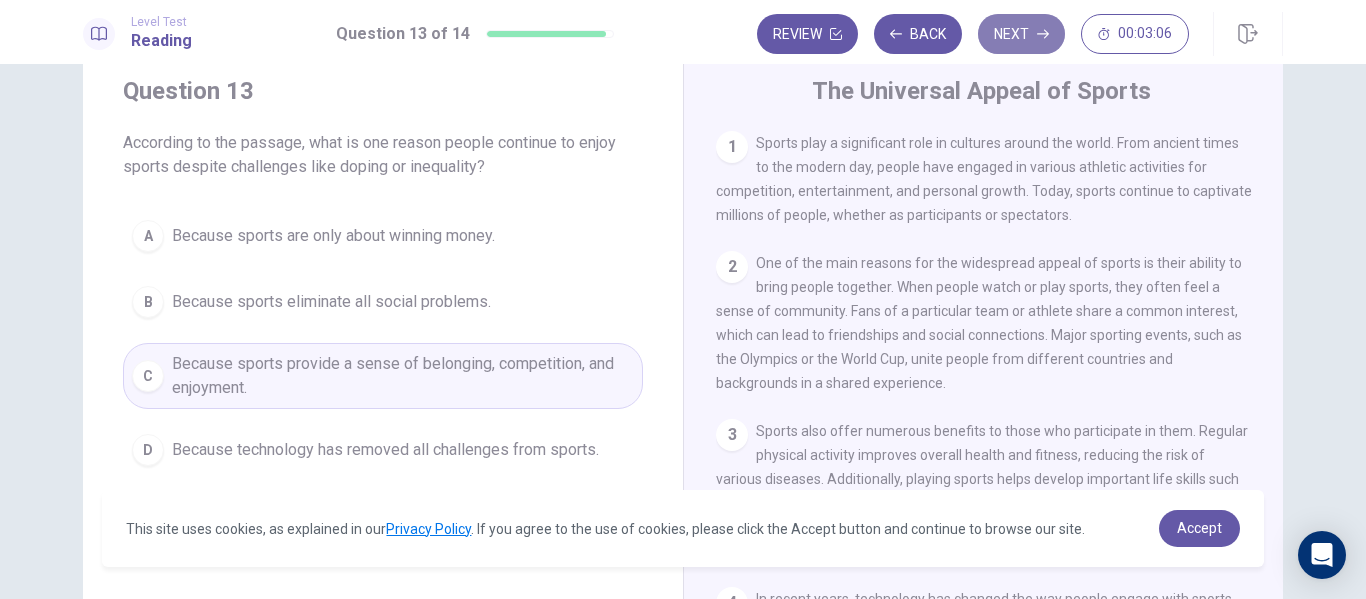 click on "Next" at bounding box center [1021, 34] 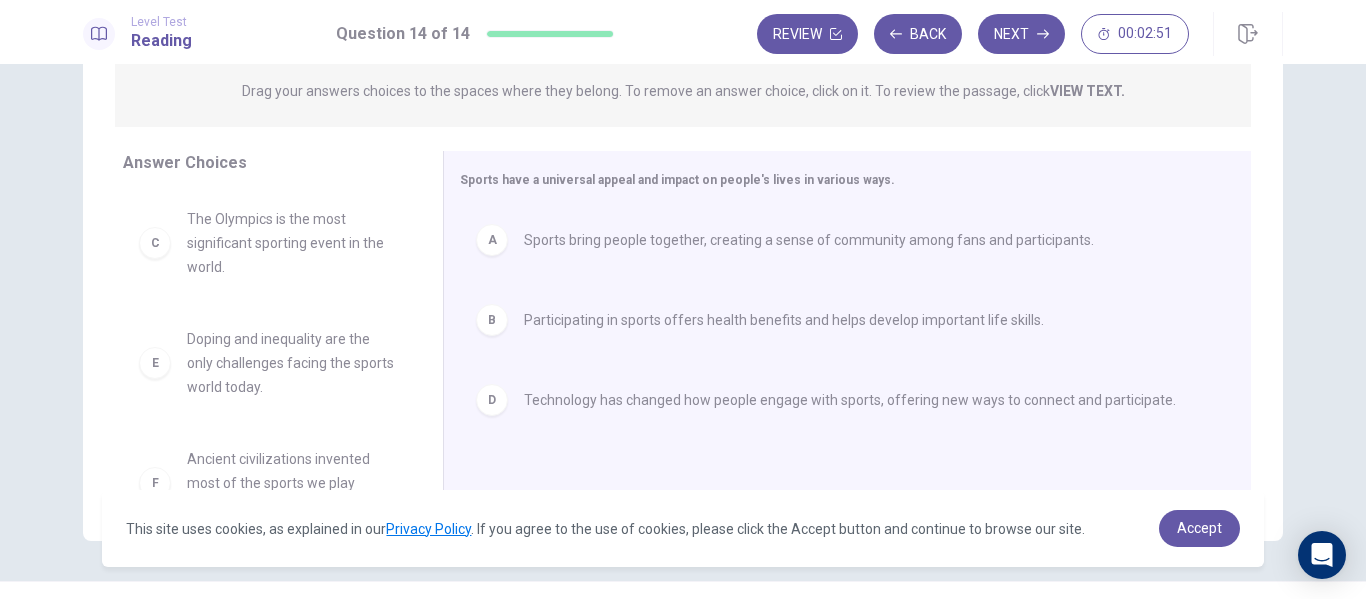 scroll, scrollTop: 304, scrollLeft: 0, axis: vertical 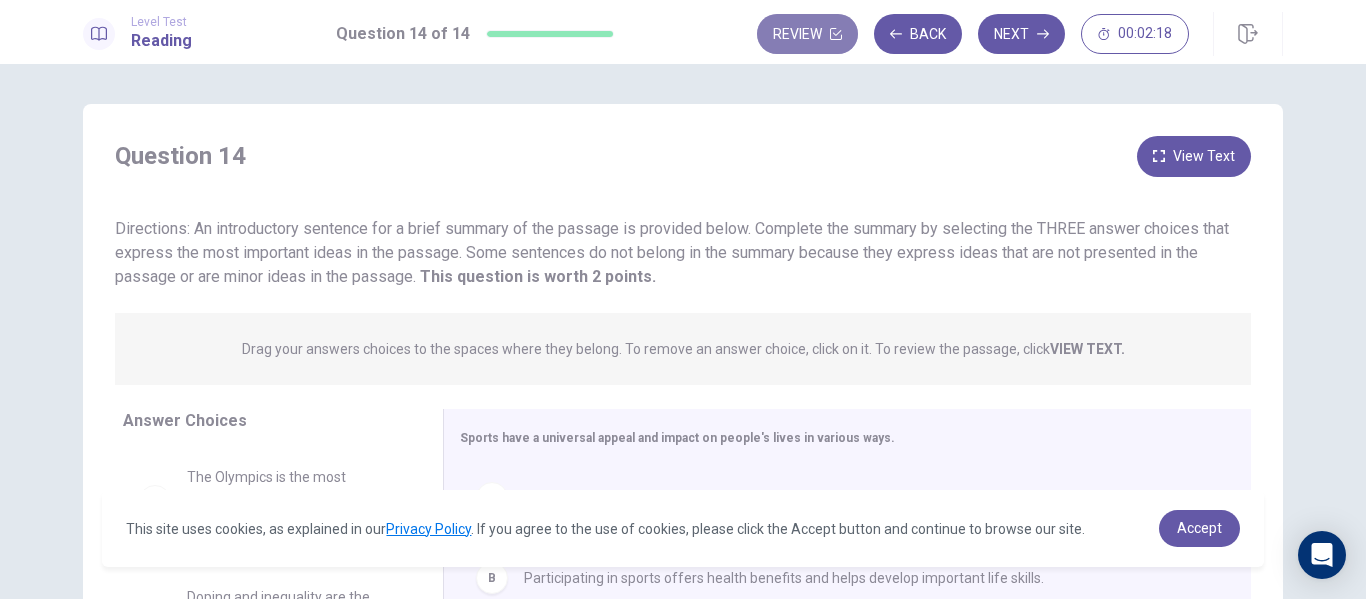 click on "Review" at bounding box center (807, 34) 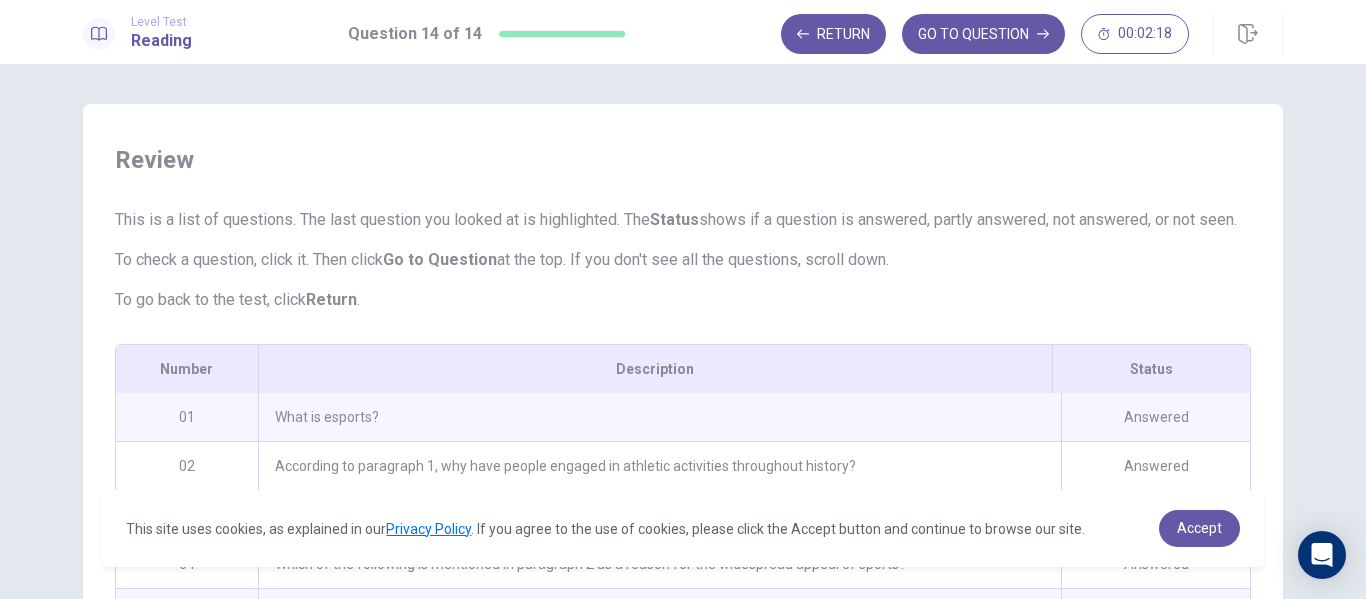 scroll, scrollTop: 353, scrollLeft: 0, axis: vertical 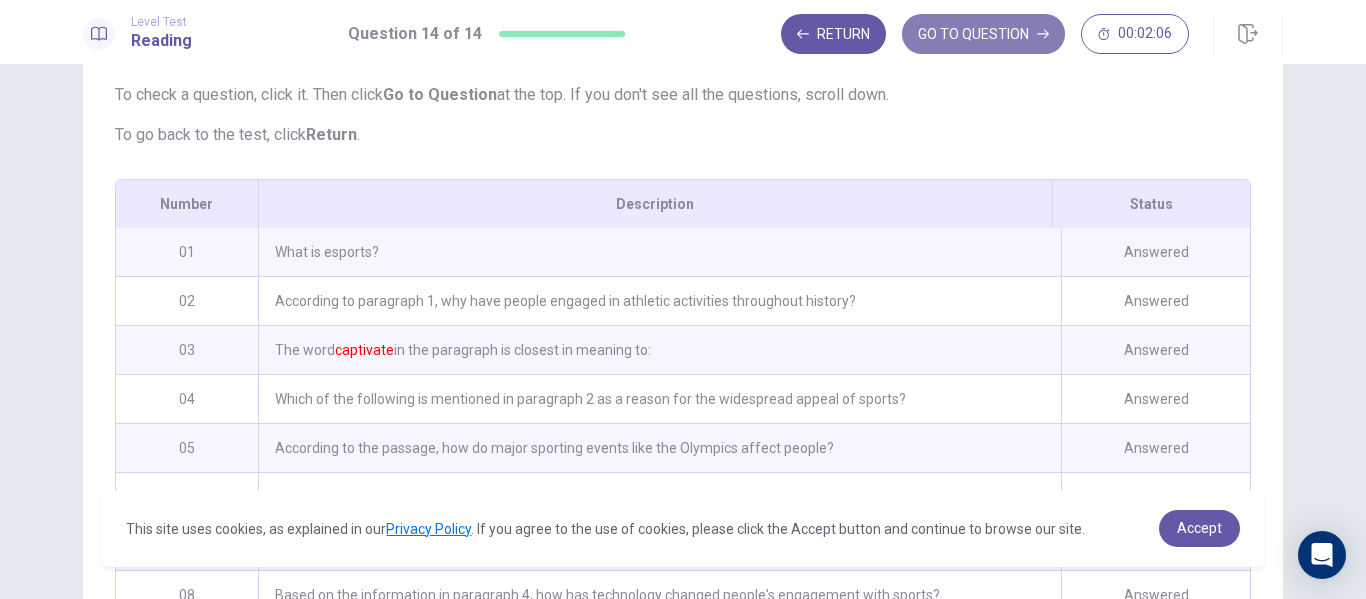 click on "GO TO QUESTION" at bounding box center [983, 34] 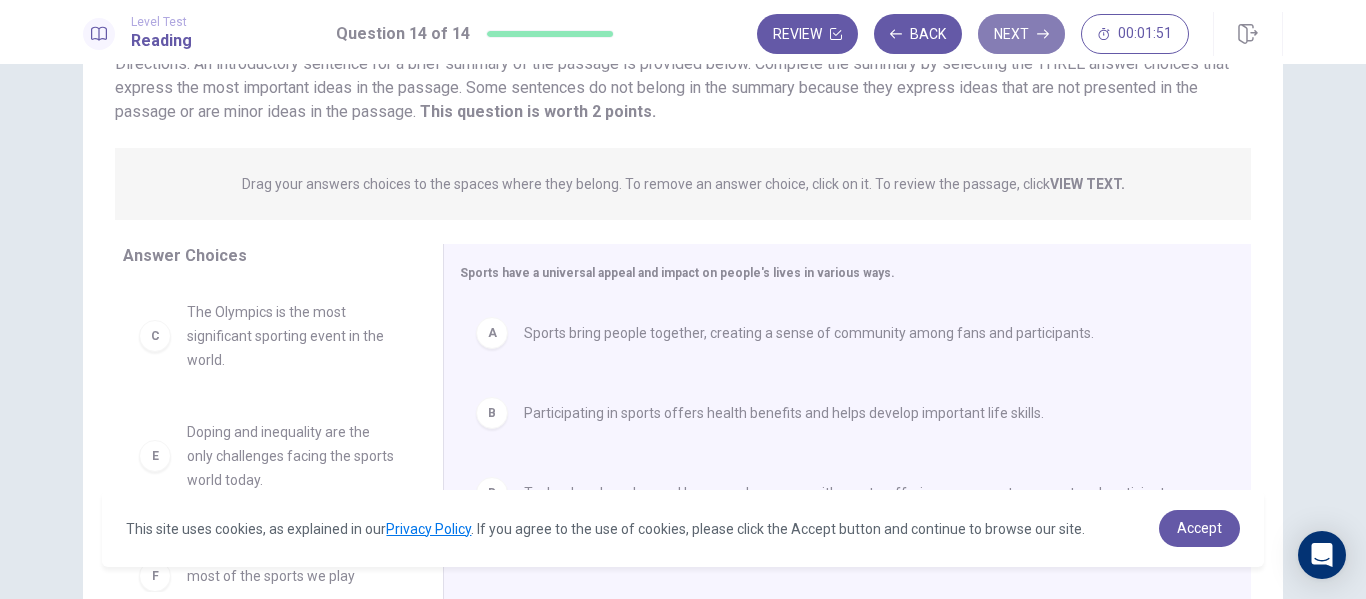 click on "Next" at bounding box center [1021, 34] 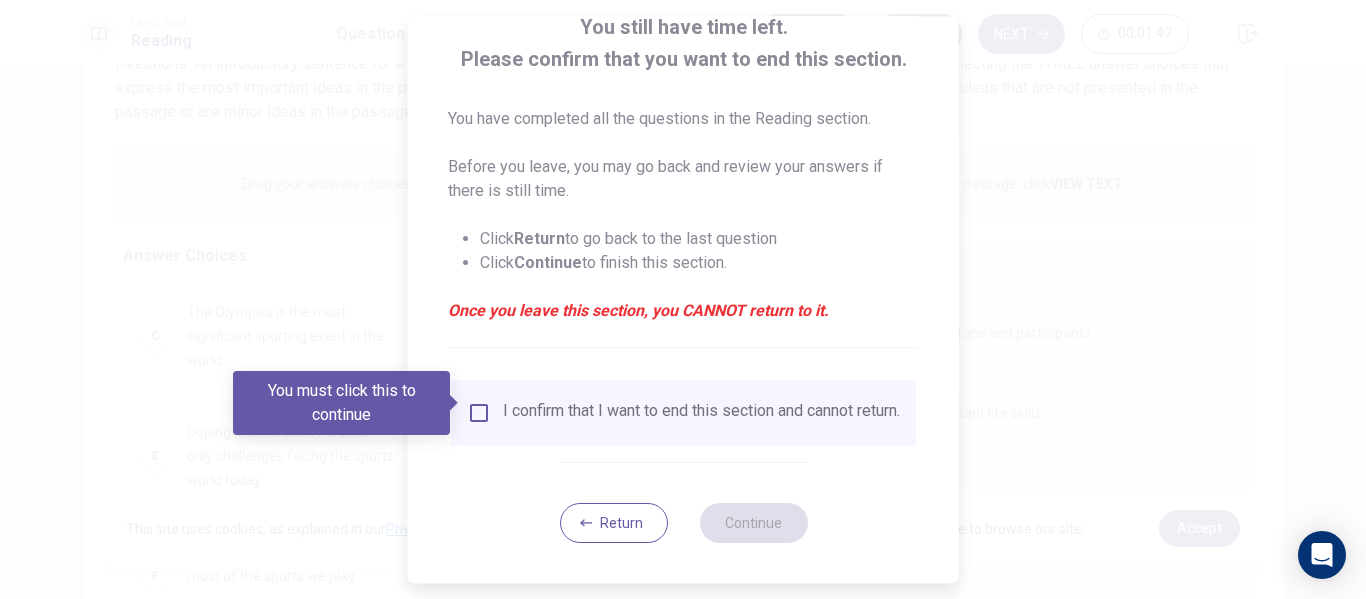 scroll, scrollTop: 147, scrollLeft: 0, axis: vertical 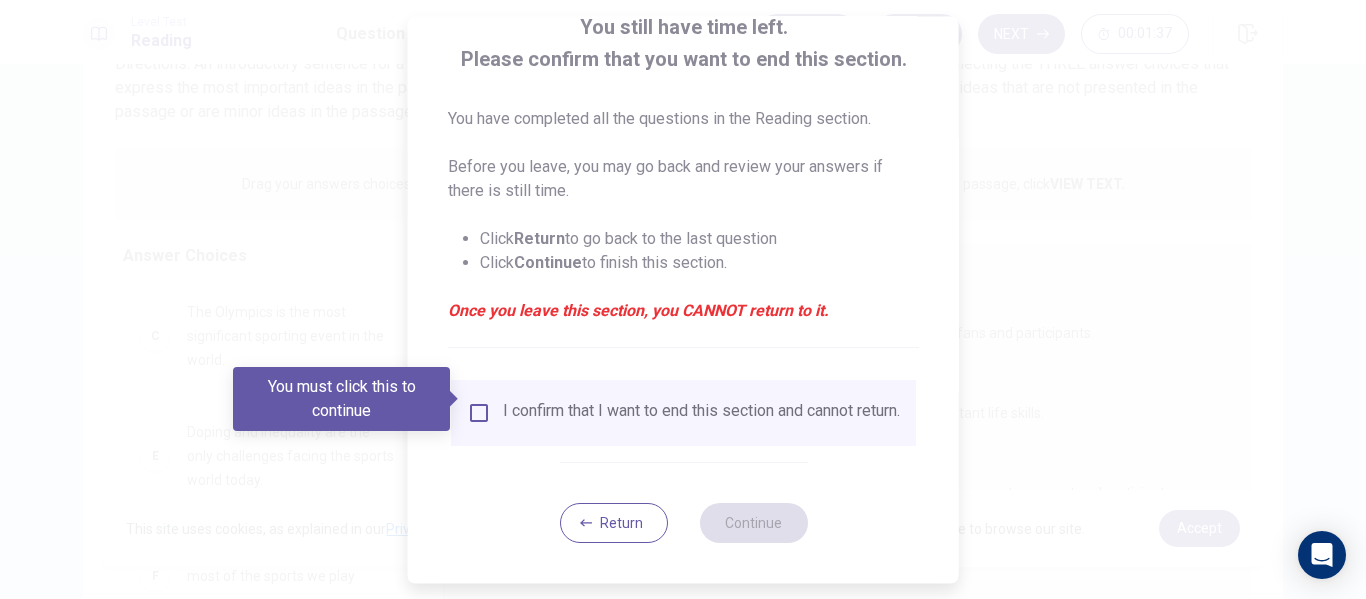 click on "I confirm that I want to end this section and cannot return." at bounding box center [701, 413] 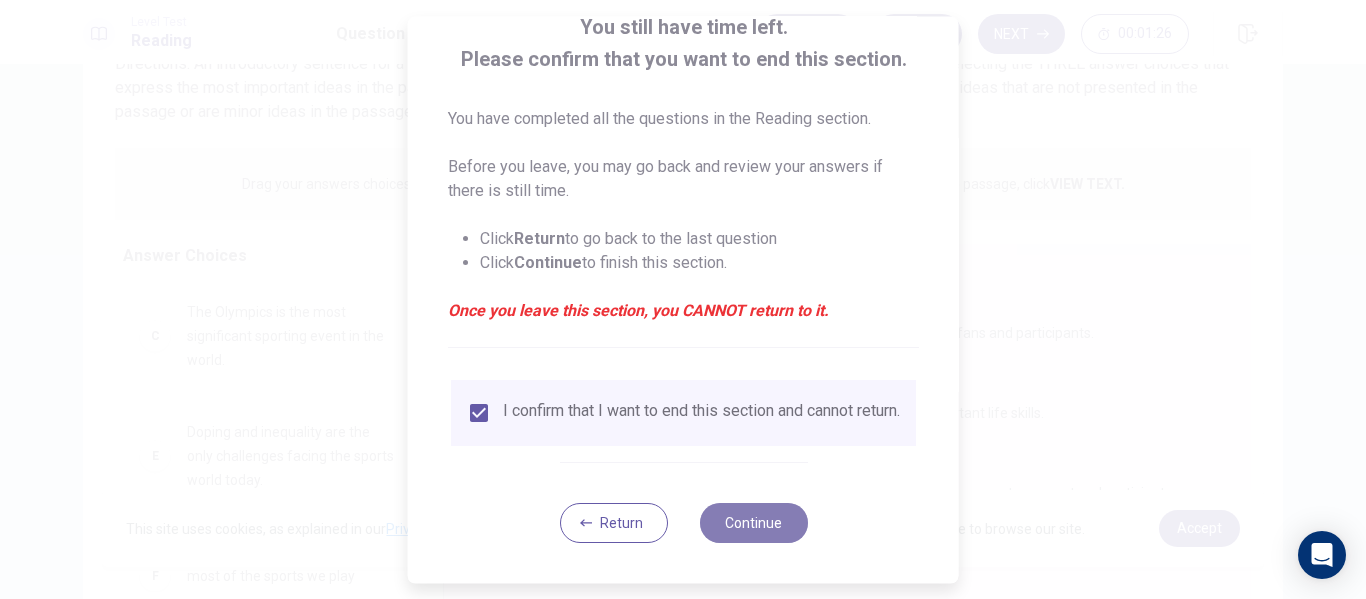 click on "Continue" at bounding box center [753, 523] 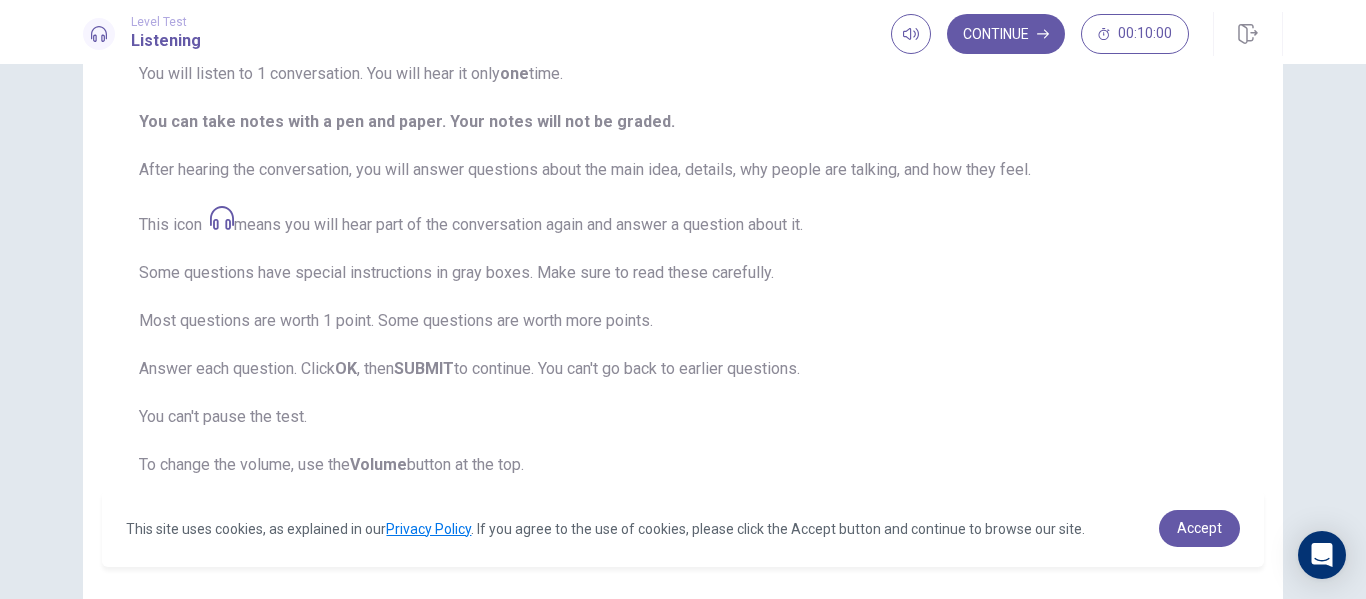 scroll, scrollTop: 231, scrollLeft: 0, axis: vertical 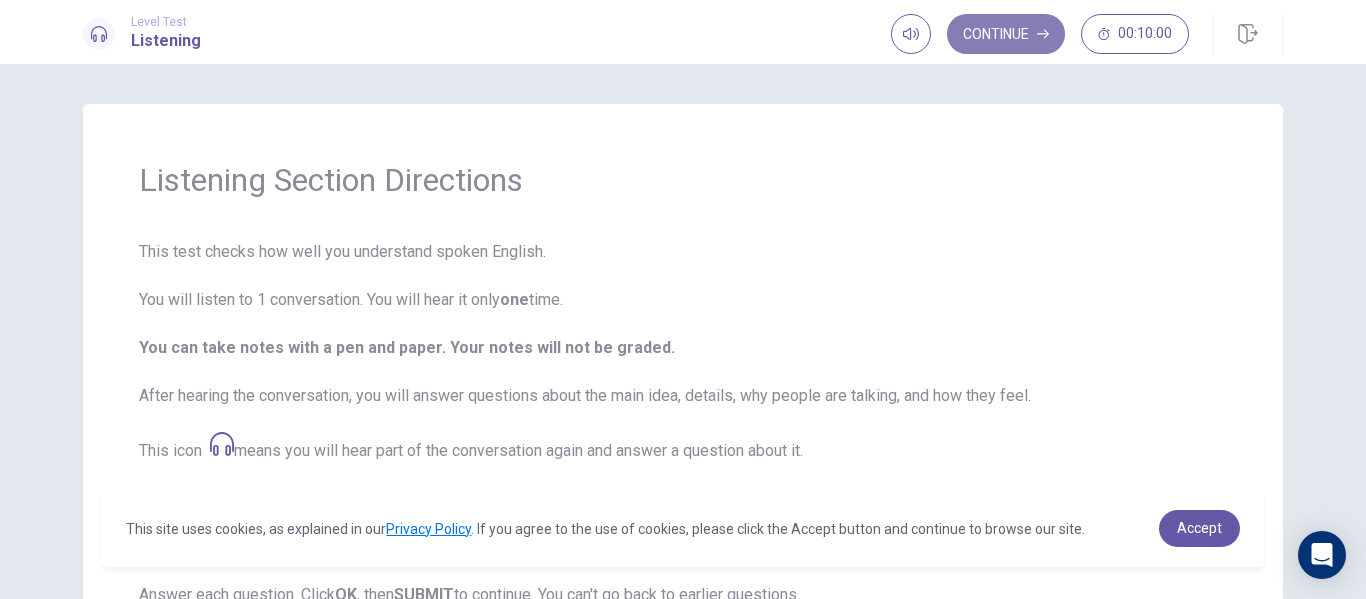 click on "Continue" at bounding box center [1006, 34] 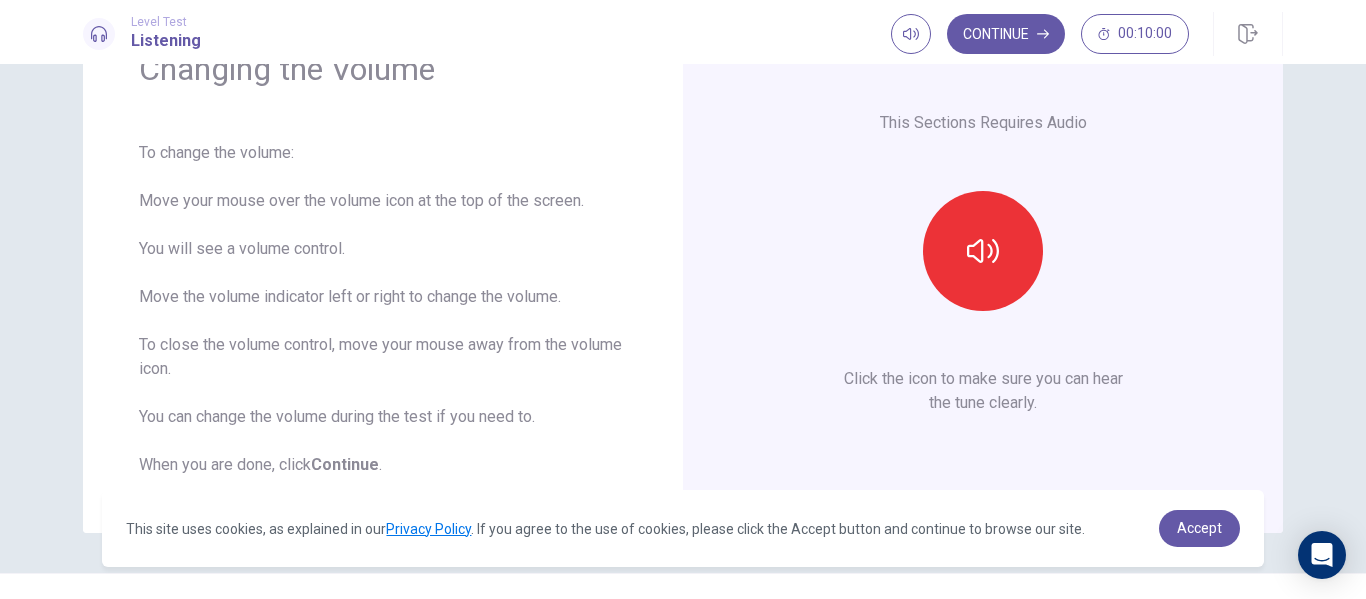 scroll, scrollTop: 117, scrollLeft: 0, axis: vertical 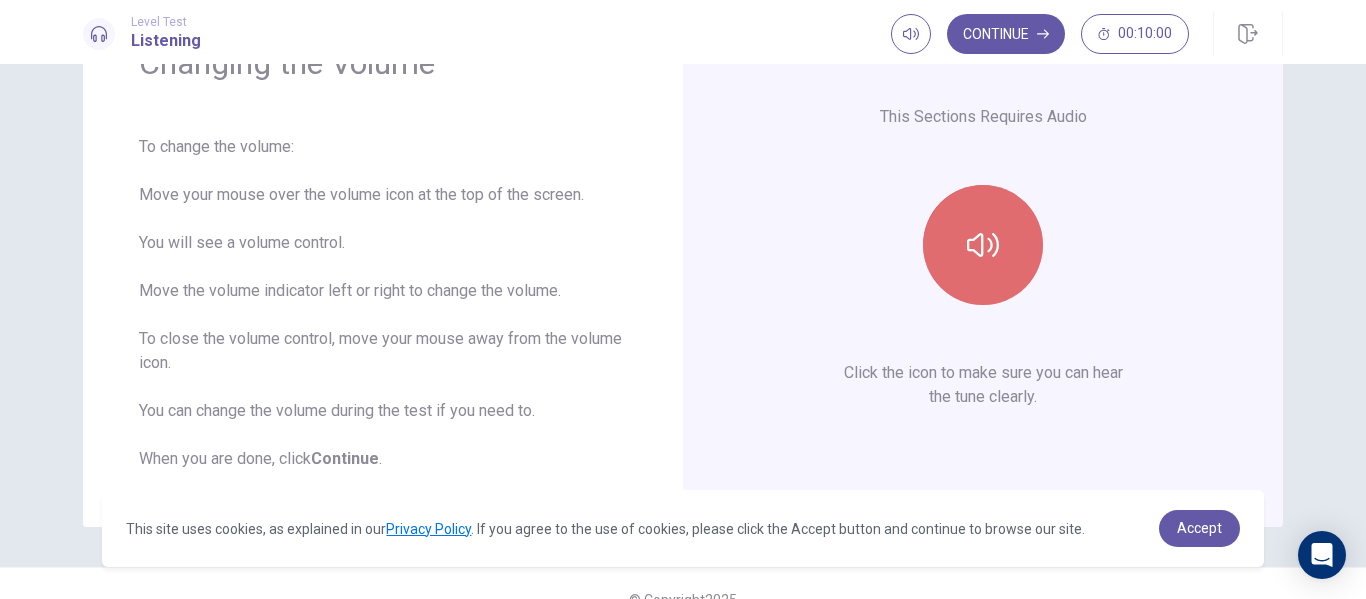 click at bounding box center [983, 245] 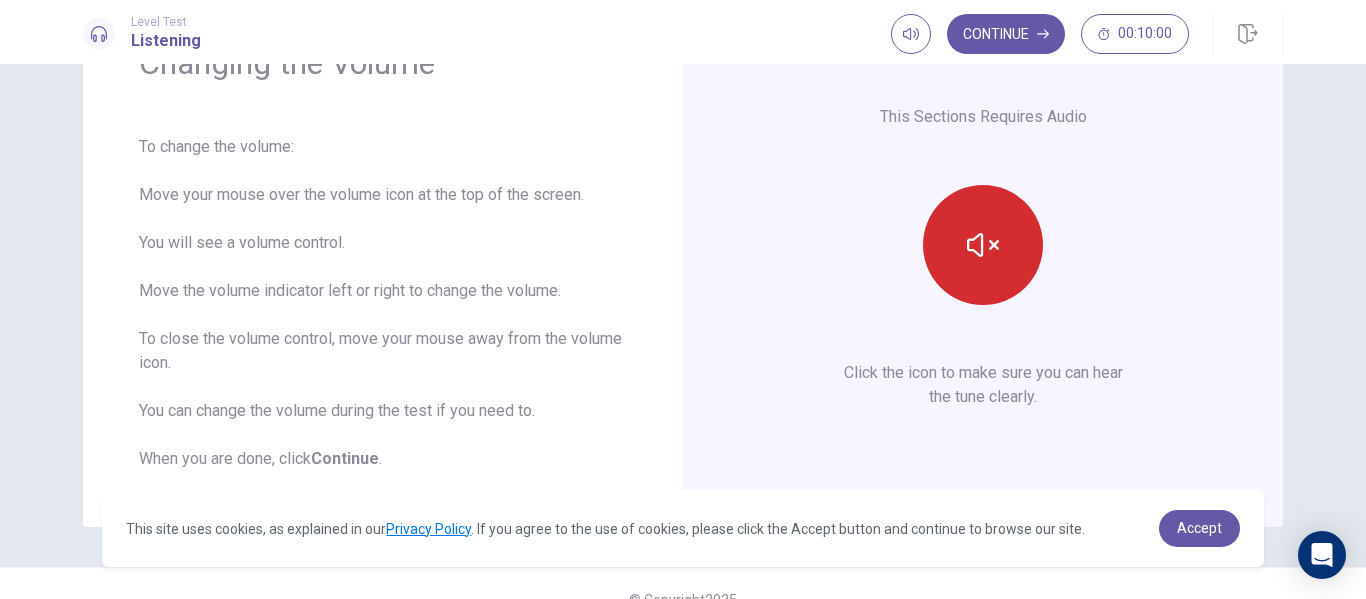 click at bounding box center [983, 245] 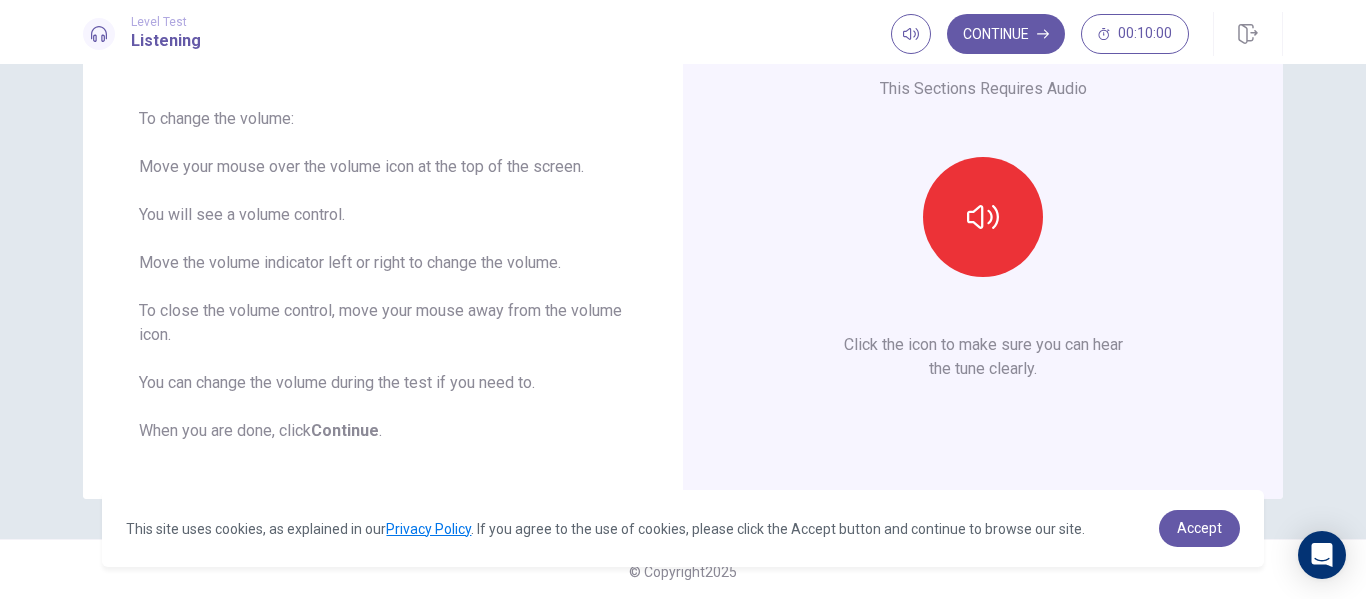 scroll, scrollTop: 149, scrollLeft: 0, axis: vertical 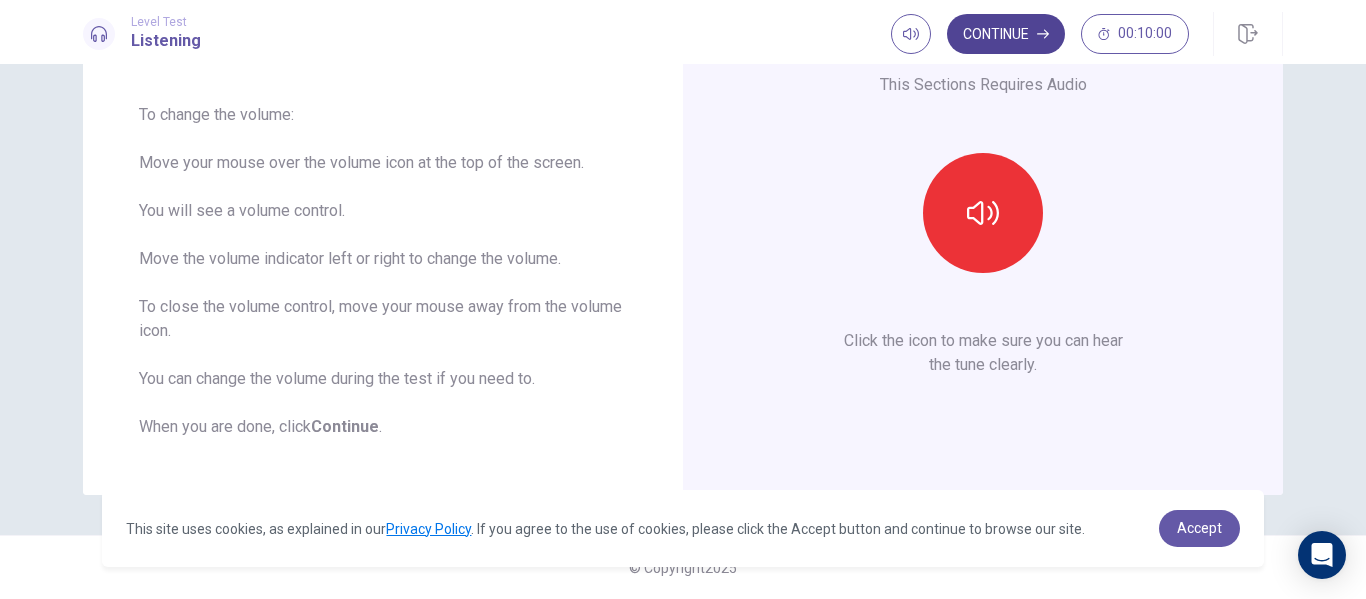 click on "Continue" at bounding box center [1006, 34] 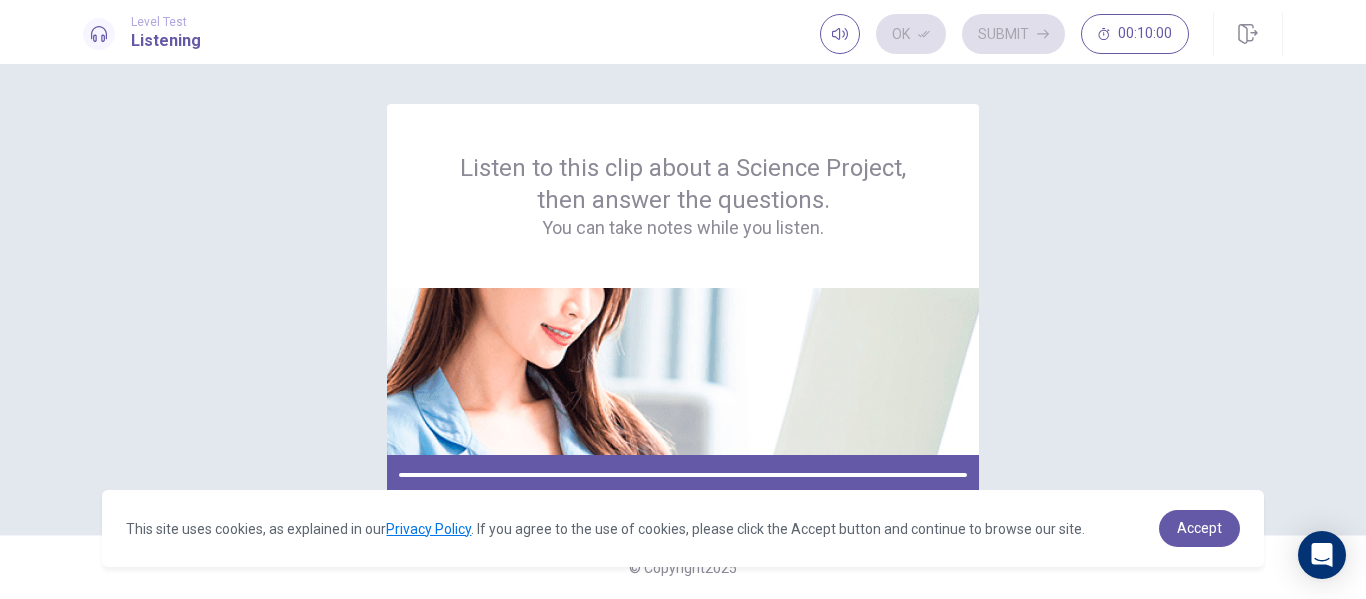 scroll, scrollTop: 0, scrollLeft: 0, axis: both 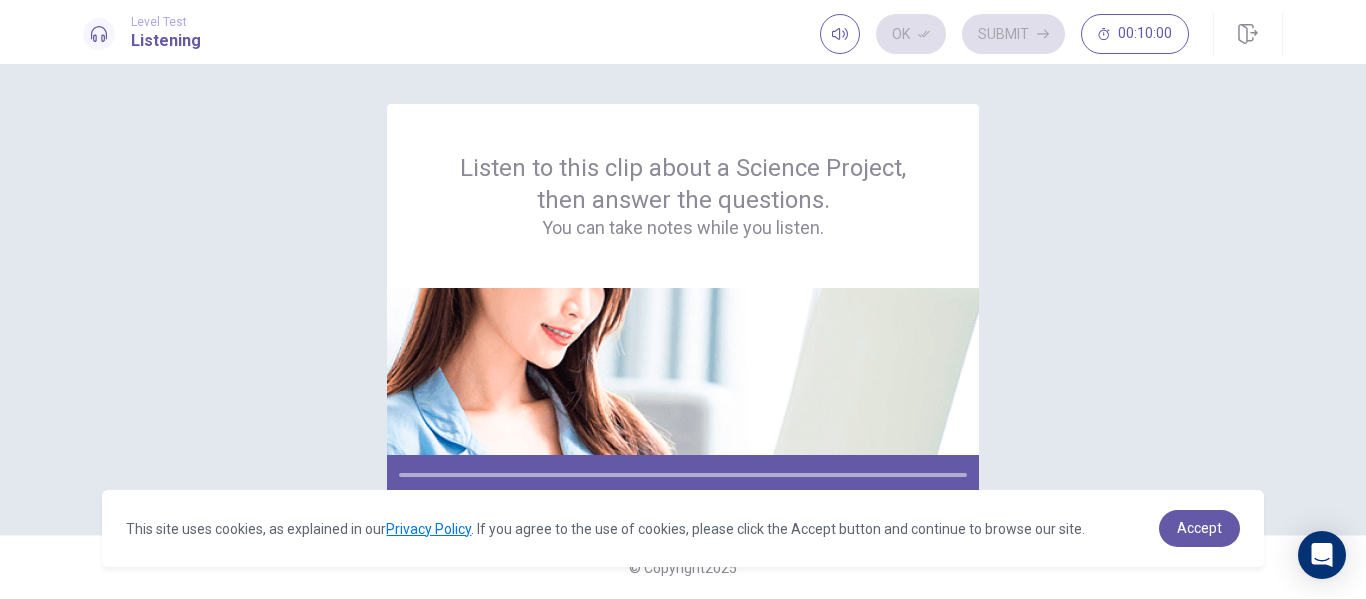 drag, startPoint x: 1365, startPoint y: 263, endPoint x: 1365, endPoint y: 315, distance: 52 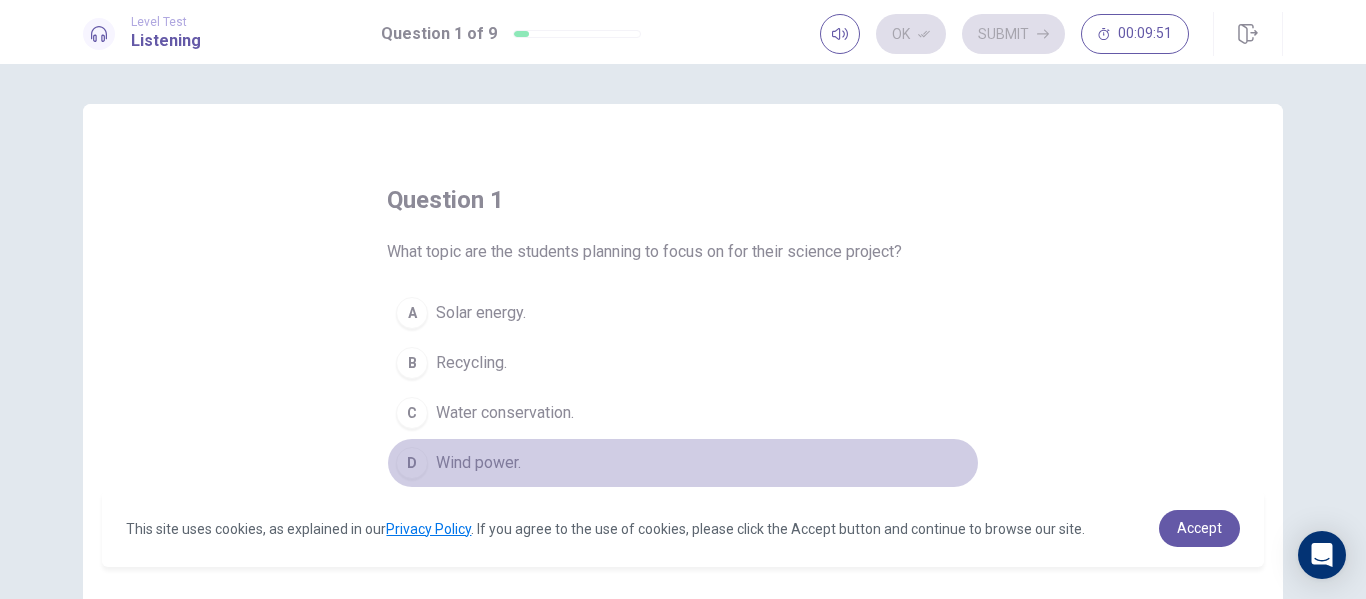 click on "Wind power." at bounding box center (481, 313) 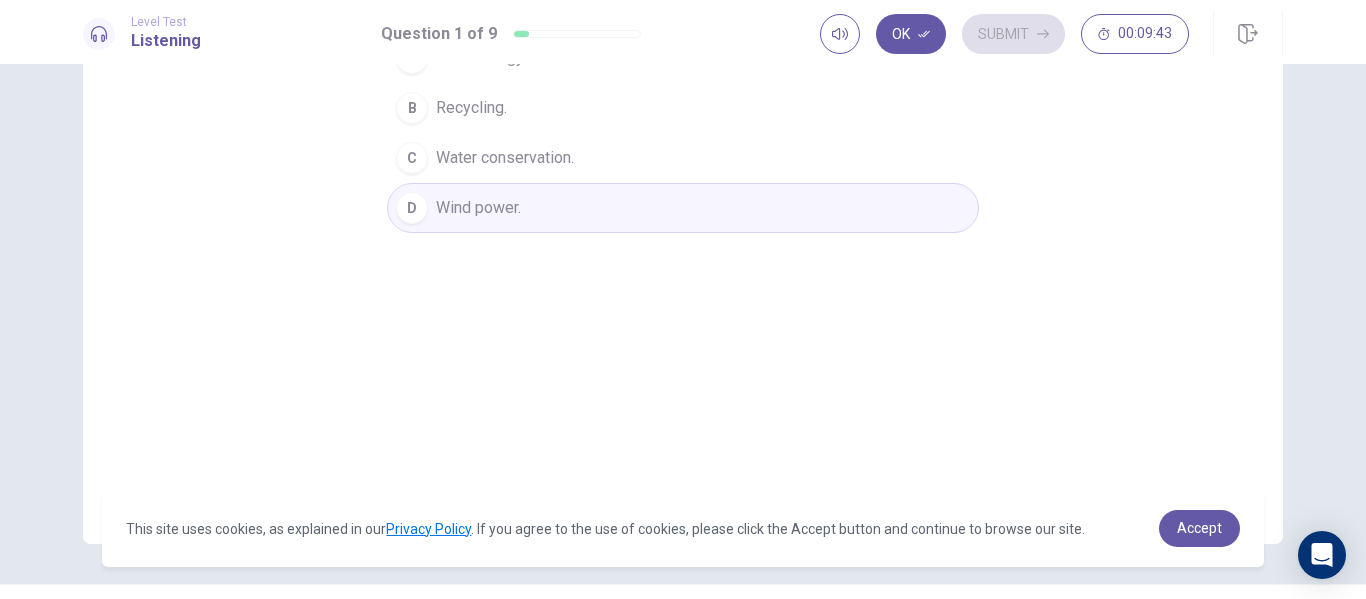 scroll, scrollTop: 0, scrollLeft: 0, axis: both 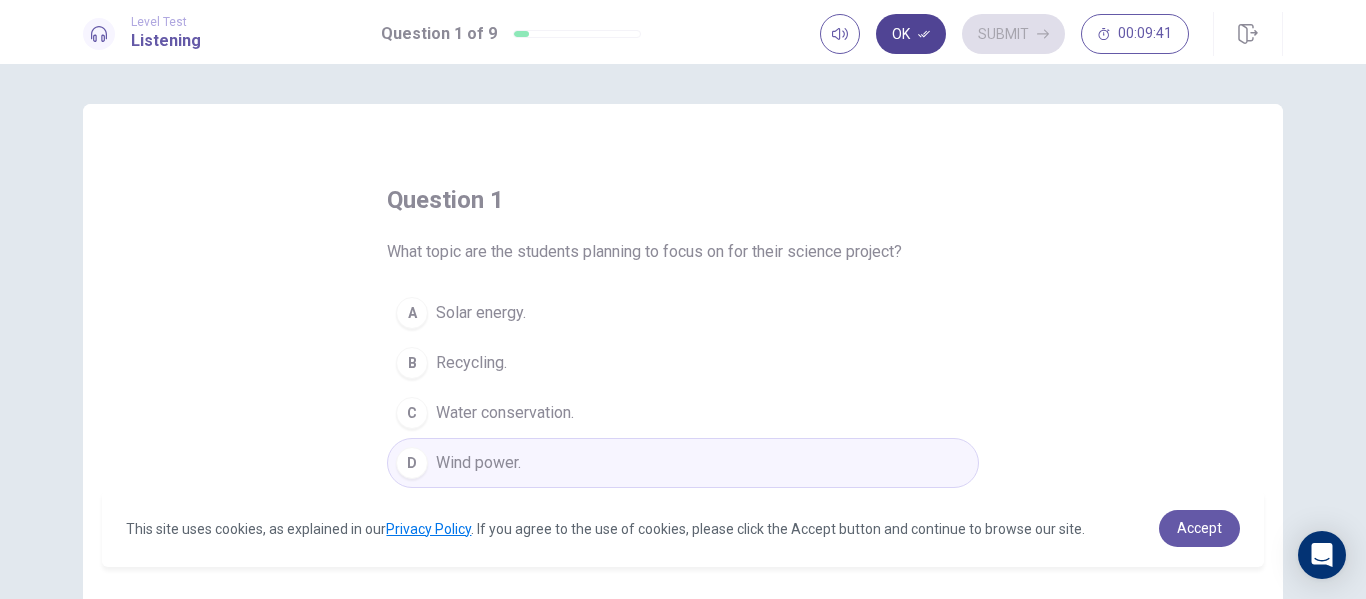 click on "Ok" at bounding box center [911, 34] 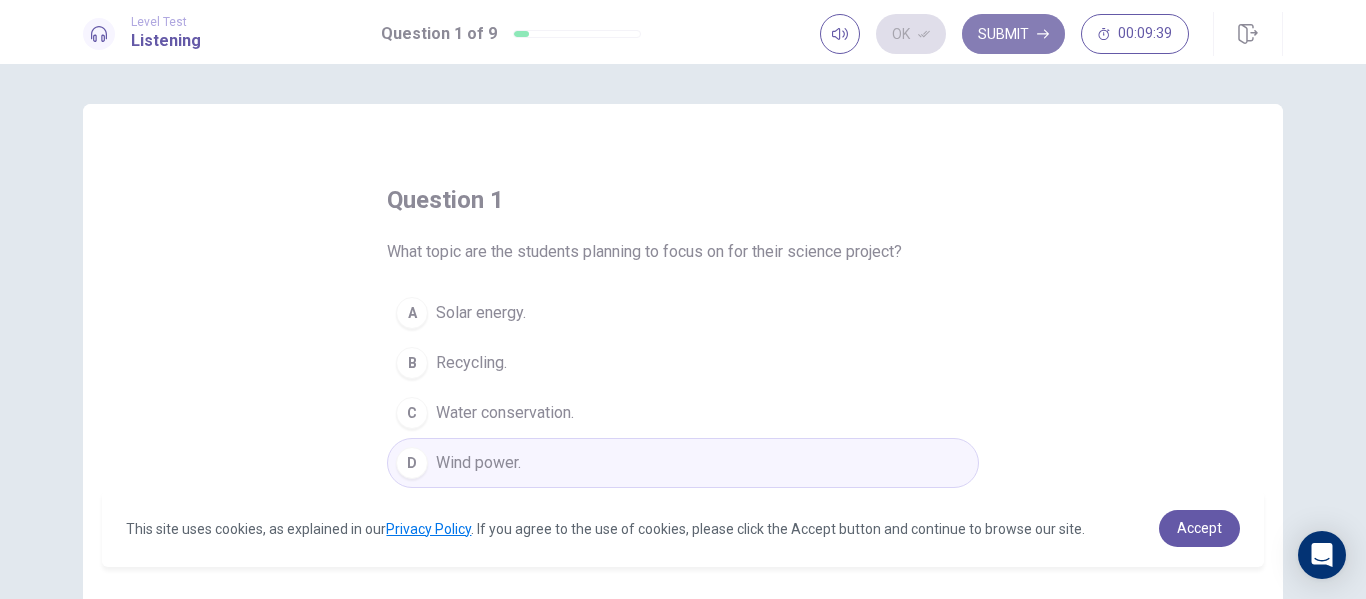 click at bounding box center (924, 34) 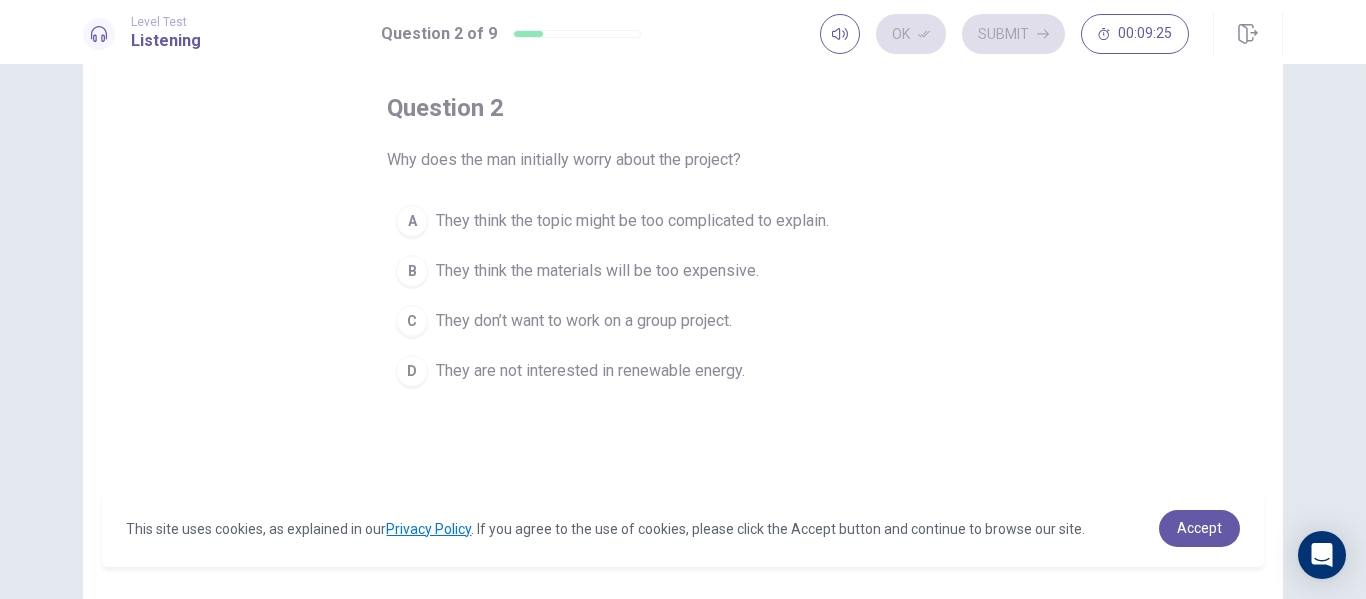 scroll, scrollTop: 89, scrollLeft: 0, axis: vertical 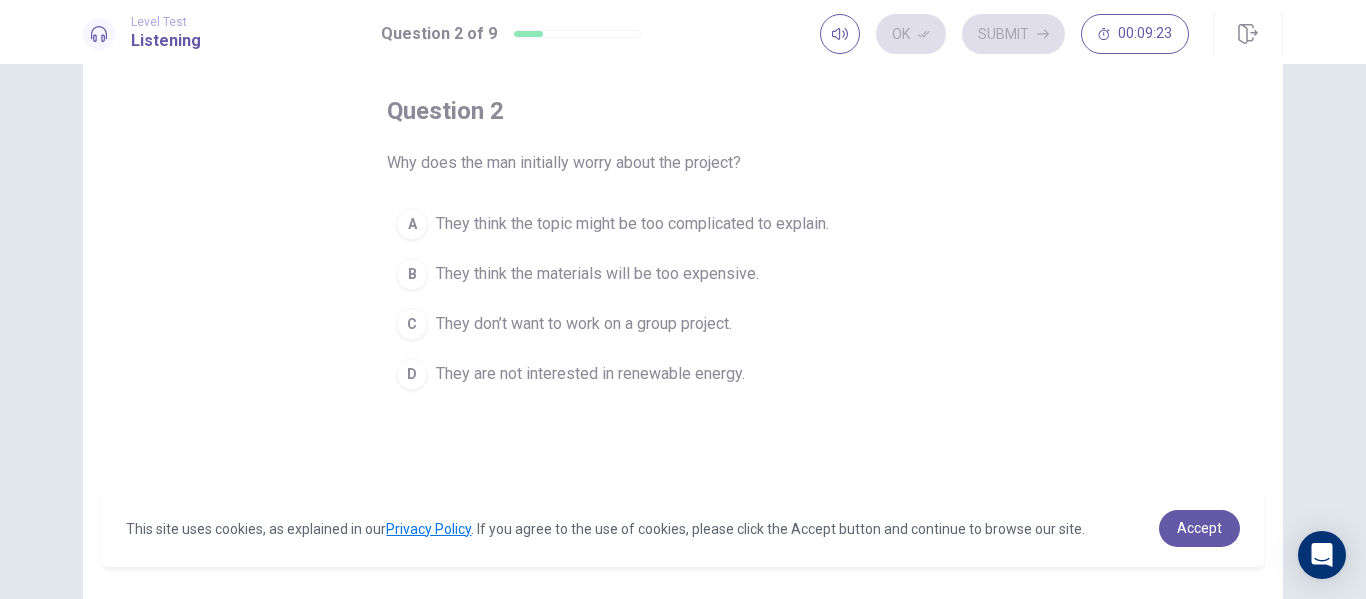 click on "They think the topic might be too complicated to explain." at bounding box center [632, 224] 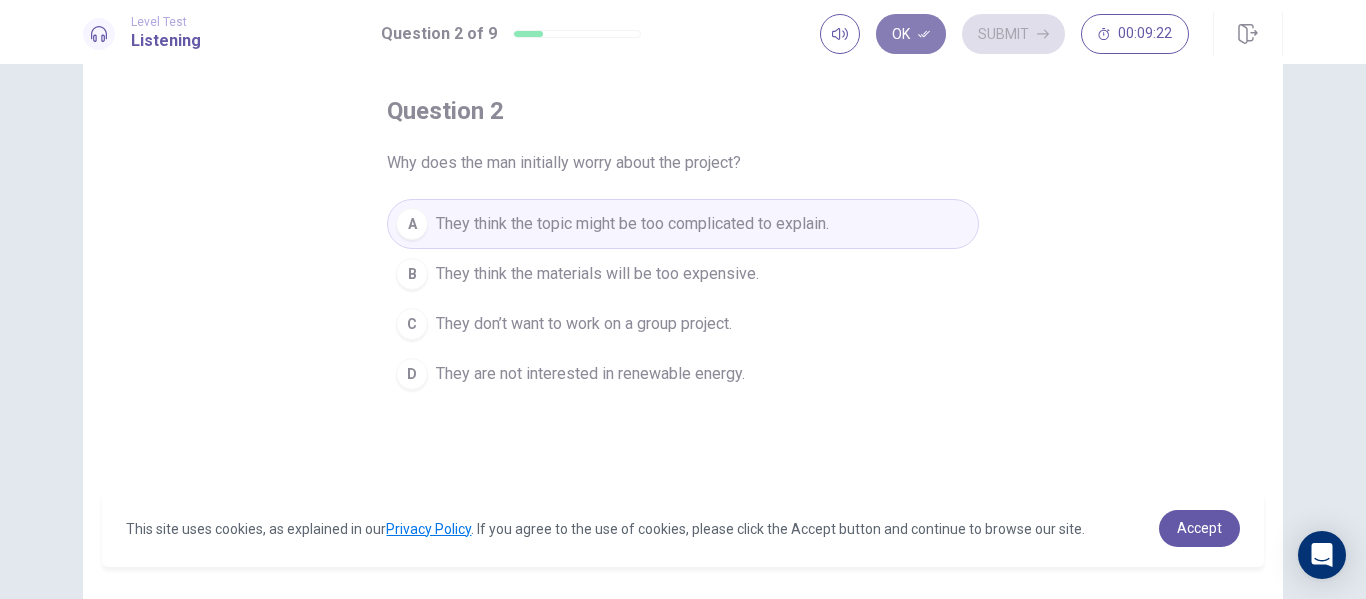 click on "Ok" at bounding box center (911, 34) 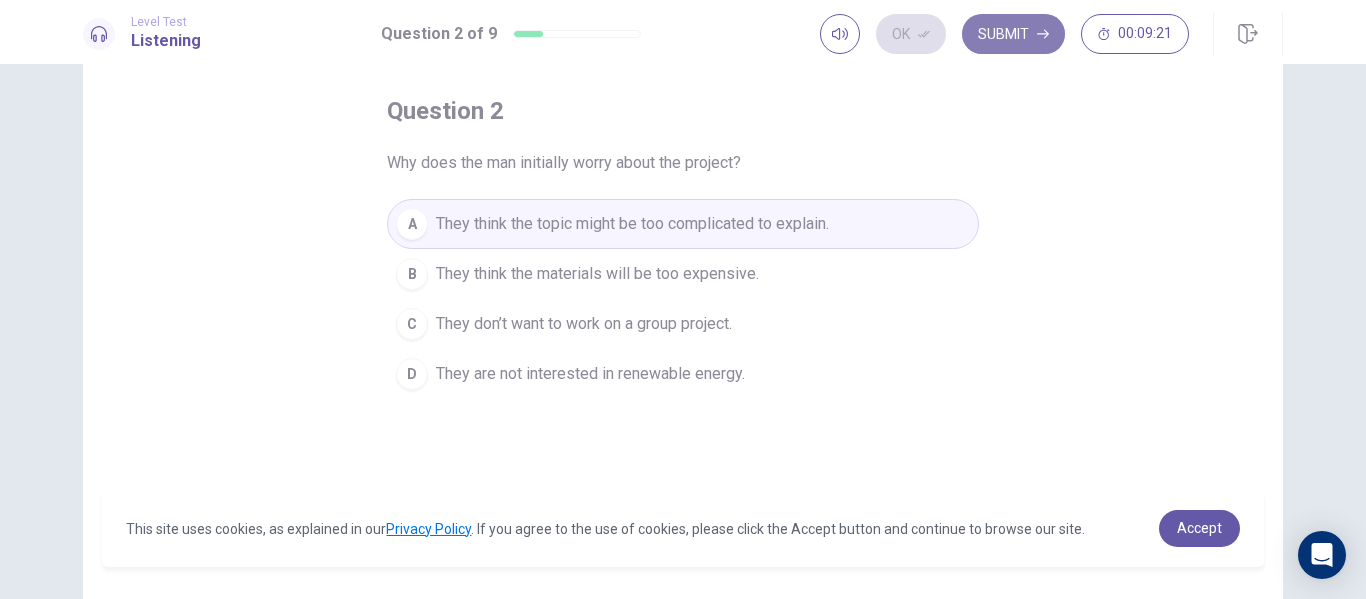 click on "Submit" at bounding box center [1013, 34] 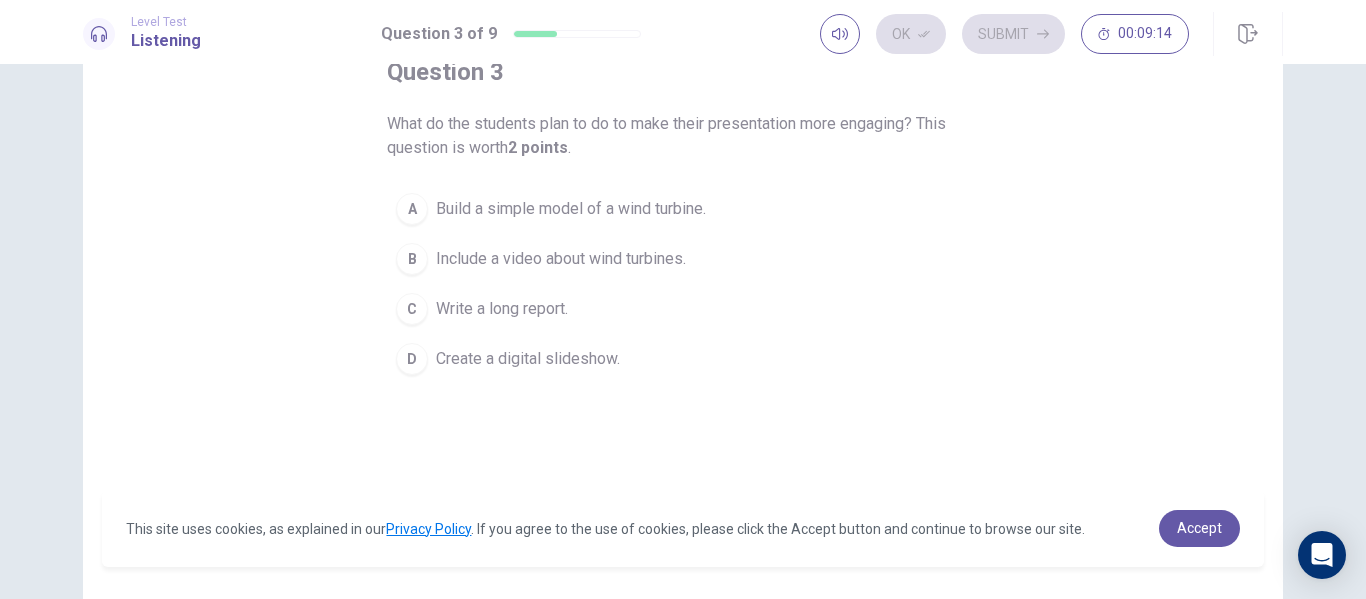 scroll, scrollTop: 131, scrollLeft: 0, axis: vertical 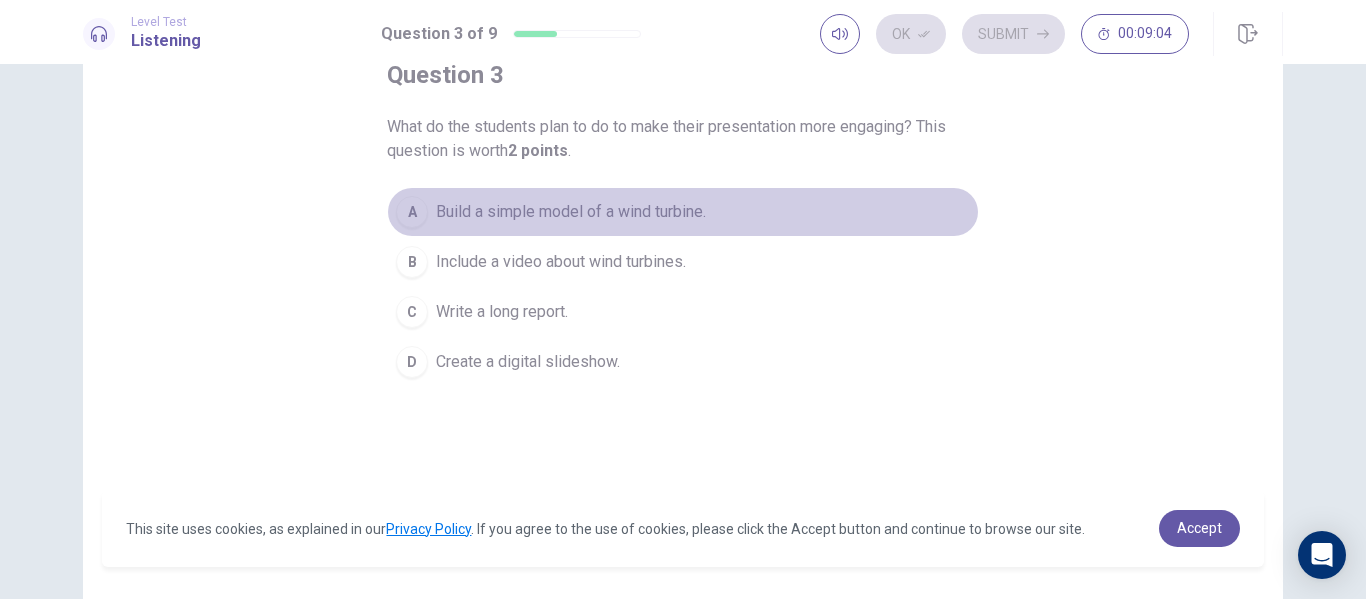 click on "Build a simple model of a wind turbine." at bounding box center (571, 212) 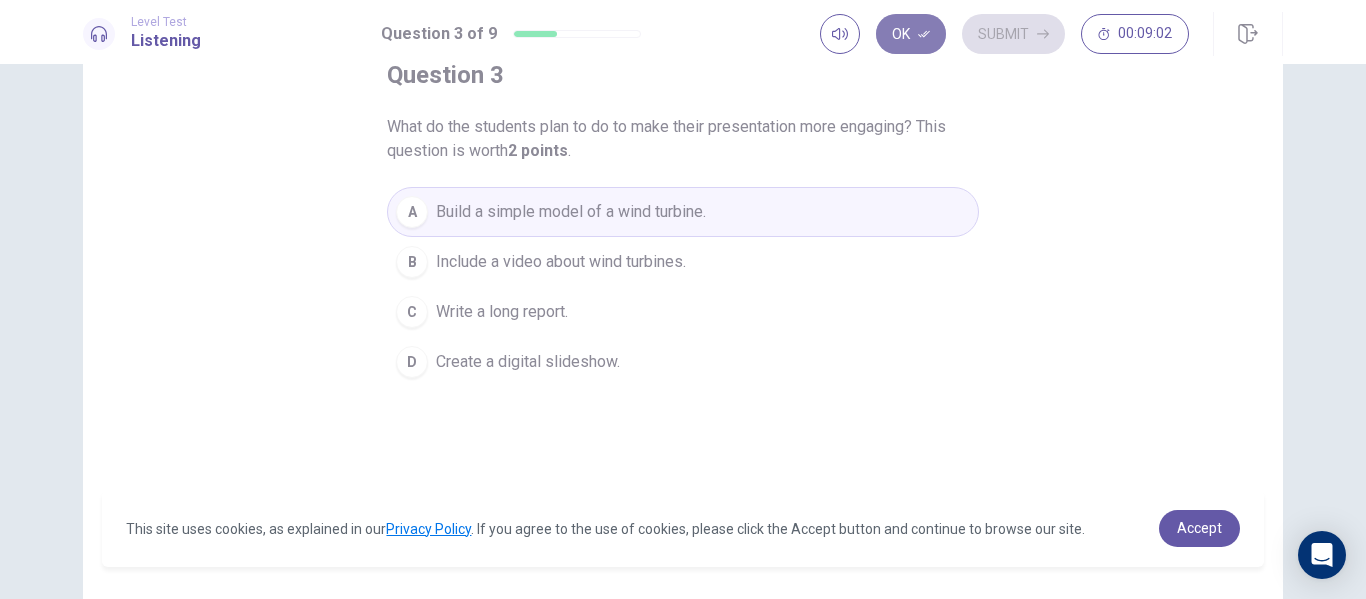 click on "Ok" at bounding box center [911, 34] 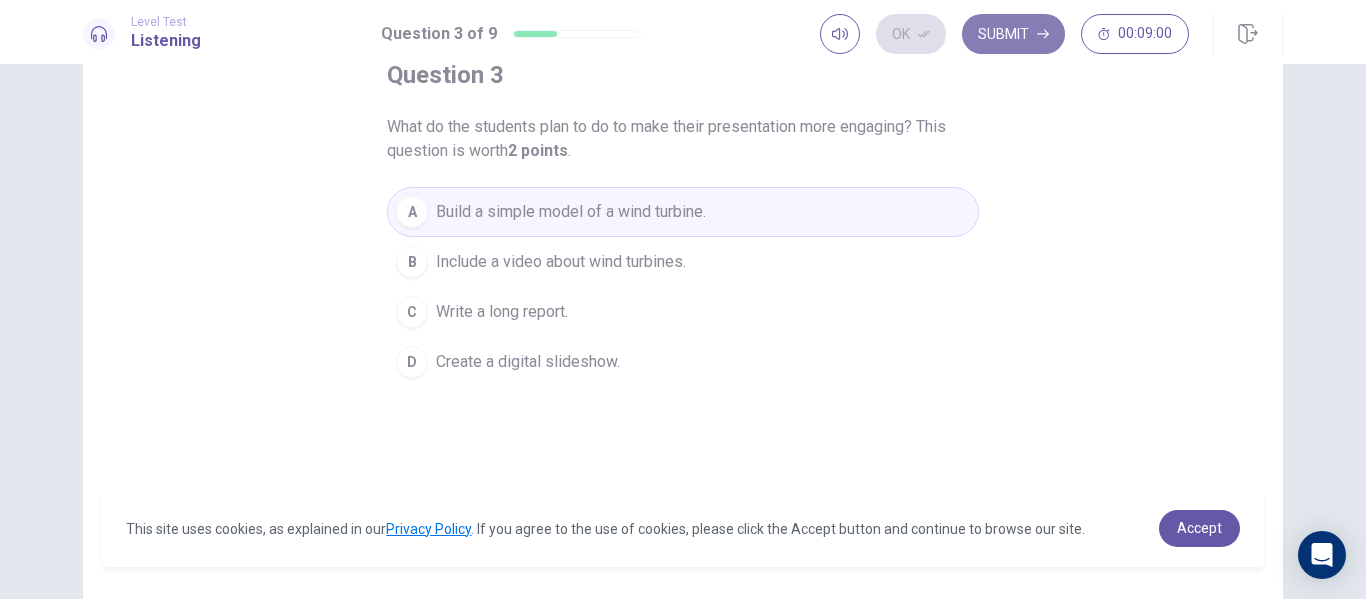 click at bounding box center [924, 34] 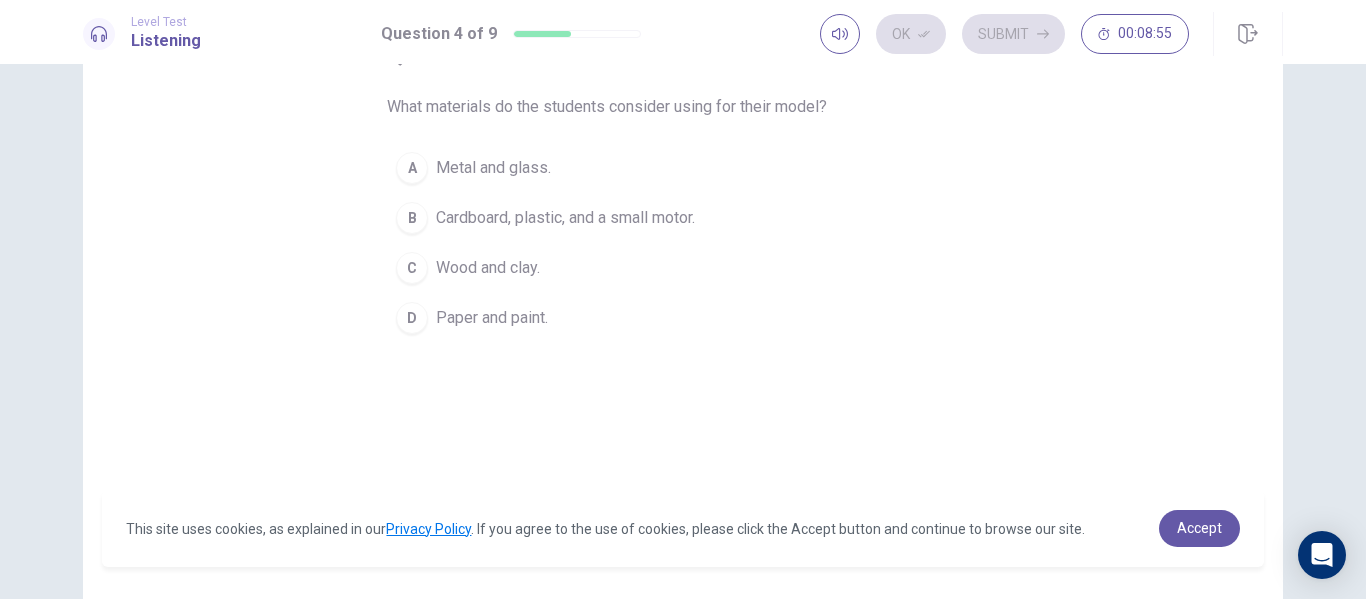 scroll, scrollTop: 143, scrollLeft: 0, axis: vertical 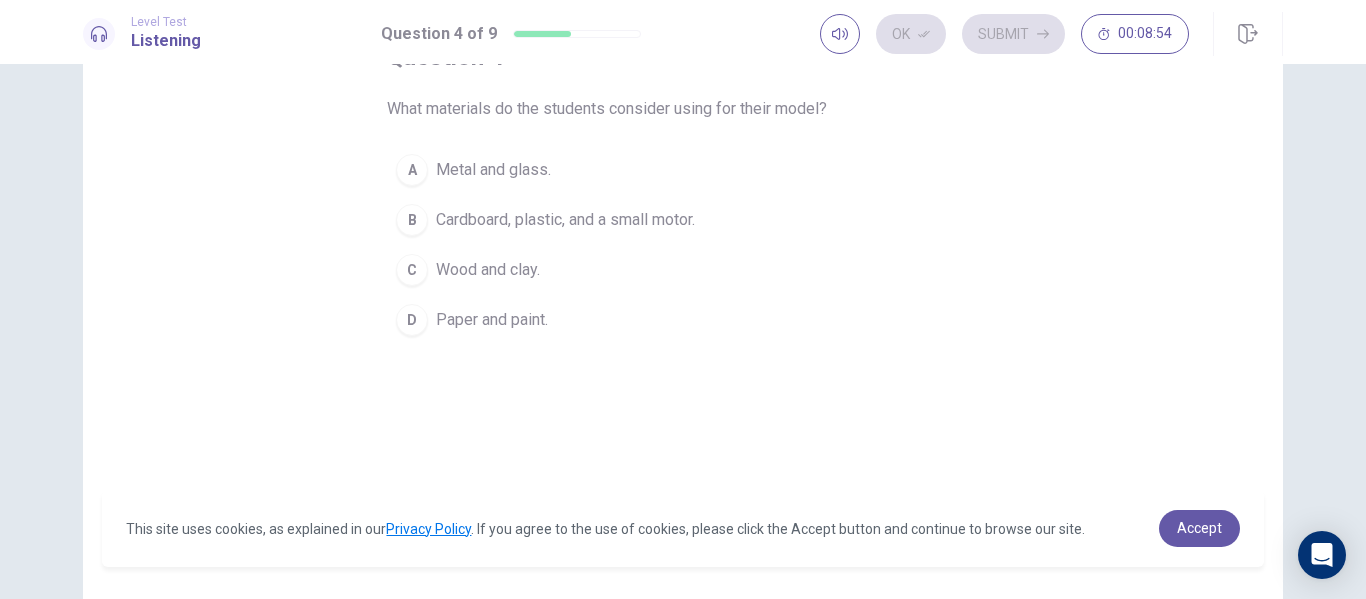 click on "Cardboard, plastic, and a small motor." at bounding box center [493, 170] 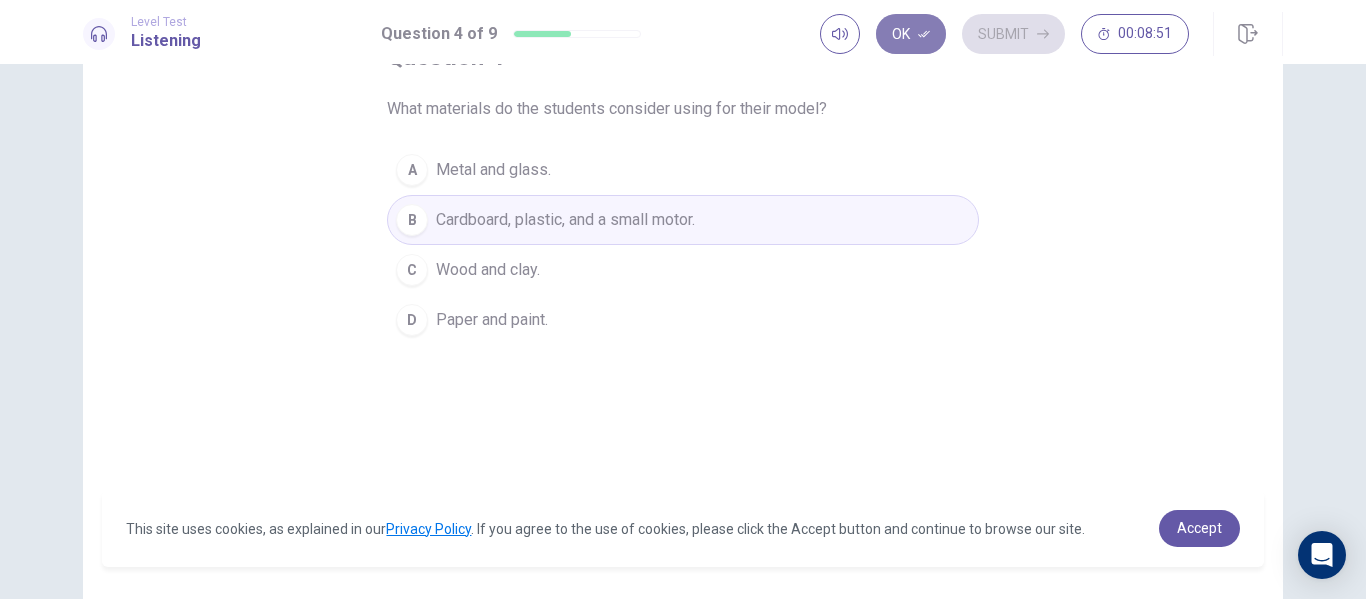 click at bounding box center (924, 34) 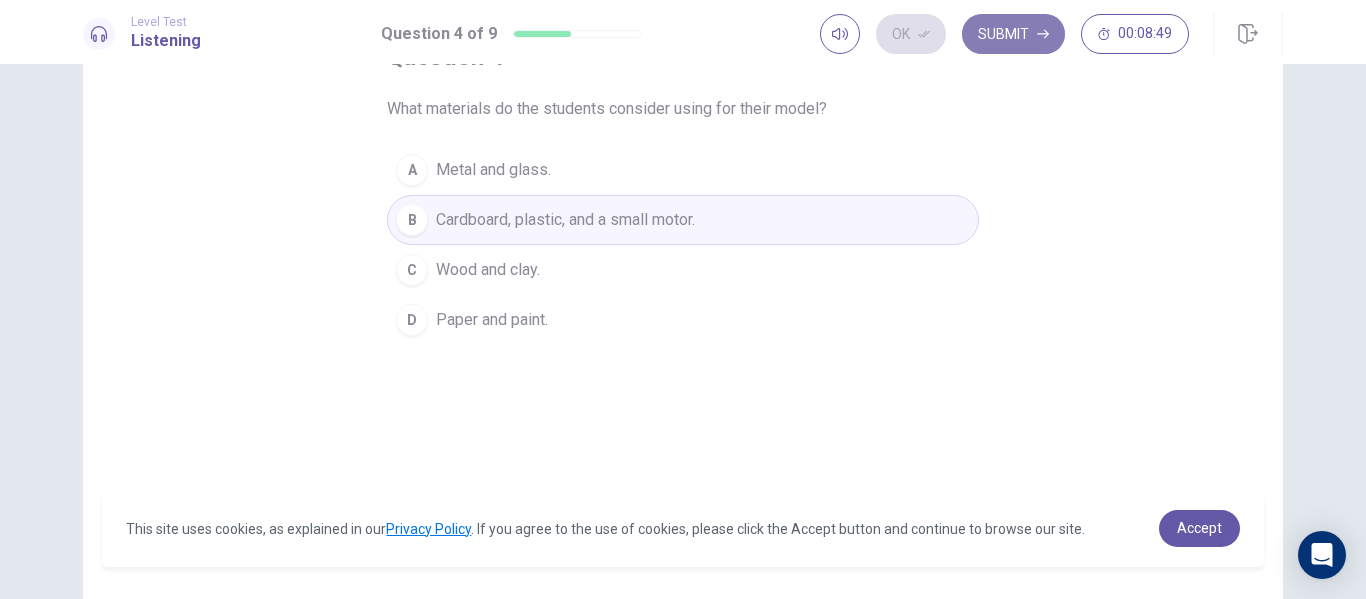 click on "Submit" at bounding box center (1013, 34) 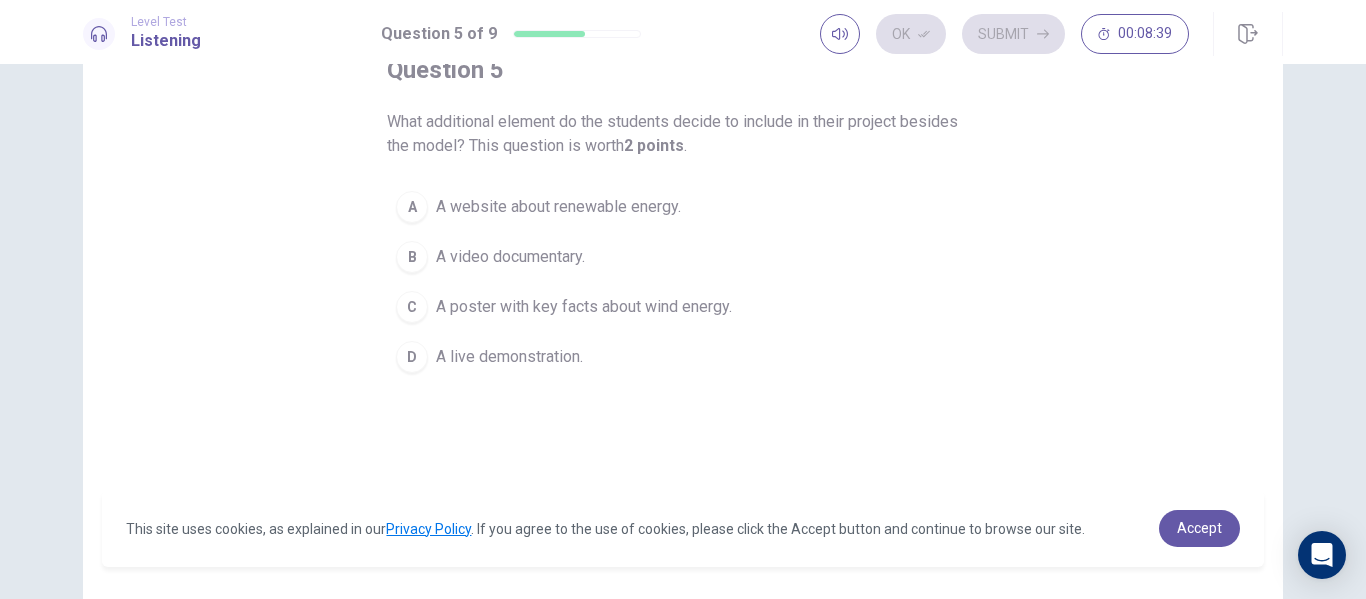 scroll, scrollTop: 127, scrollLeft: 0, axis: vertical 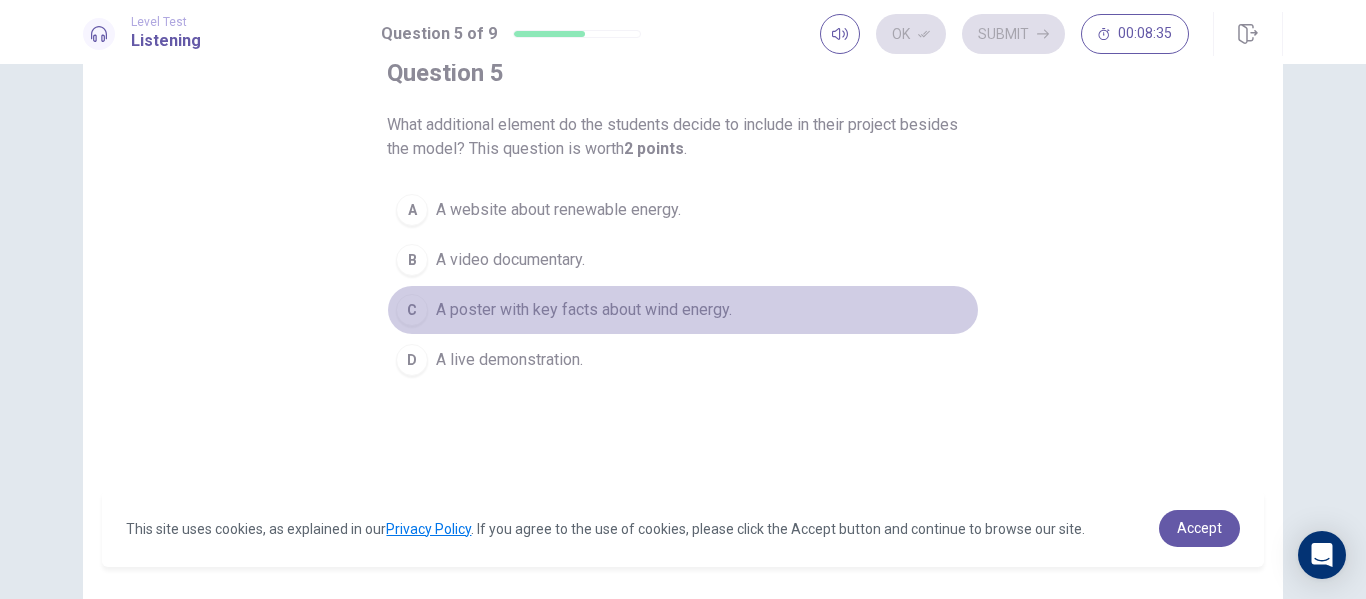 click on "A poster with key facts about wind energy." at bounding box center (558, 210) 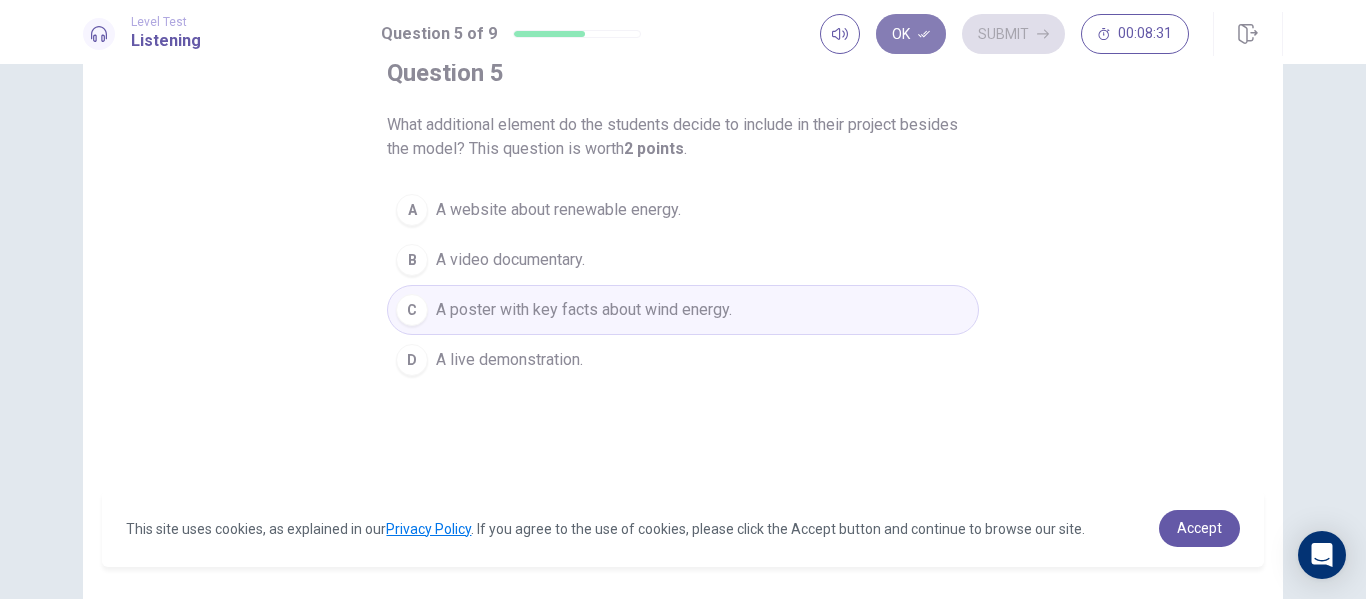click on "Ok" at bounding box center (911, 34) 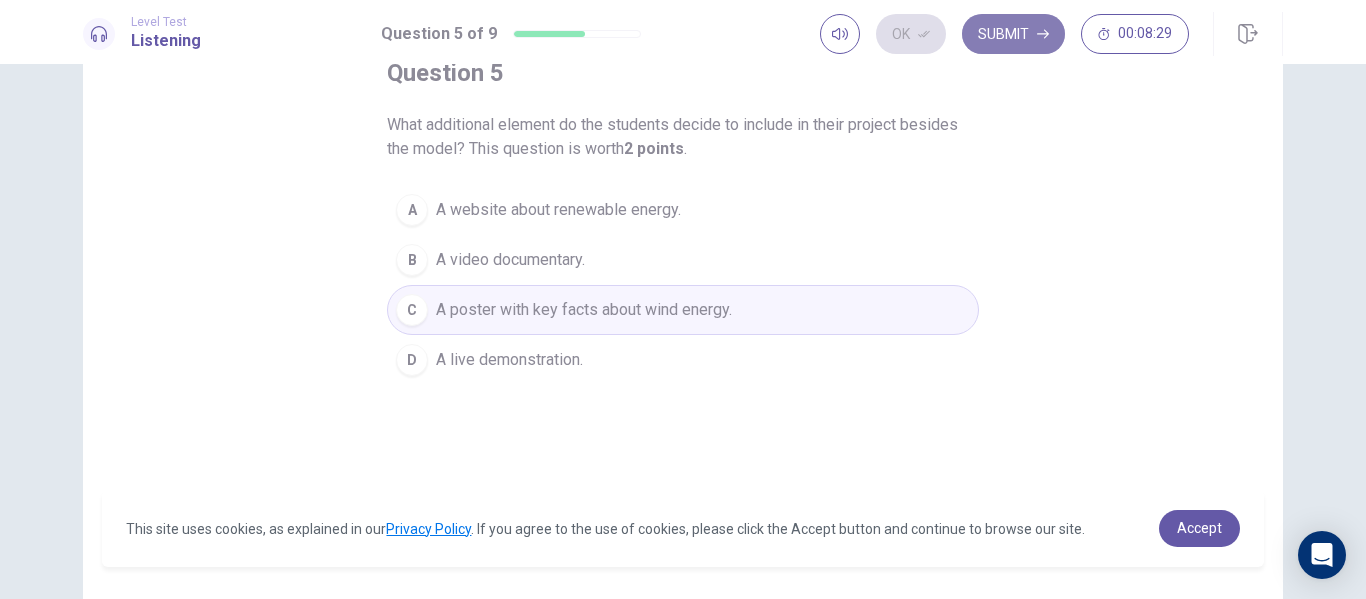 click on "Submit" at bounding box center (1013, 34) 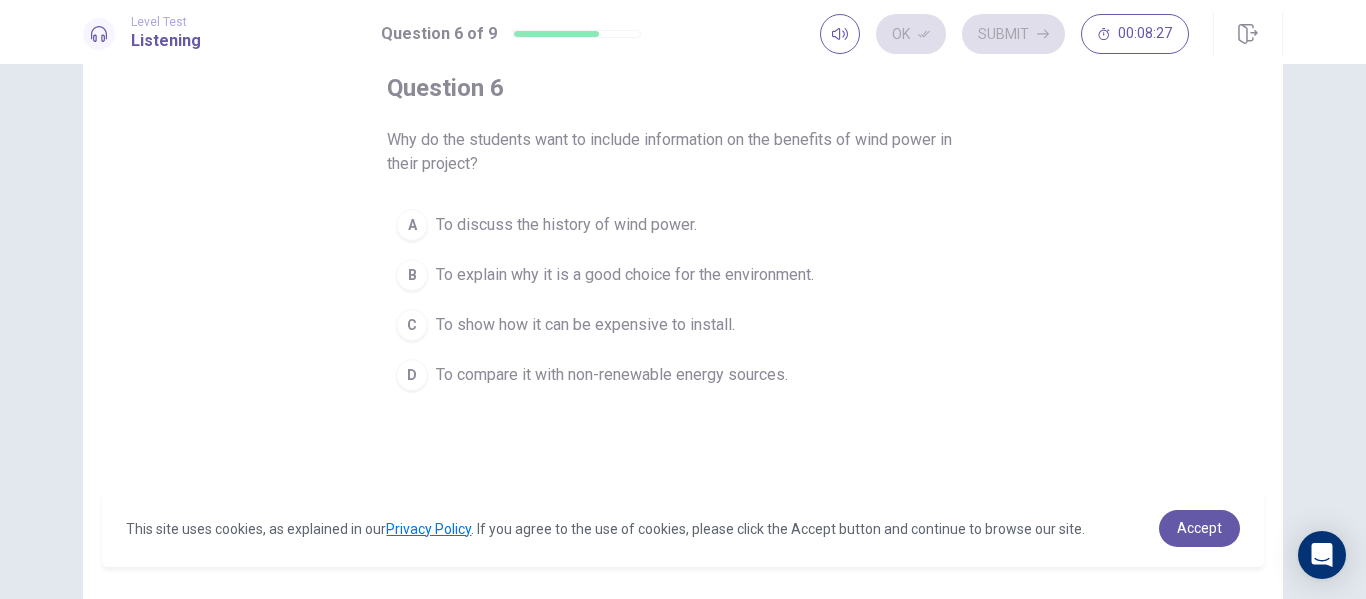 scroll, scrollTop: 108, scrollLeft: 0, axis: vertical 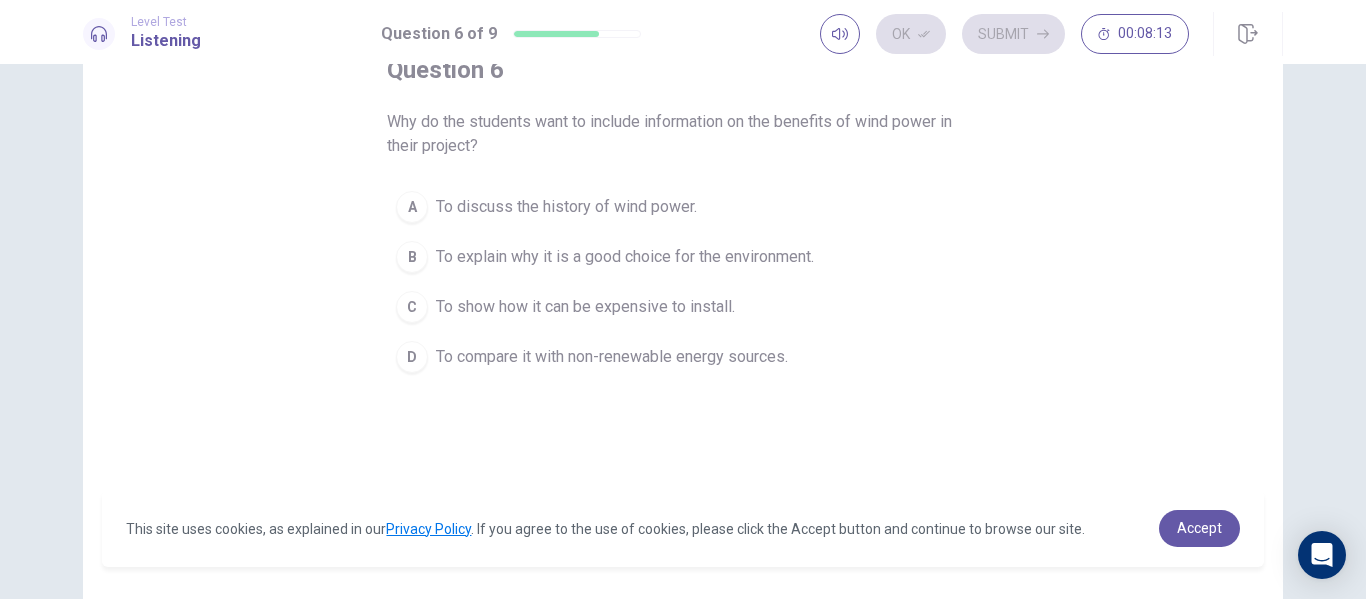click on "To explain why it is a good choice for the environment." at bounding box center (566, 207) 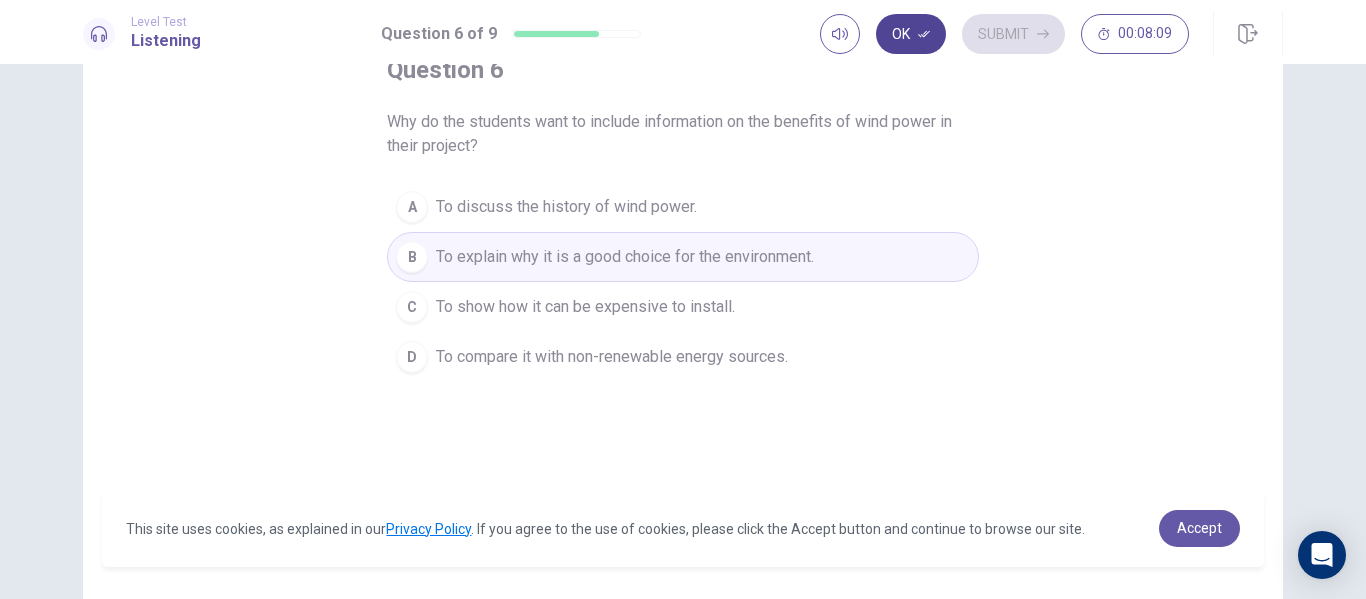click on "Ok" at bounding box center (911, 34) 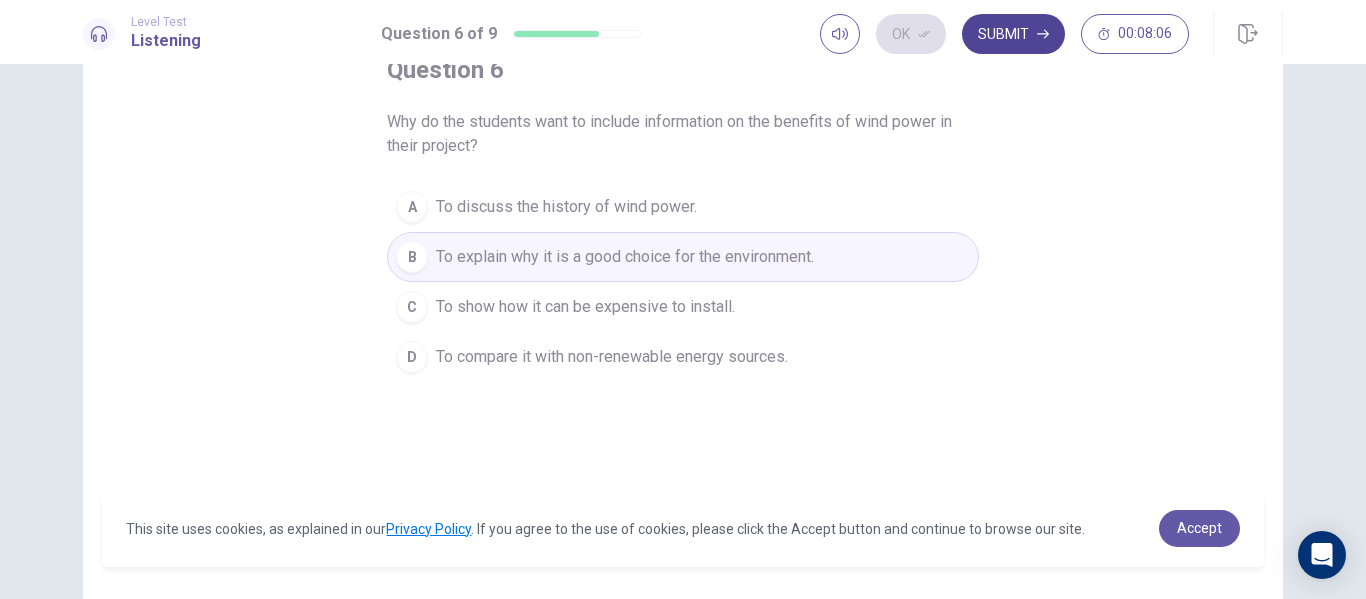 click on "Submit" at bounding box center [1013, 34] 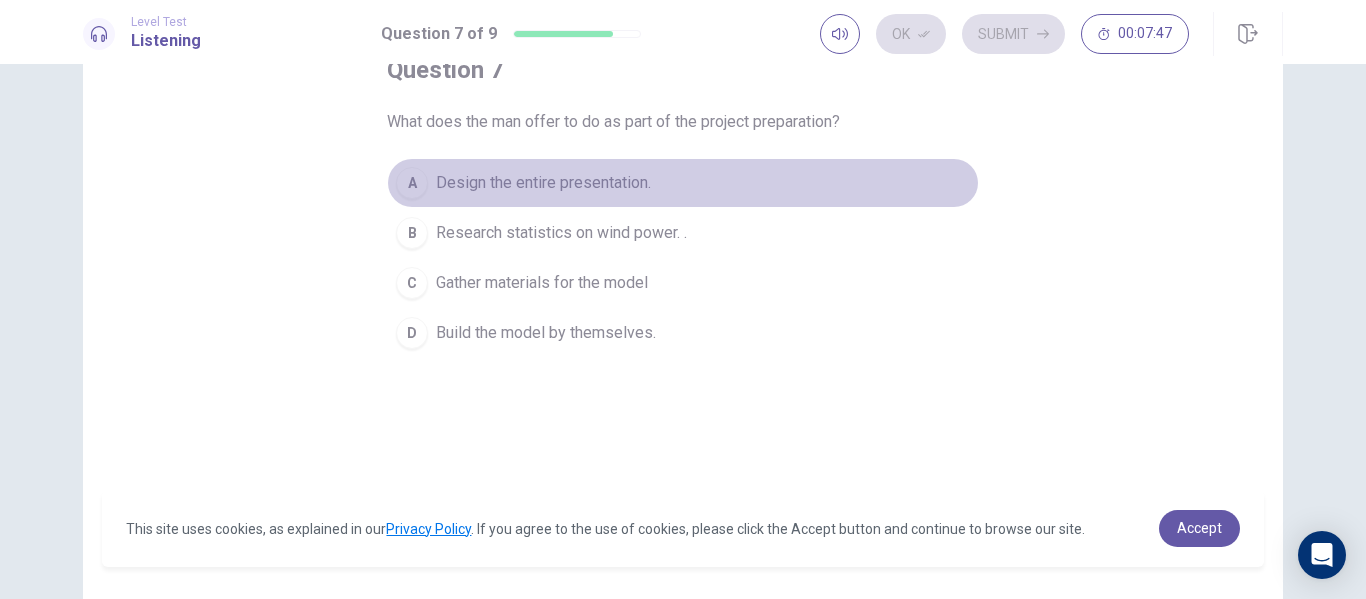 click on "A Design the entire presentation." at bounding box center [683, 183] 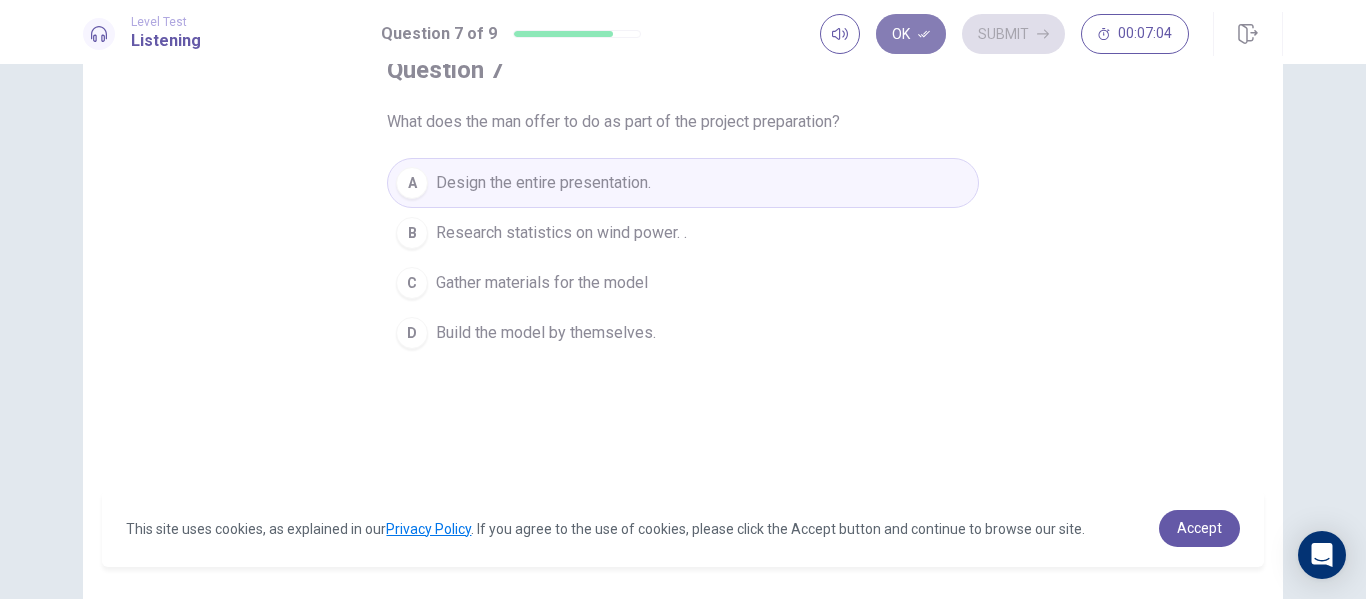click on "Ok" at bounding box center [911, 34] 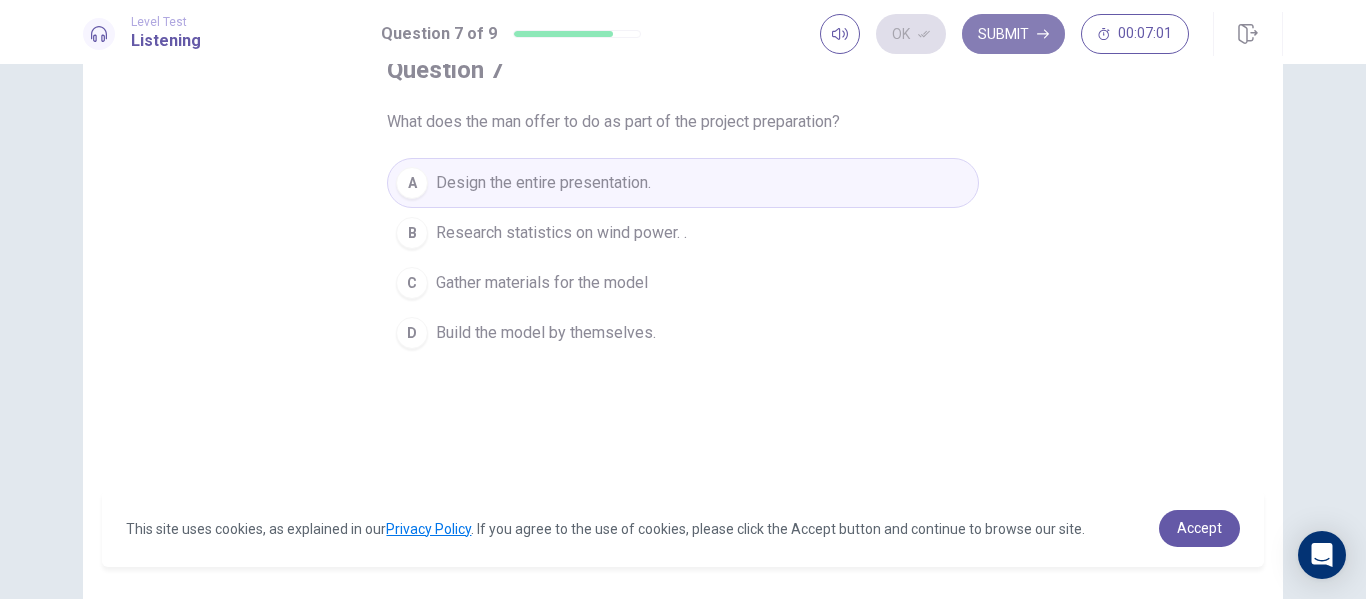 click on "Submit" at bounding box center [1013, 34] 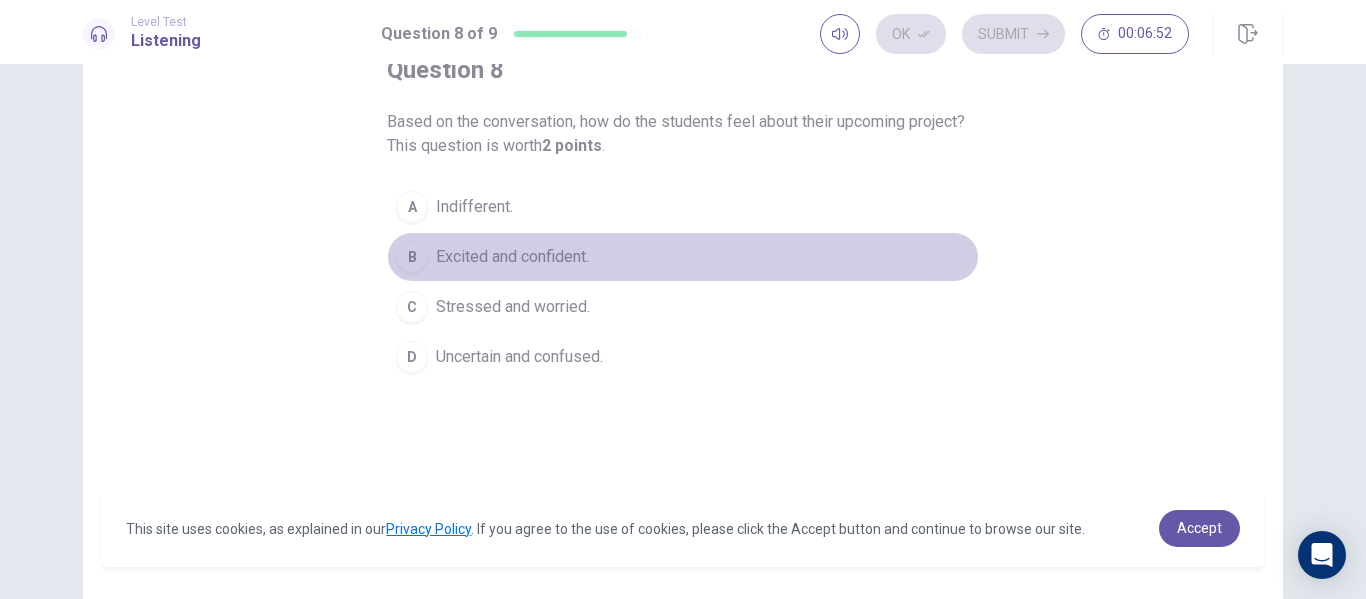 click on "Excited and confident." at bounding box center [474, 207] 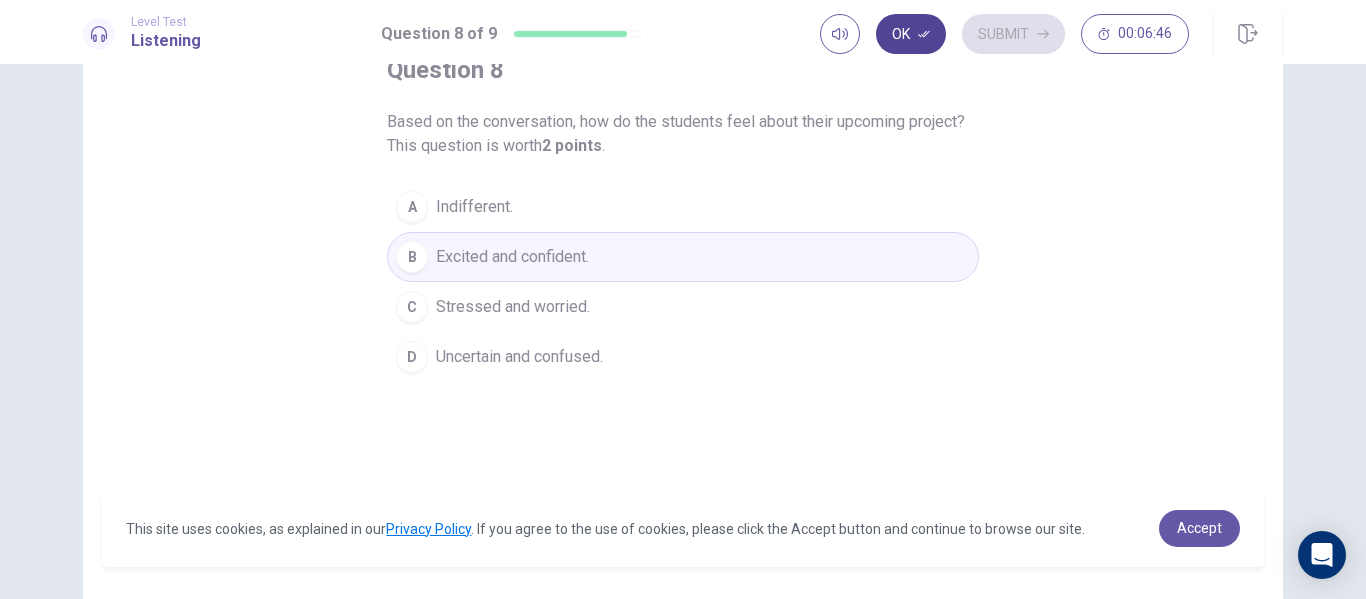 click at bounding box center [924, 34] 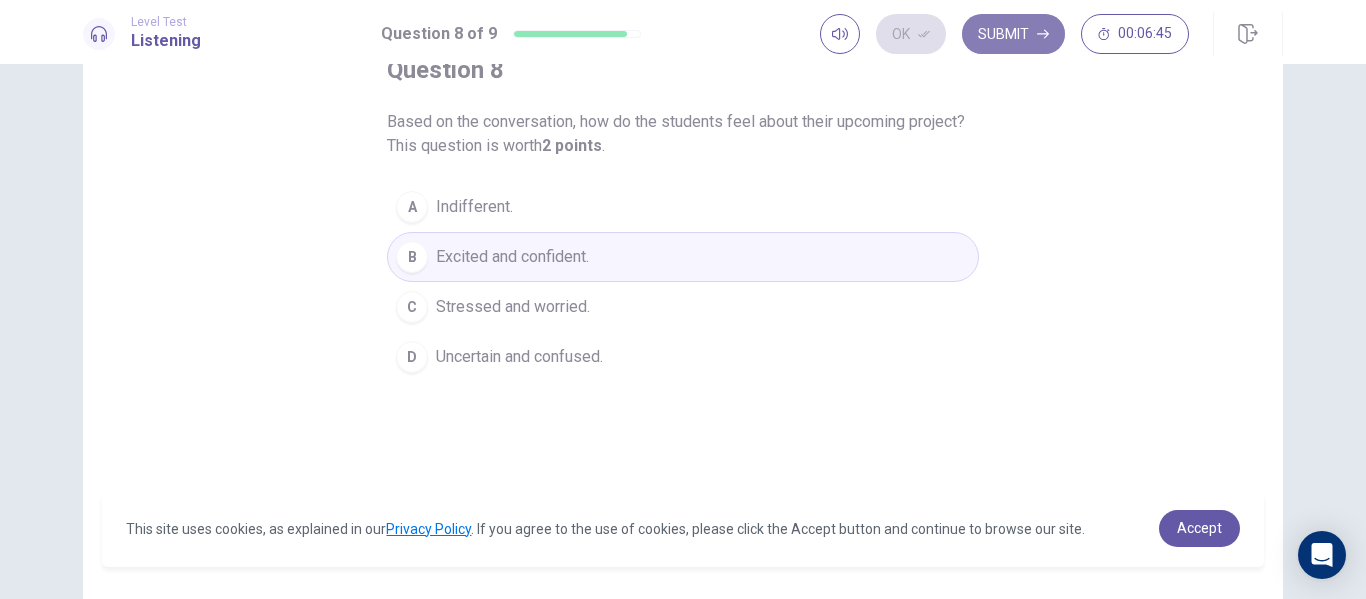 click on "Submit" at bounding box center (1013, 34) 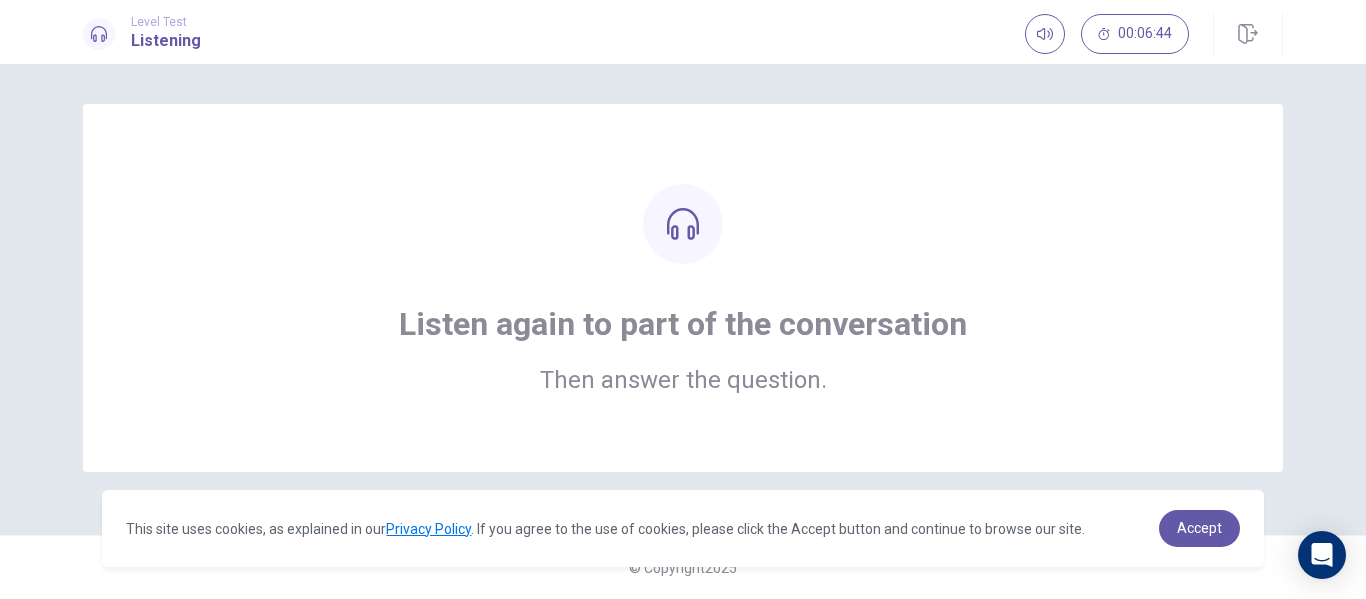 scroll, scrollTop: 0, scrollLeft: 0, axis: both 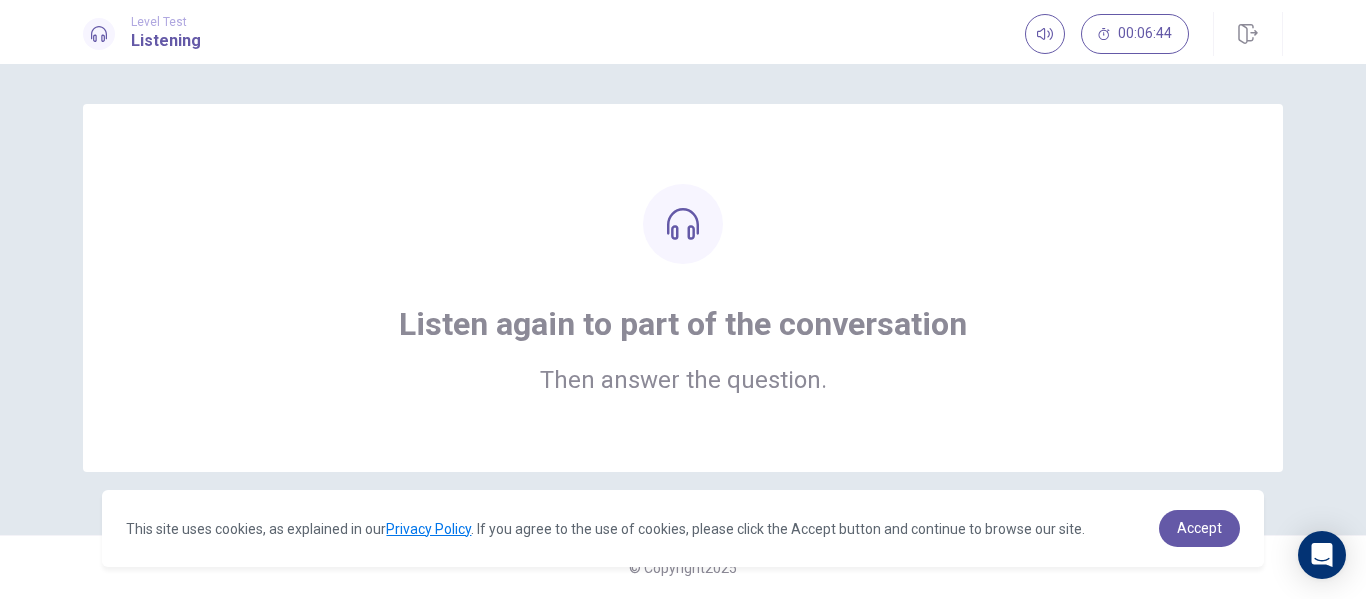 drag, startPoint x: 1365, startPoint y: 237, endPoint x: 1365, endPoint y: 251, distance: 14 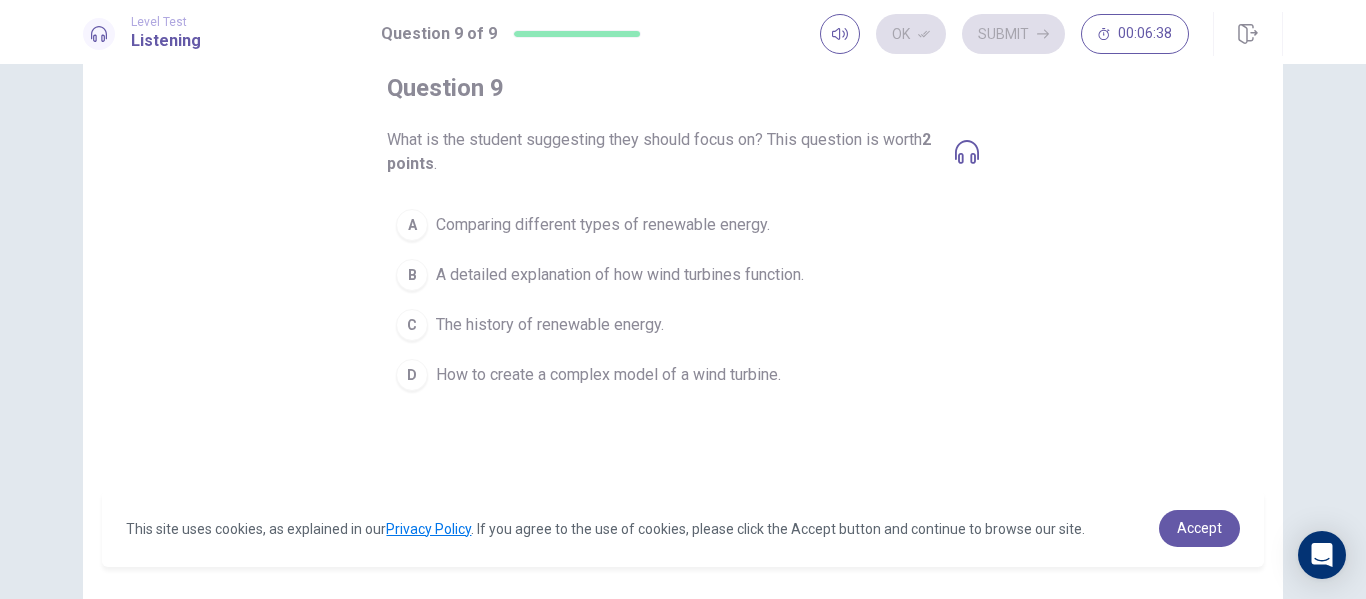 scroll, scrollTop: 113, scrollLeft: 0, axis: vertical 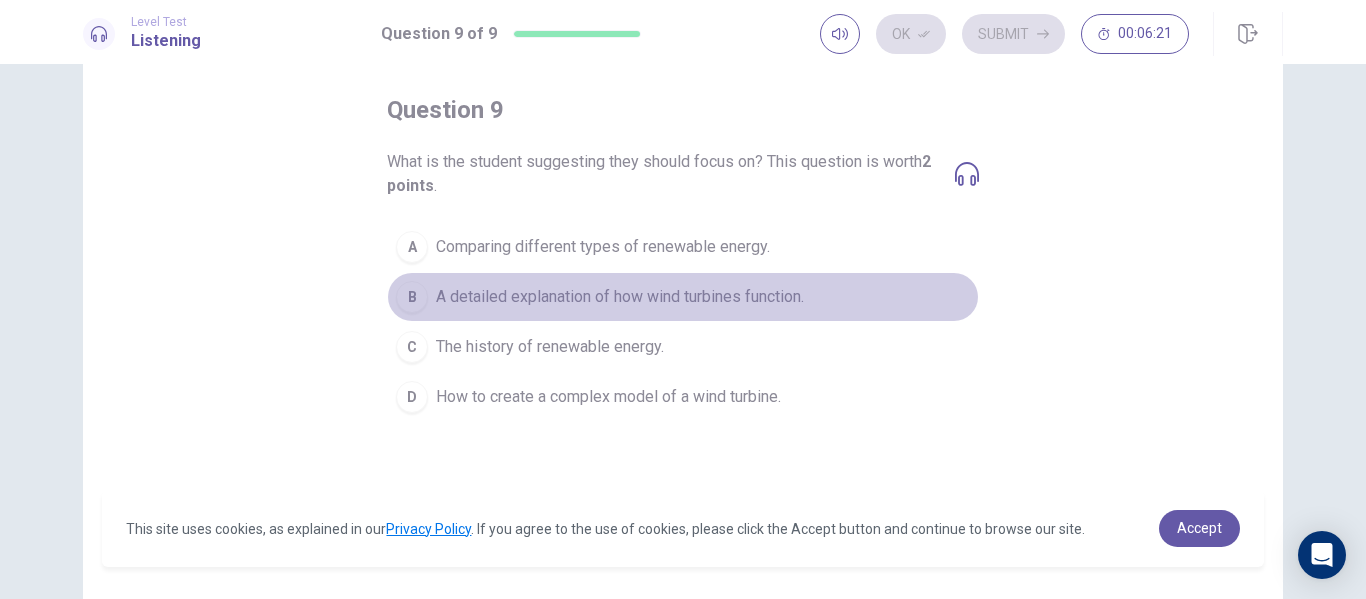 click on "A detailed explanation of how wind turbines function." at bounding box center [603, 247] 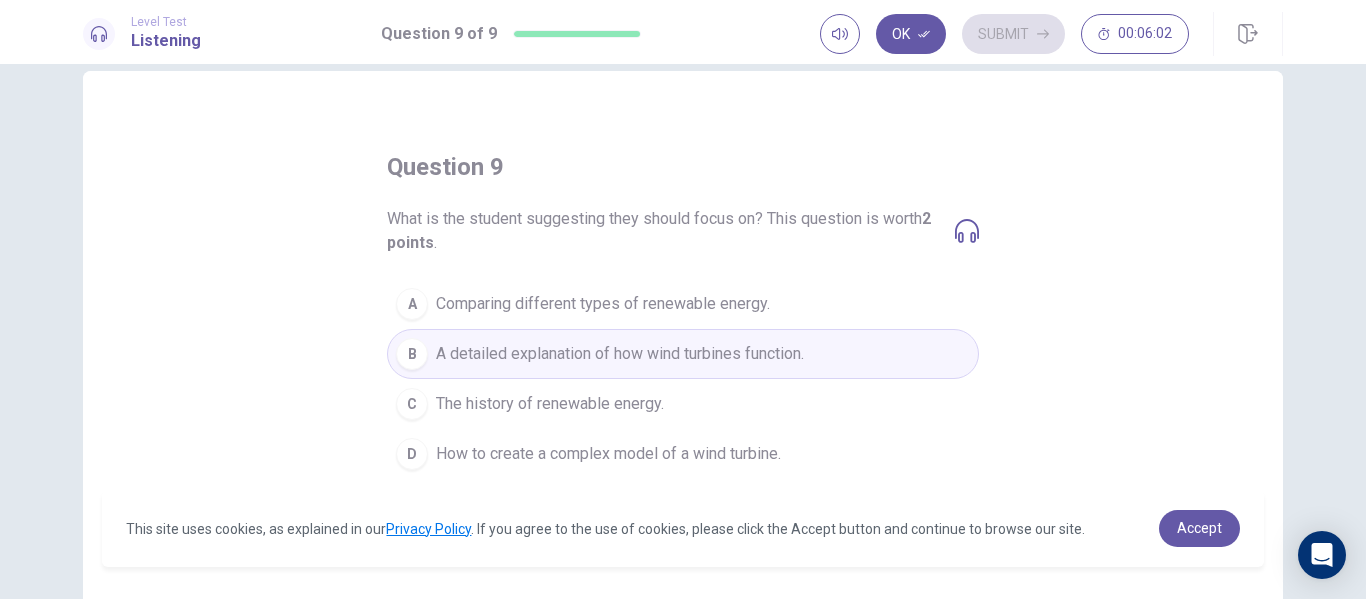 scroll, scrollTop: 51, scrollLeft: 0, axis: vertical 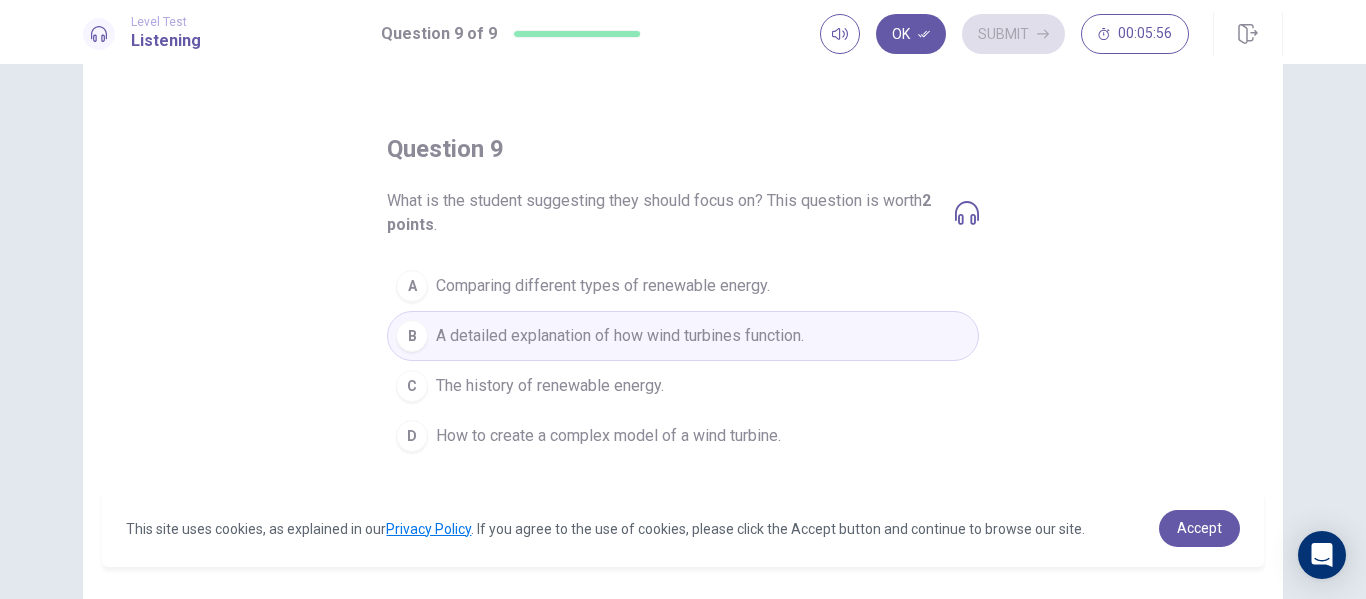 click at bounding box center (967, 213) 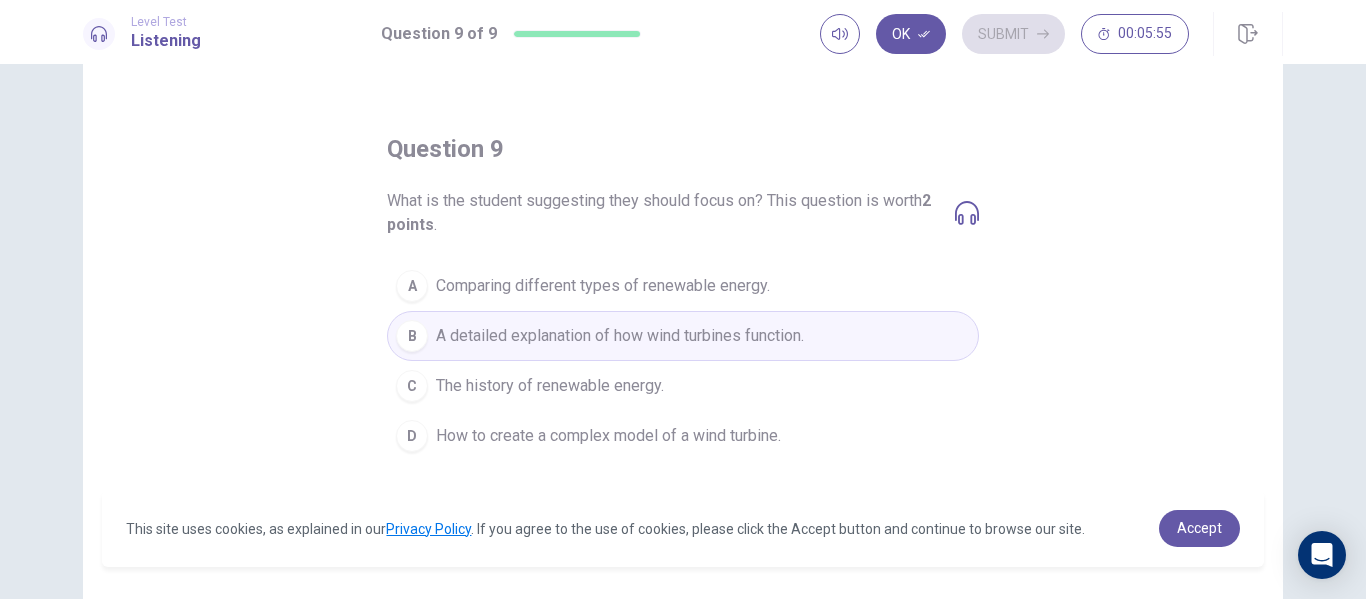 drag, startPoint x: 969, startPoint y: 217, endPoint x: 934, endPoint y: 223, distance: 35.510563 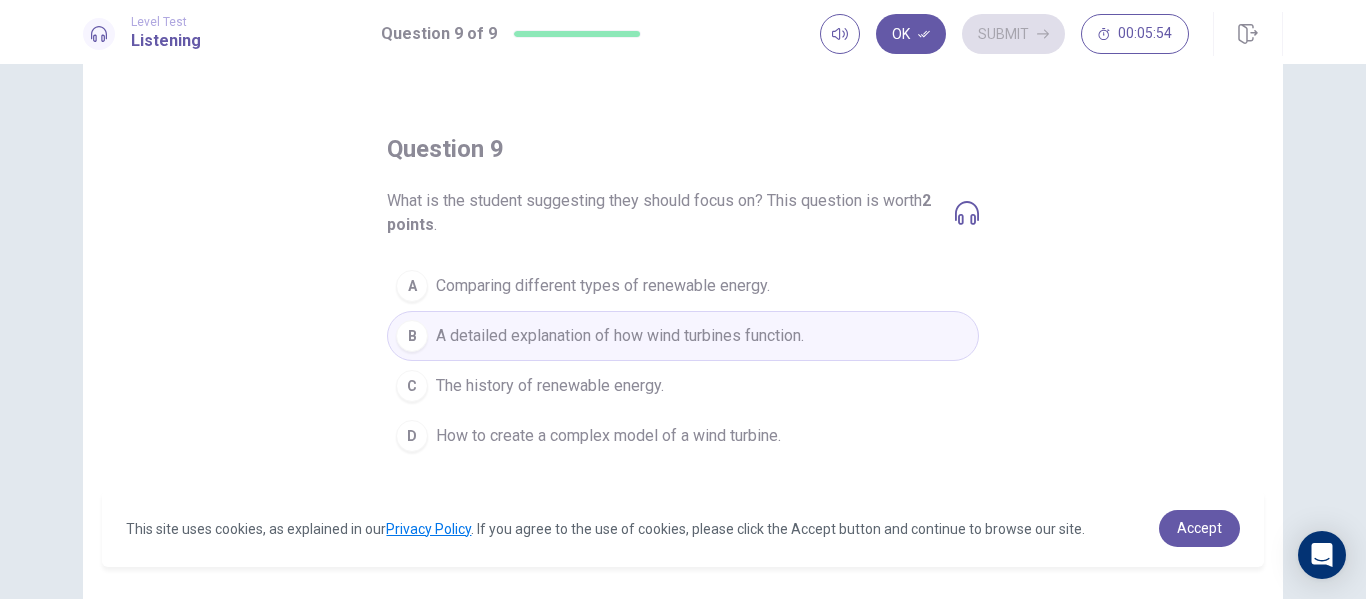 click at bounding box center (967, 213) 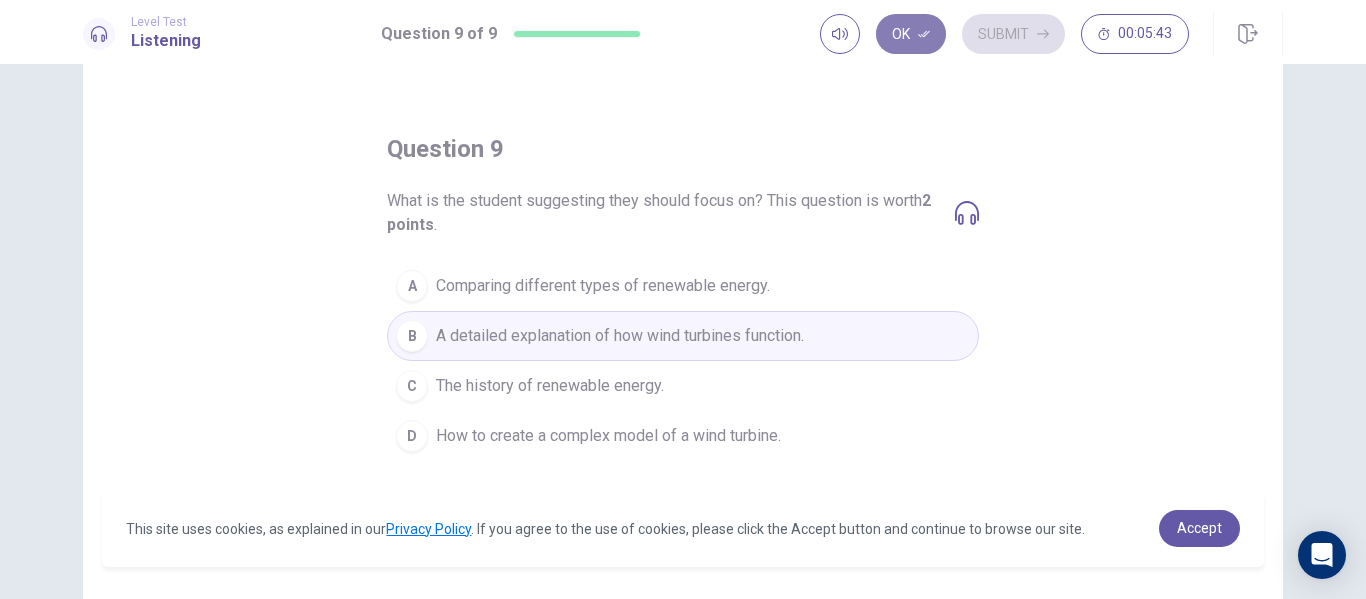 click at bounding box center (924, 34) 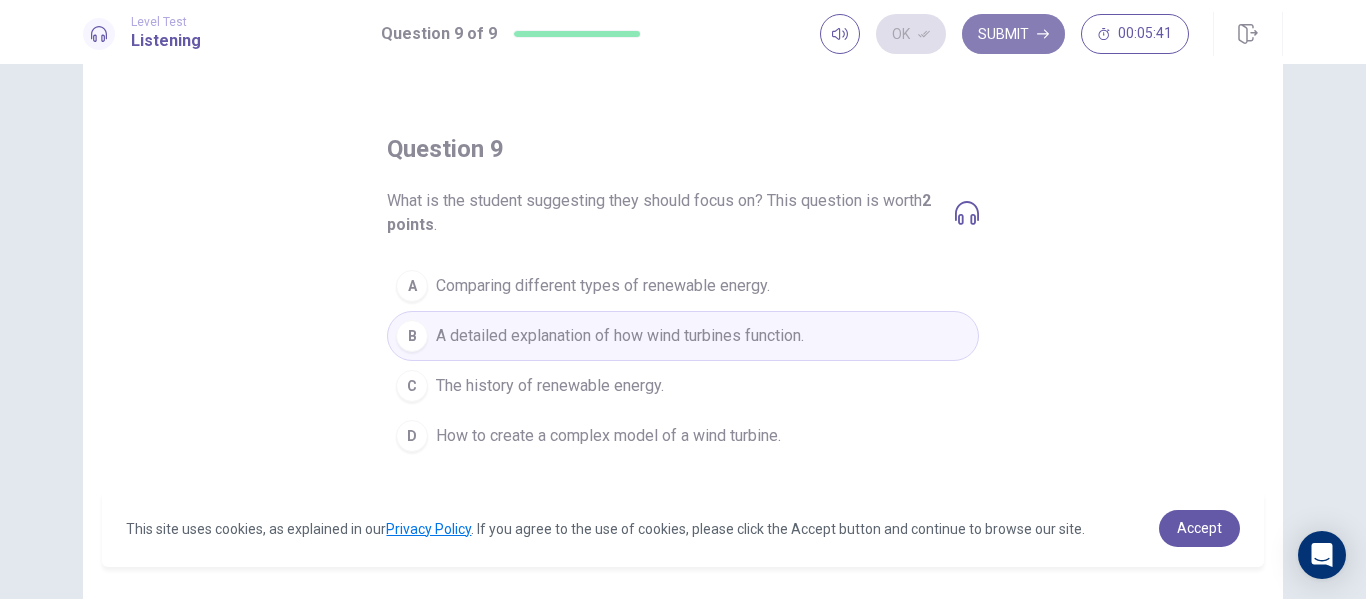 click on "Submit" at bounding box center (1013, 34) 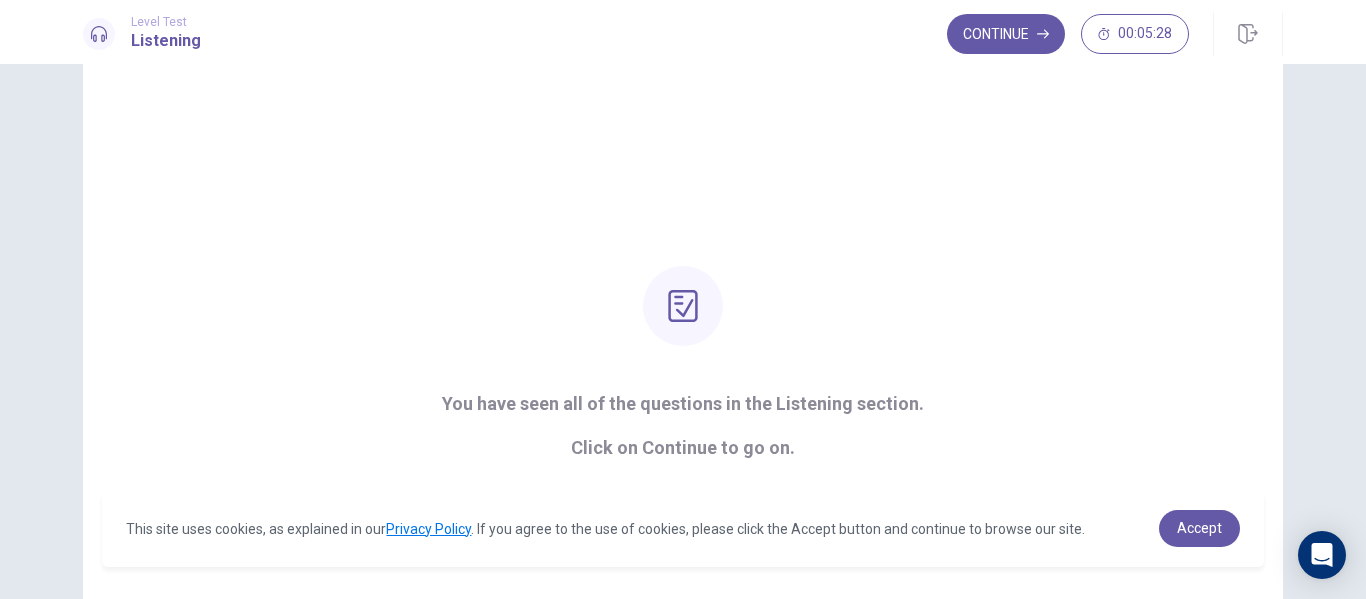 scroll, scrollTop: 60, scrollLeft: 0, axis: vertical 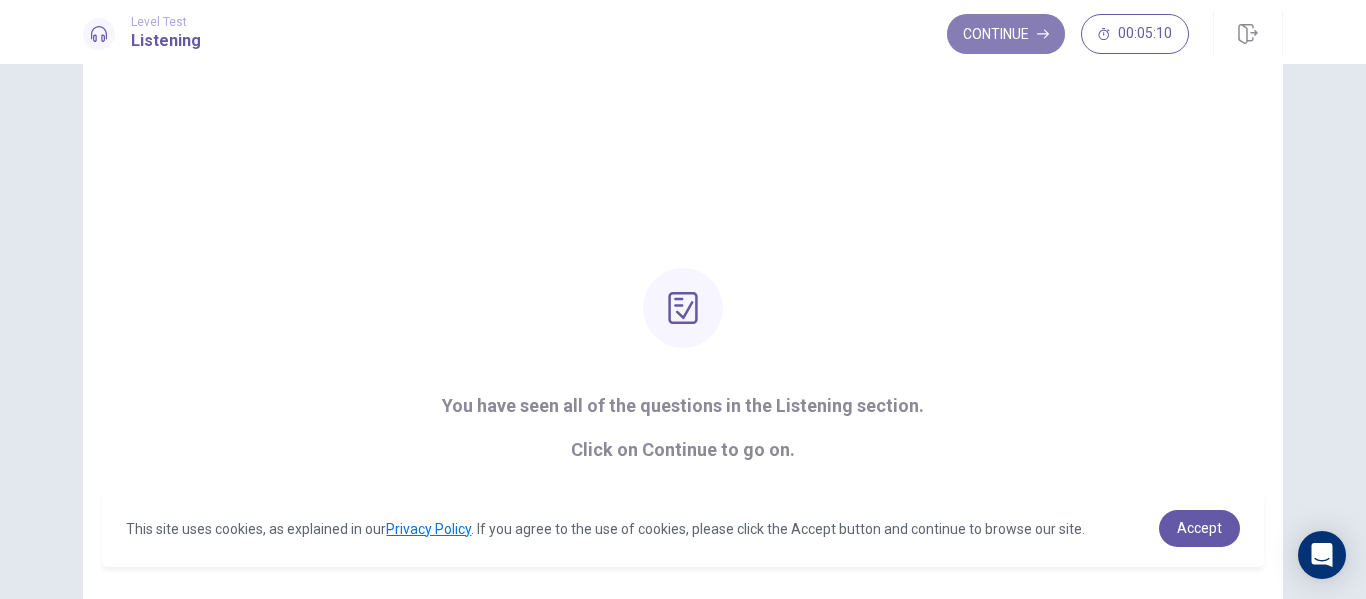 click on "Continue" at bounding box center [1006, 34] 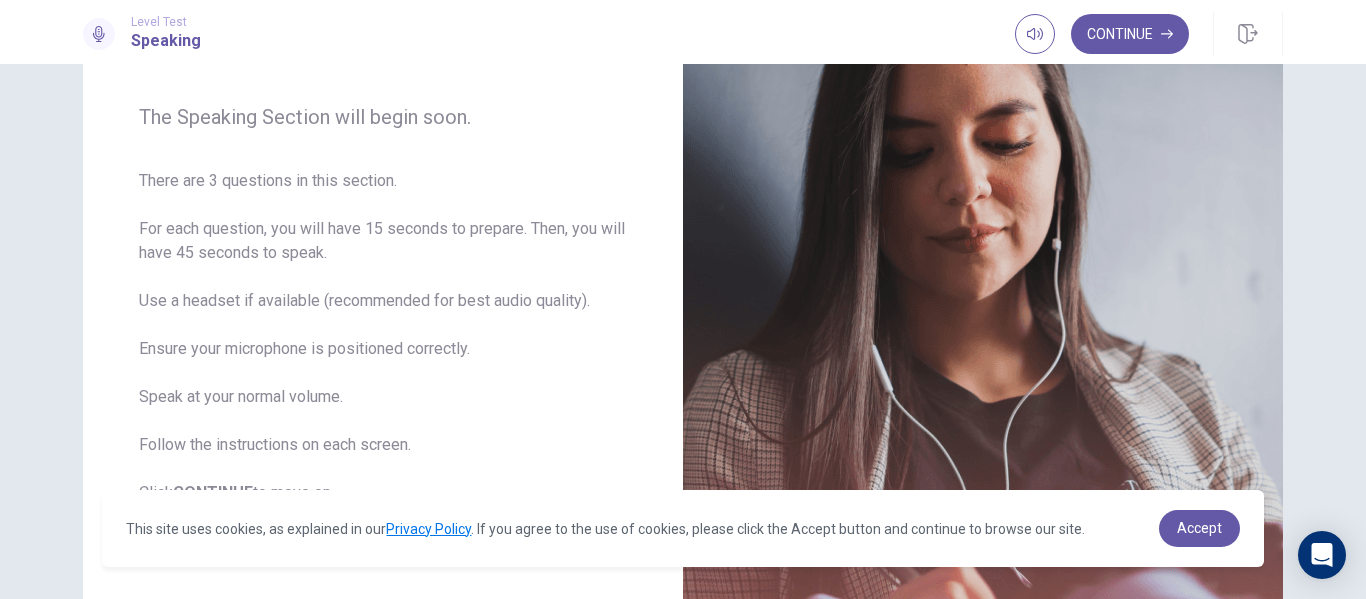 scroll, scrollTop: 239, scrollLeft: 0, axis: vertical 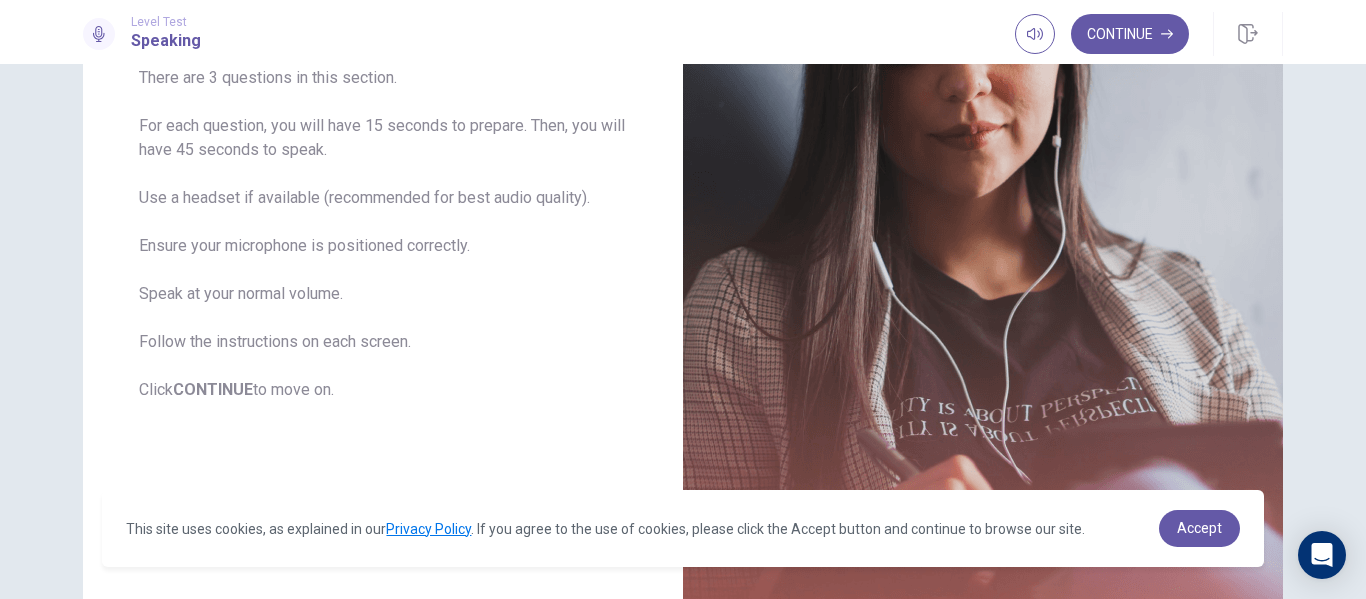drag, startPoint x: 1354, startPoint y: 290, endPoint x: 1354, endPoint y: 330, distance: 40 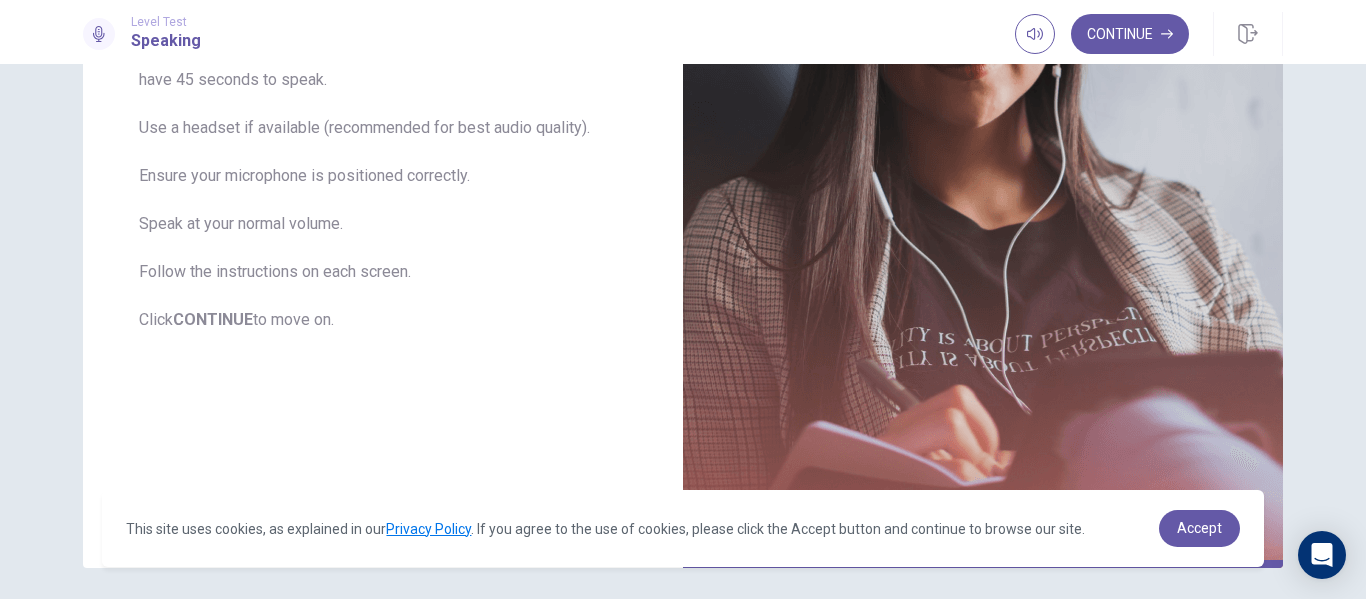 scroll, scrollTop: 410, scrollLeft: 0, axis: vertical 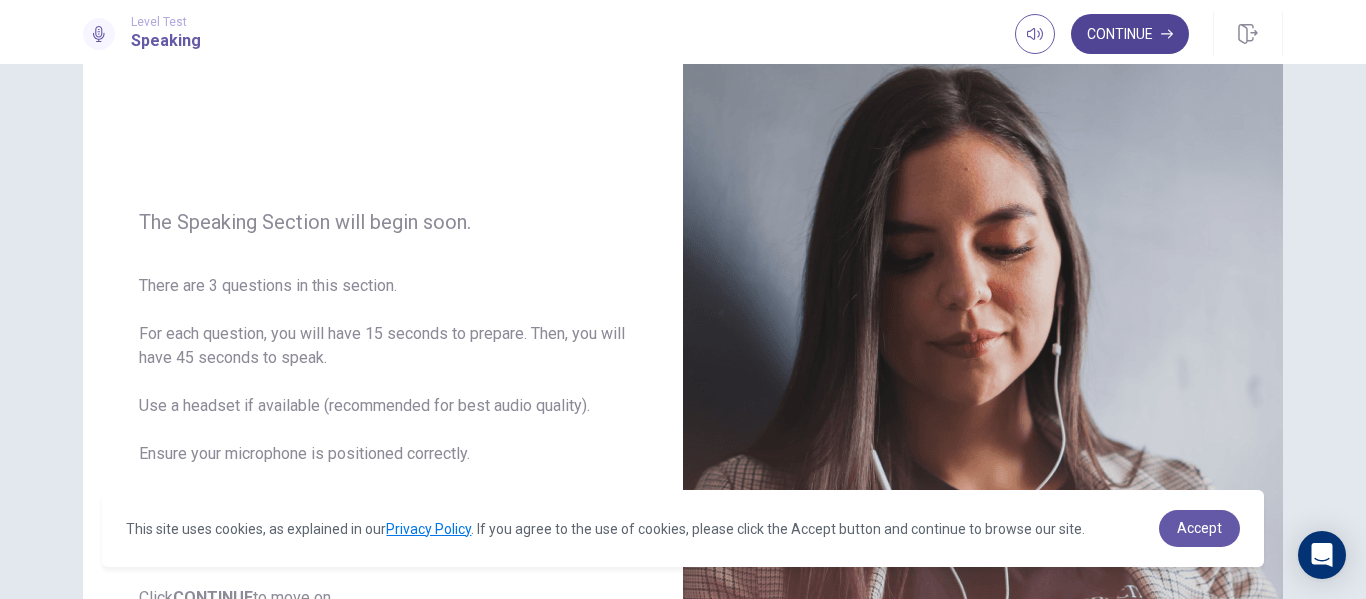 click on "Continue" at bounding box center [1130, 34] 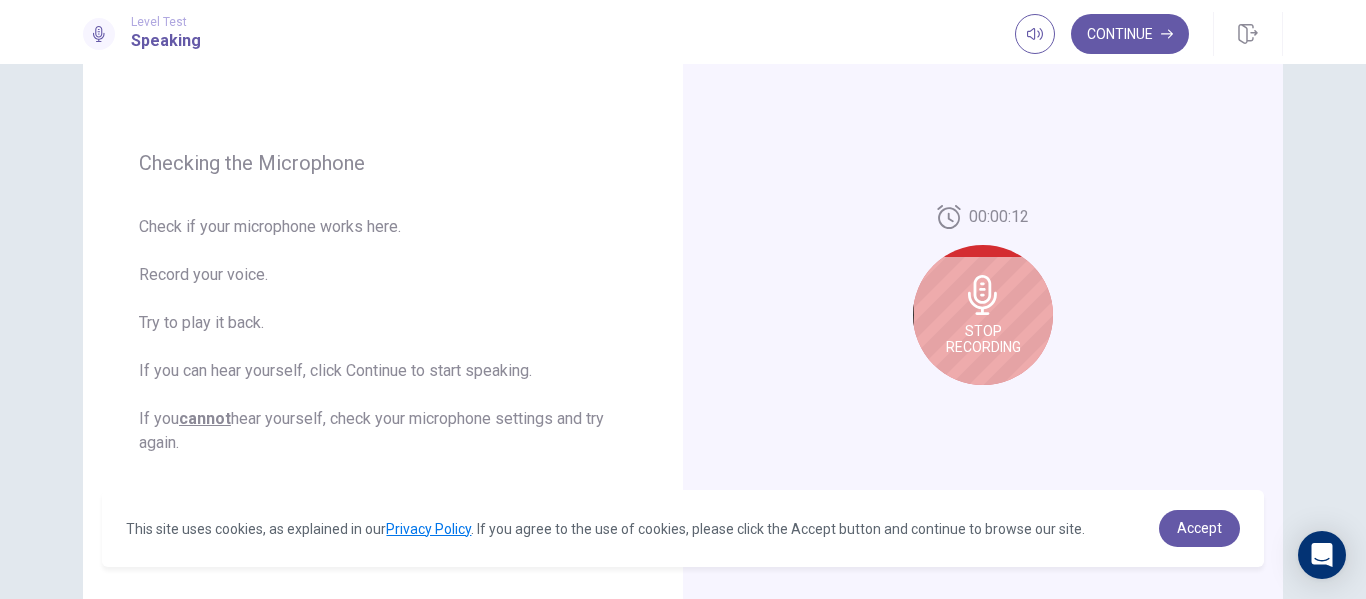 scroll, scrollTop: 239, scrollLeft: 0, axis: vertical 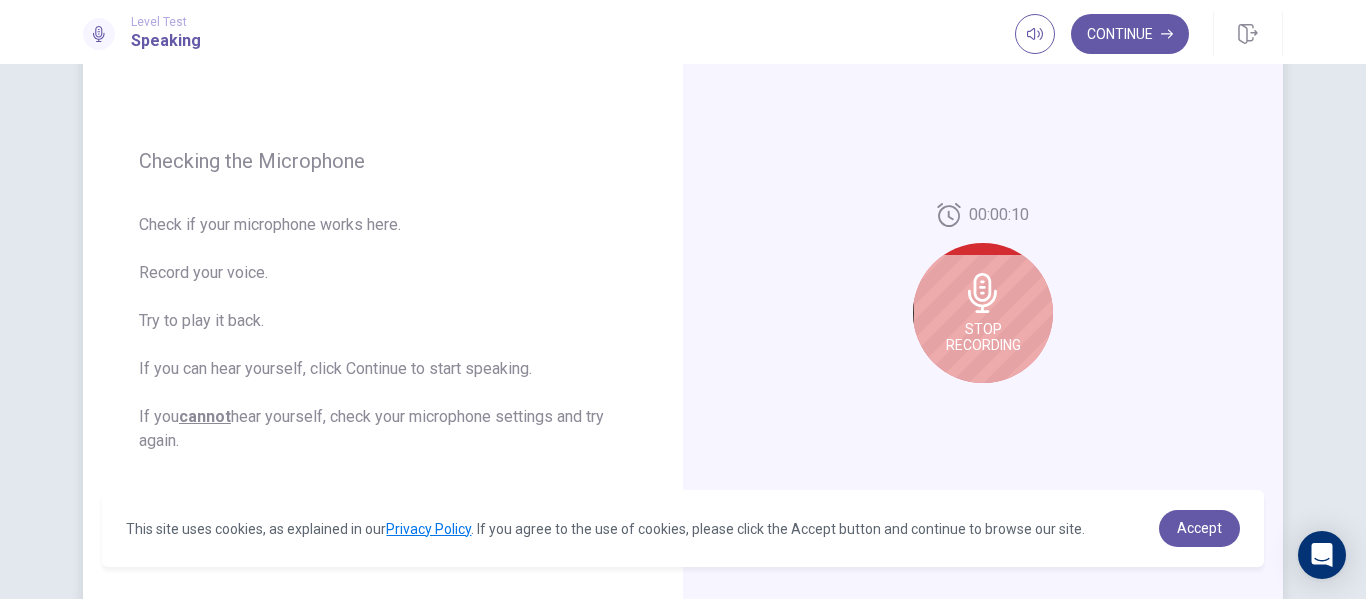 click on "Stop   Recording" at bounding box center [983, 337] 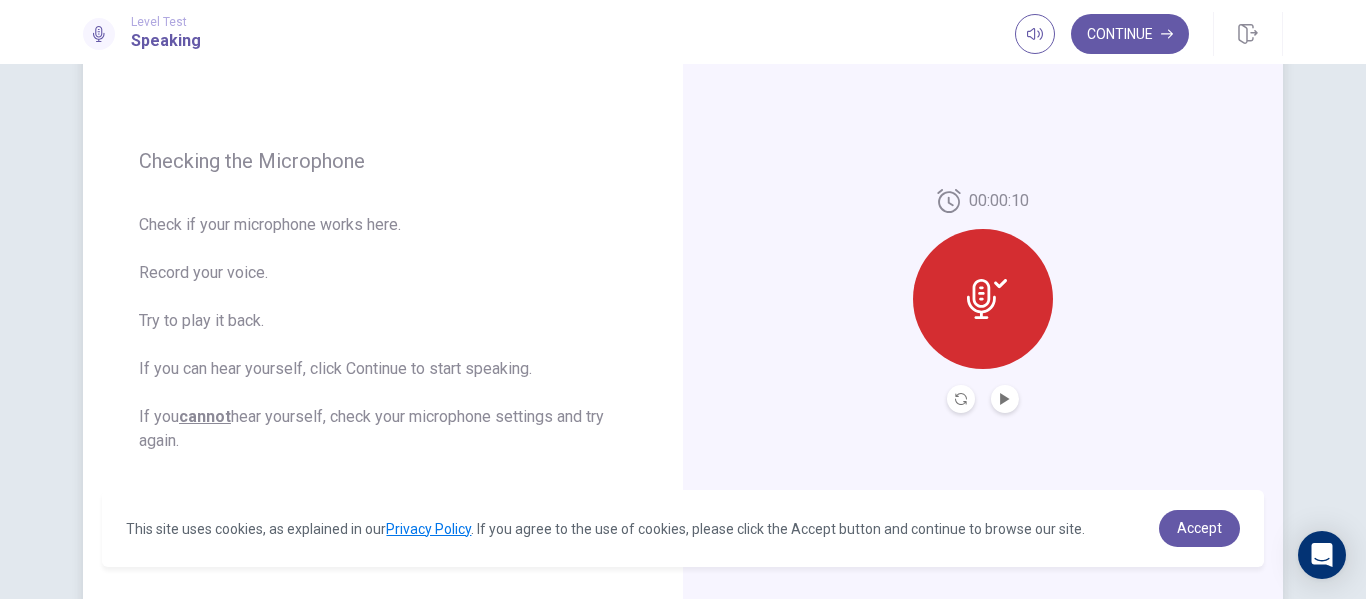 click at bounding box center (983, 299) 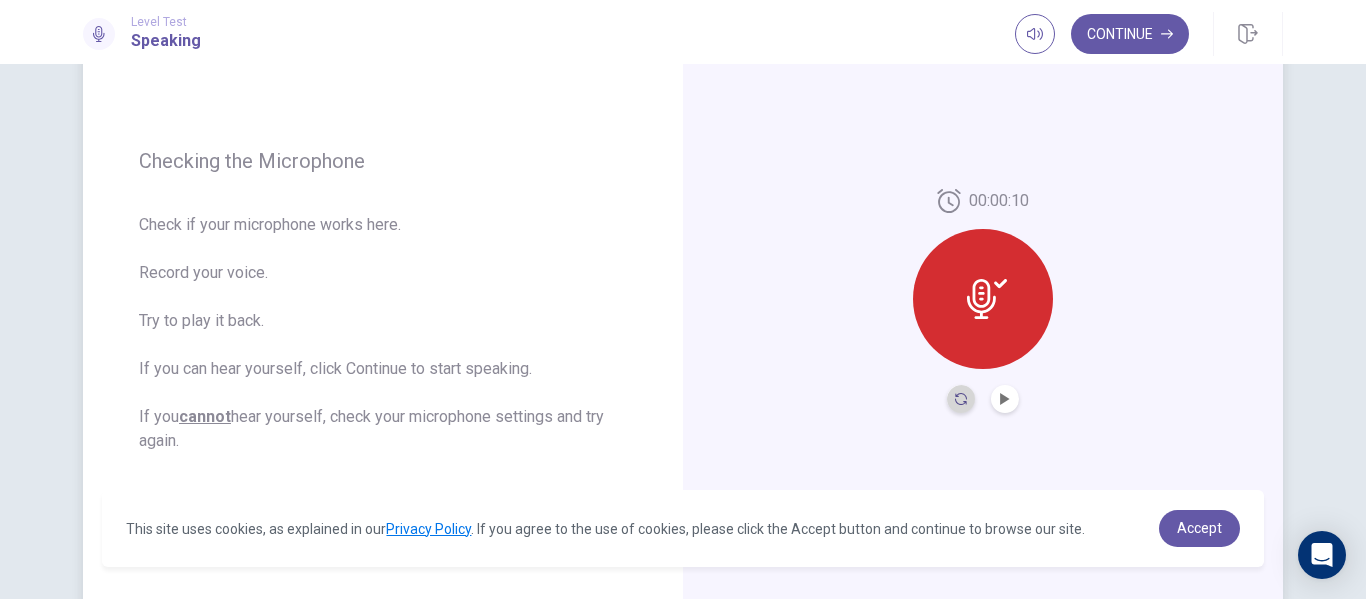 click at bounding box center [961, 399] 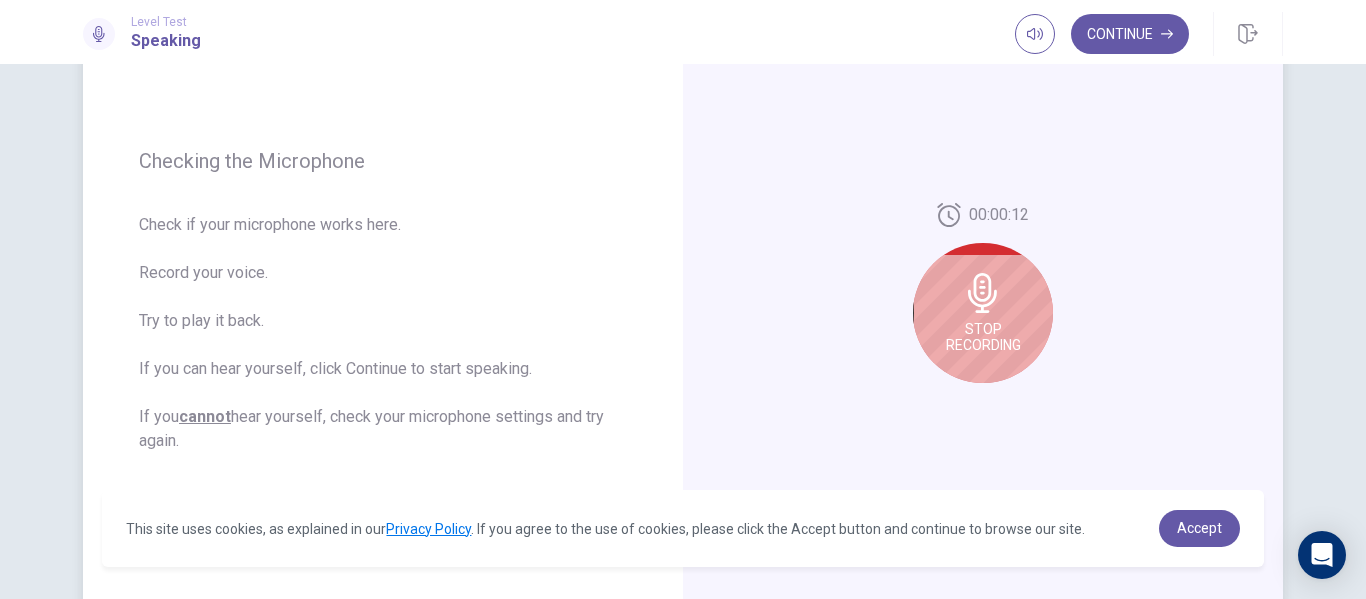 click on "Stop   Recording" at bounding box center [983, 313] 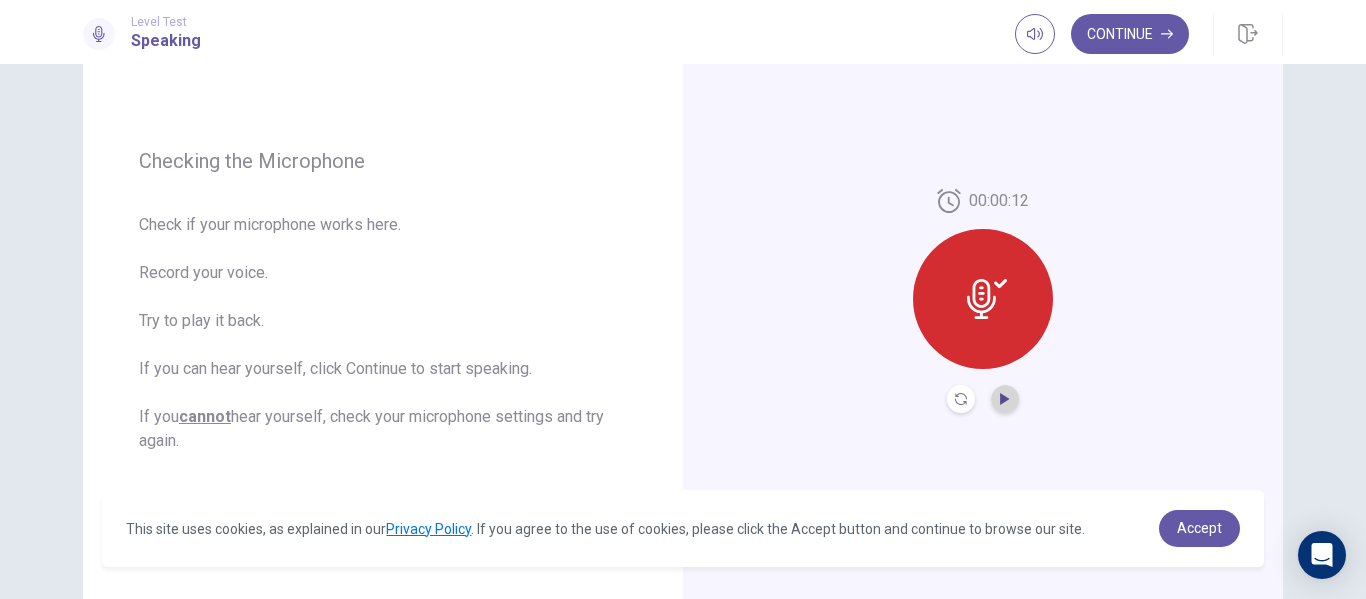 click at bounding box center [1005, 399] 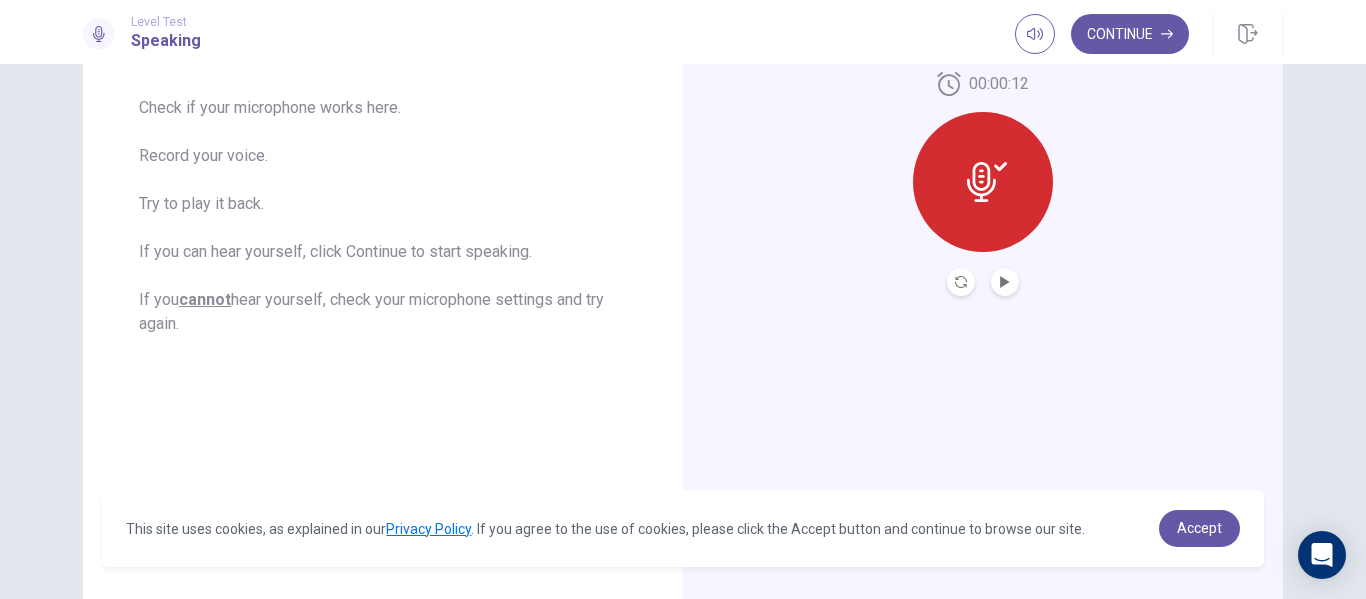 scroll, scrollTop: 362, scrollLeft: 0, axis: vertical 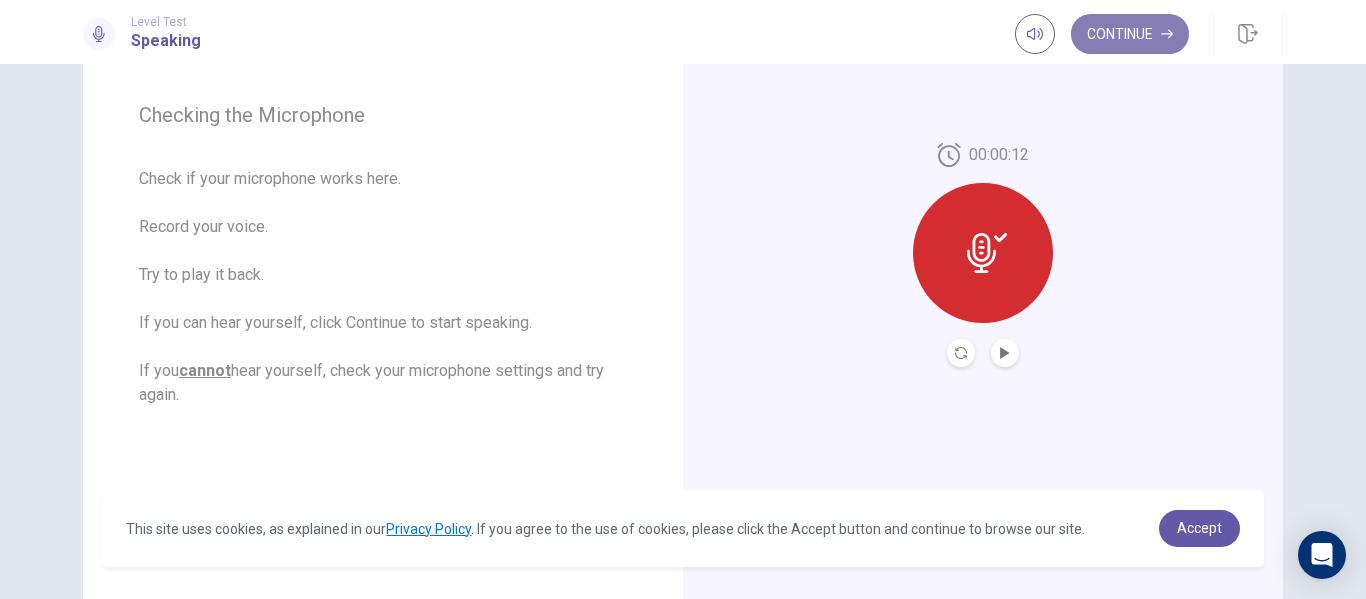 click on "Continue" at bounding box center [1130, 34] 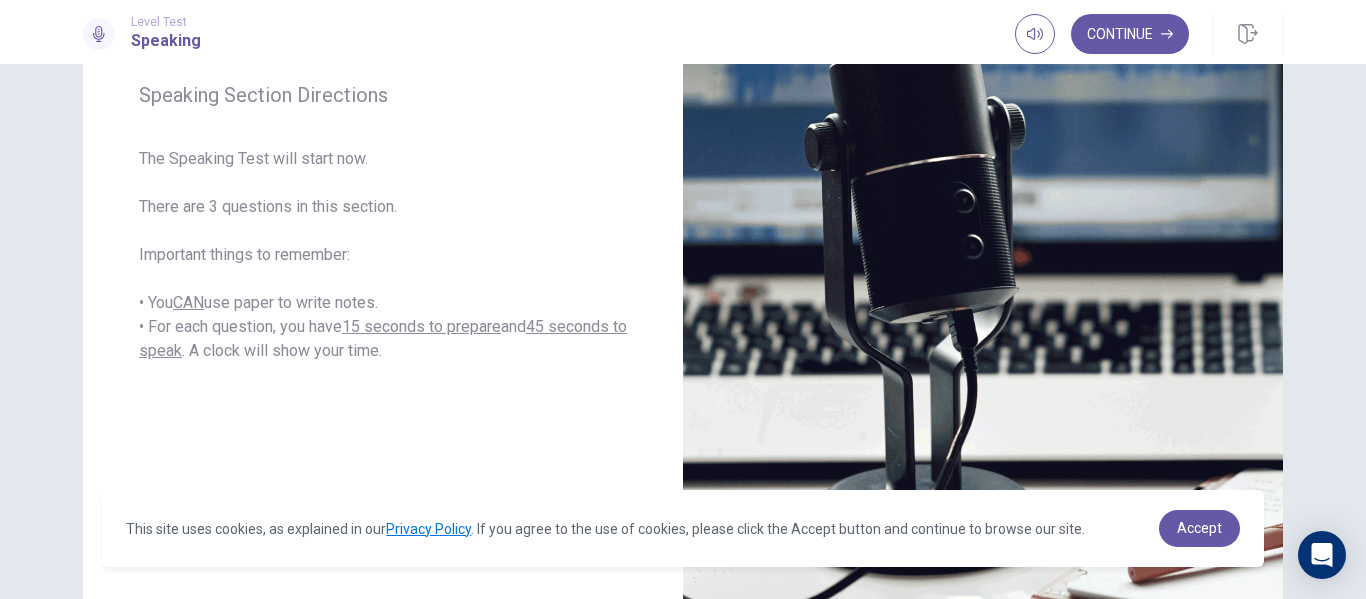 scroll, scrollTop: 289, scrollLeft: 0, axis: vertical 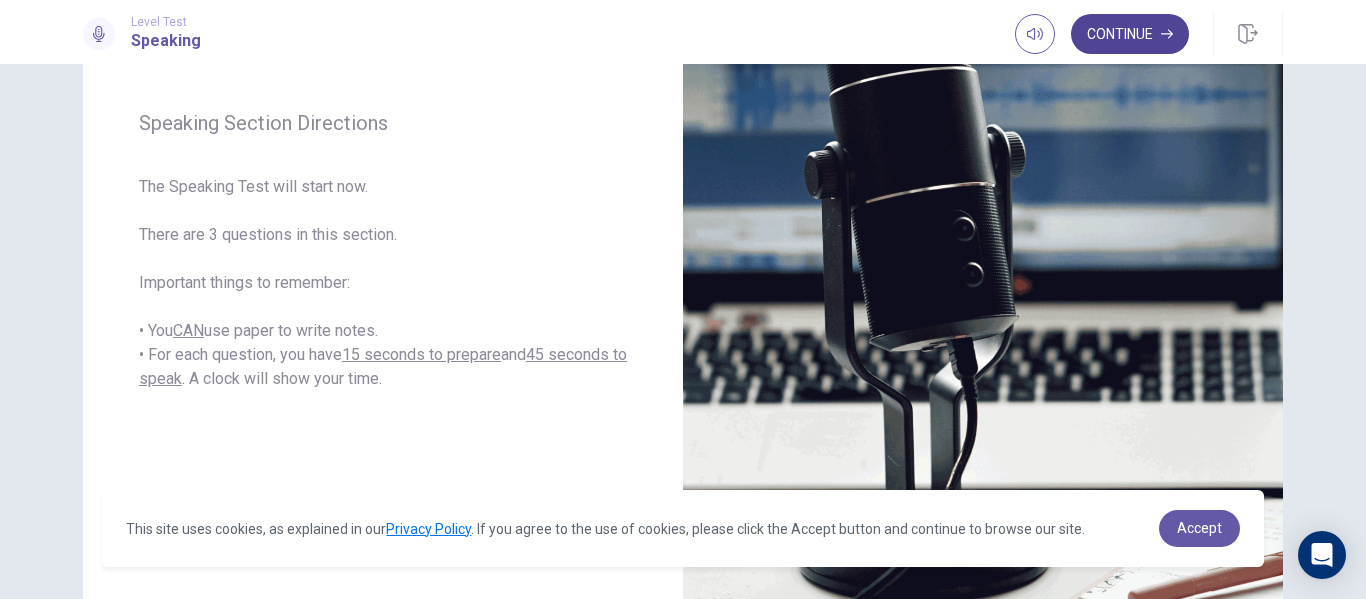 click on "Continue" at bounding box center [1130, 34] 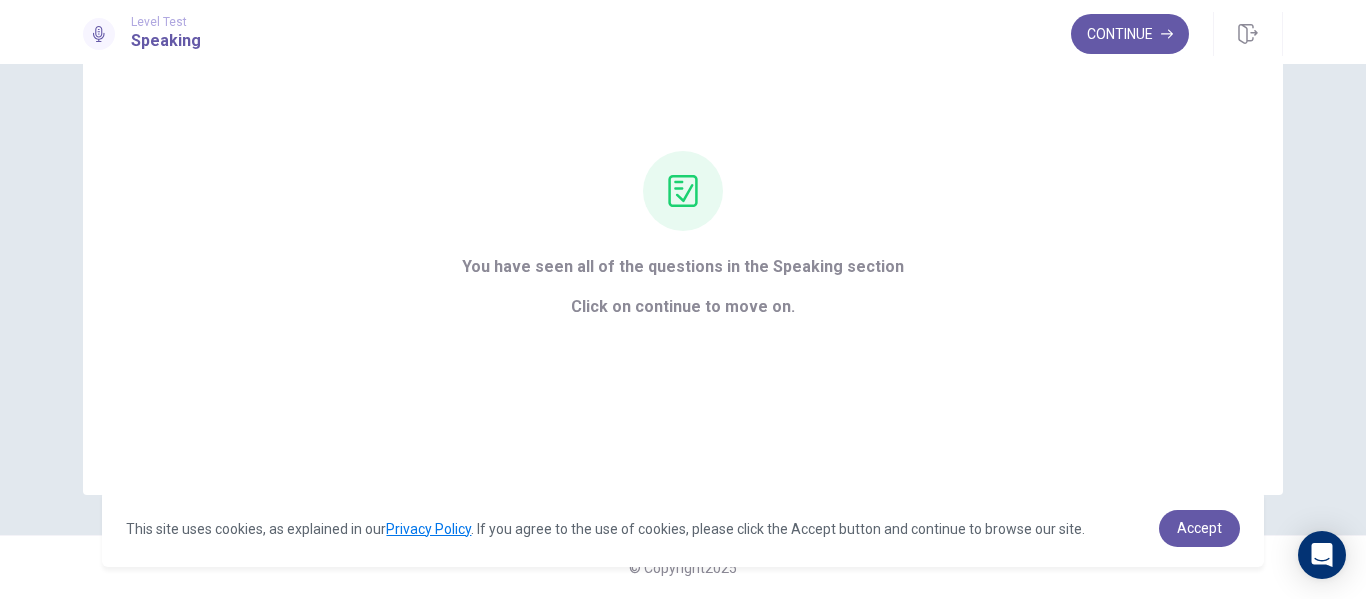 scroll, scrollTop: 129, scrollLeft: 0, axis: vertical 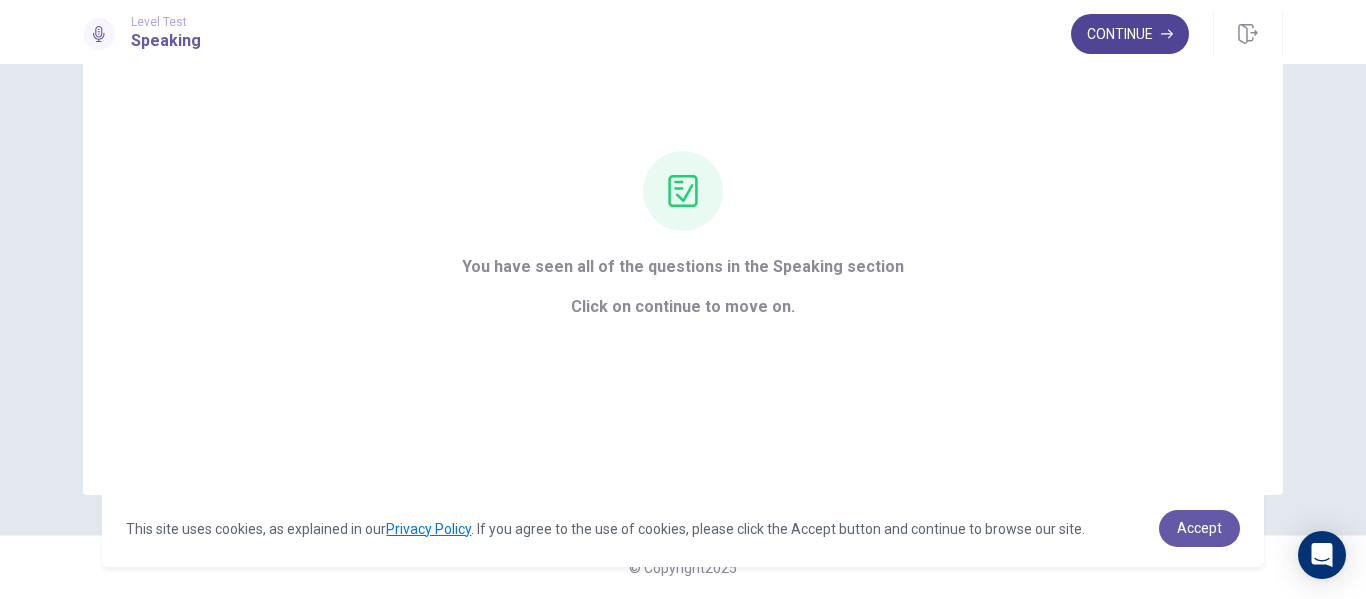 click on "Continue" at bounding box center (1130, 34) 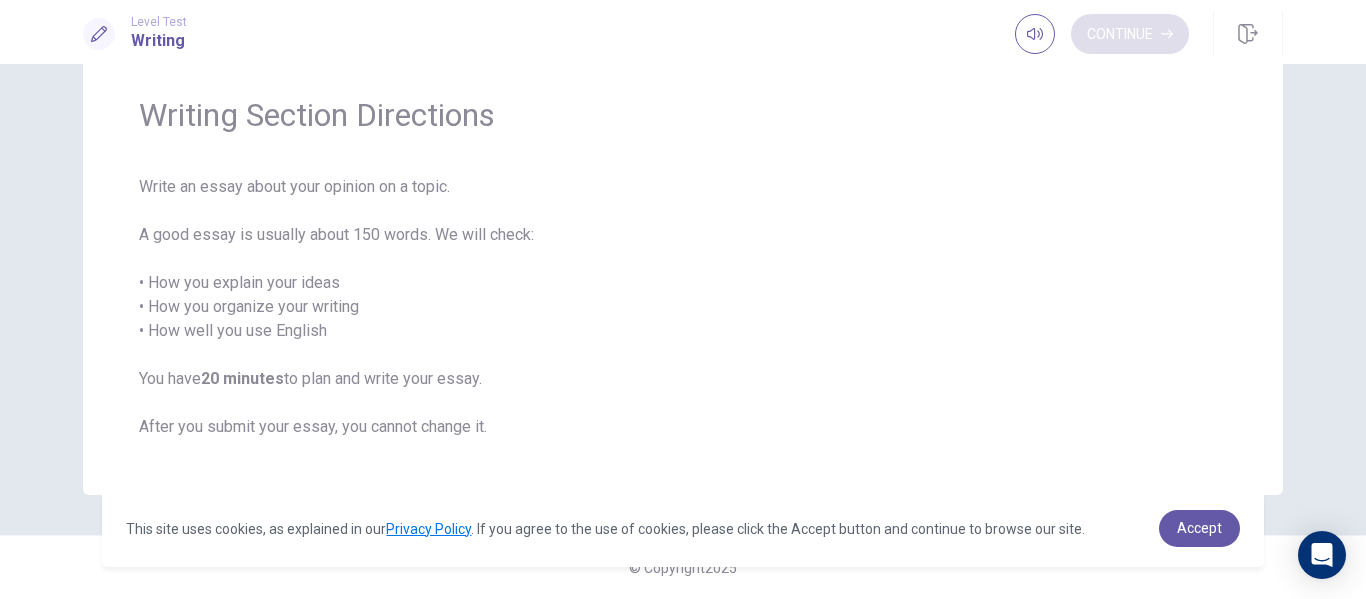 scroll, scrollTop: 65, scrollLeft: 0, axis: vertical 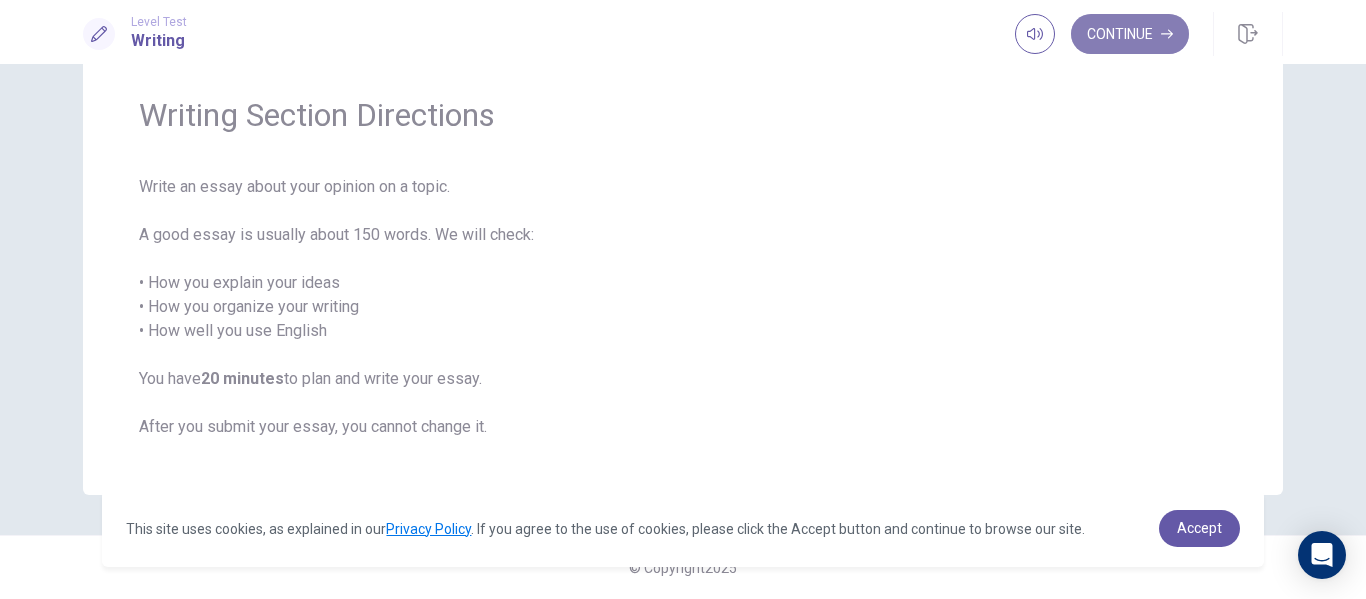 click on "Continue" at bounding box center (1130, 34) 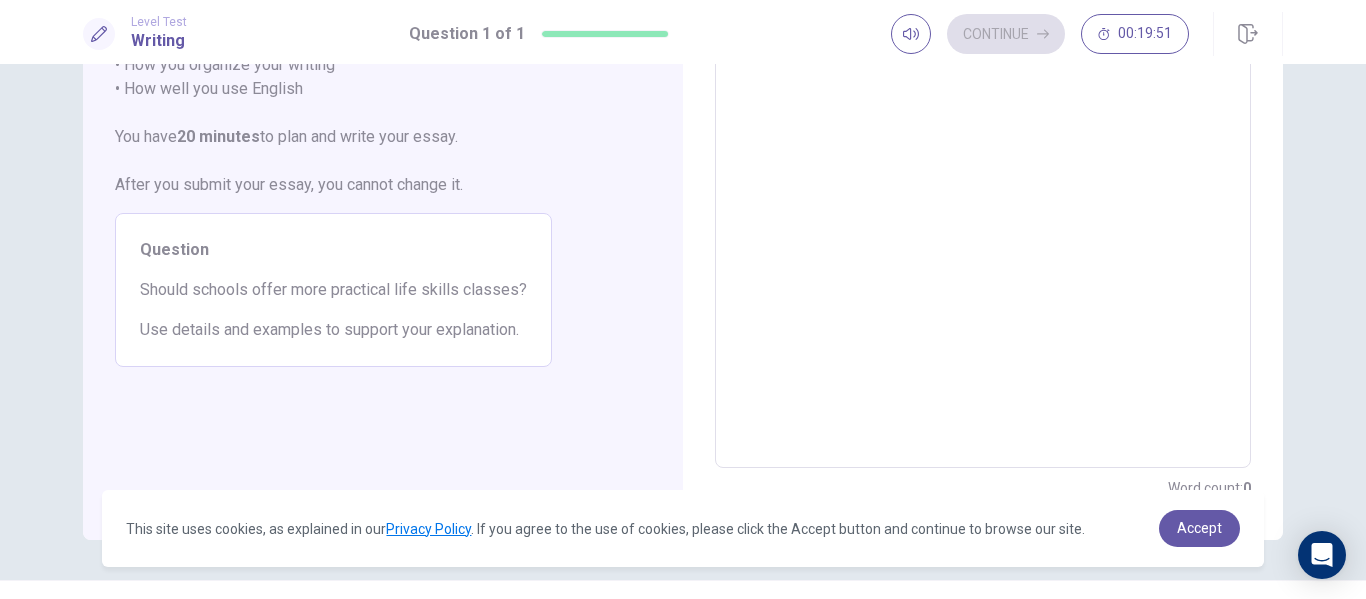 scroll, scrollTop: 254, scrollLeft: 0, axis: vertical 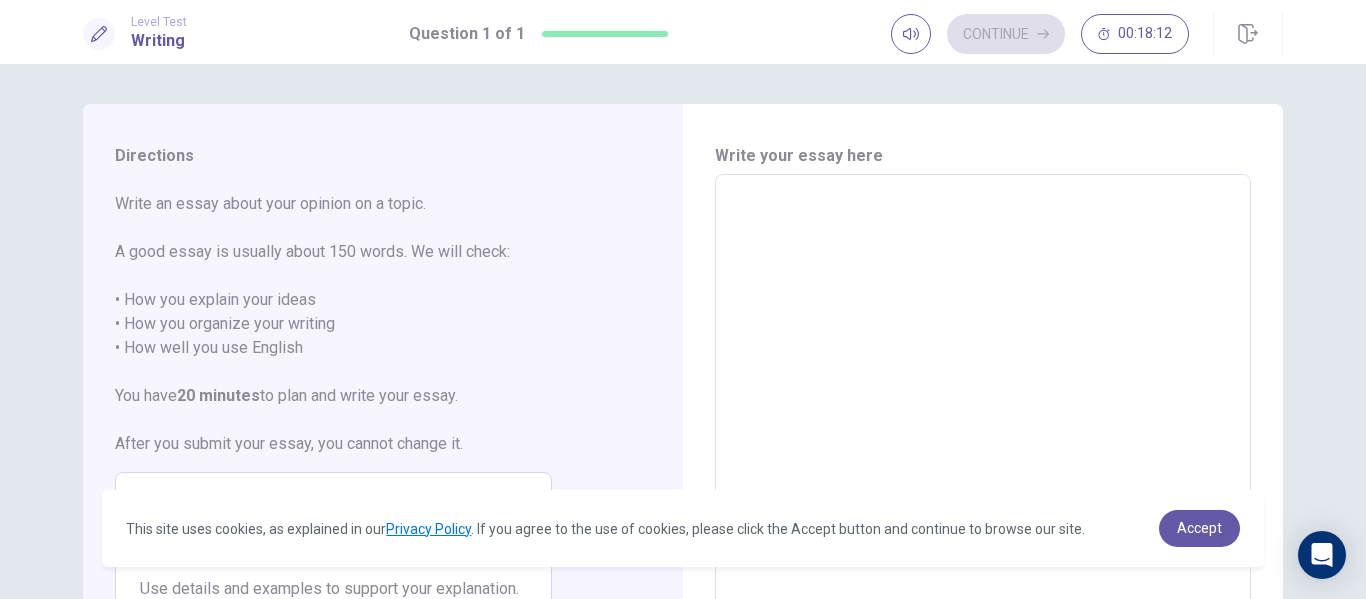 click at bounding box center [983, 451] 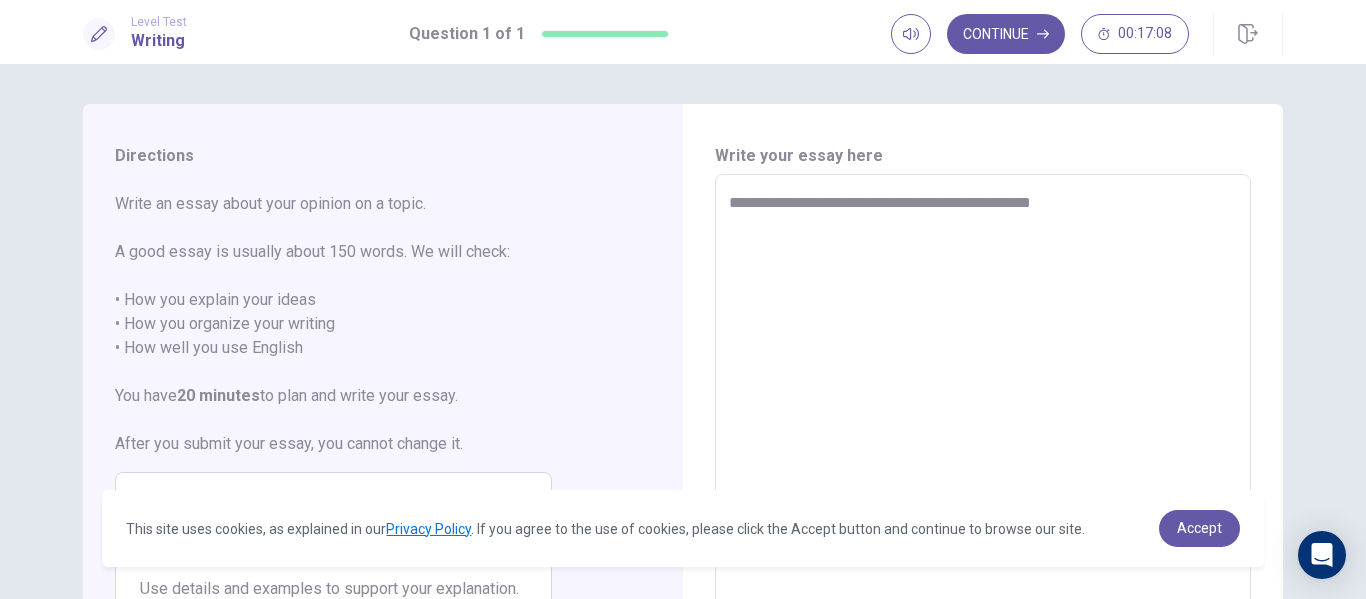 click on "**********" at bounding box center [983, 451] 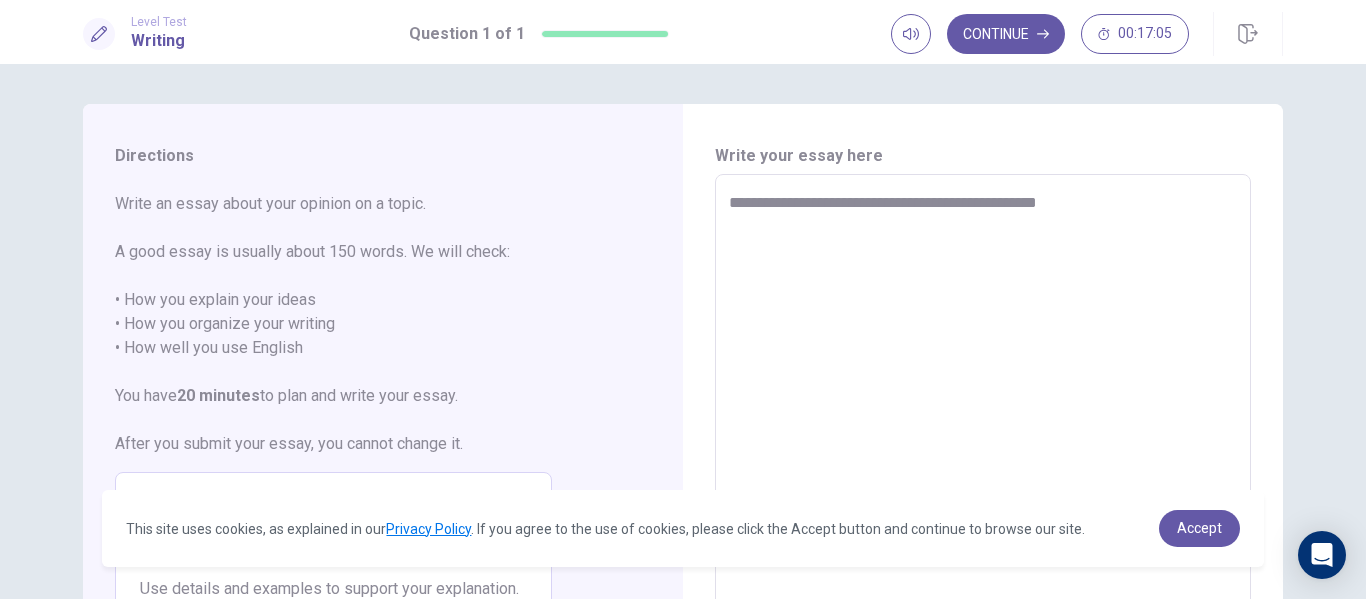 click on "**********" at bounding box center [983, 451] 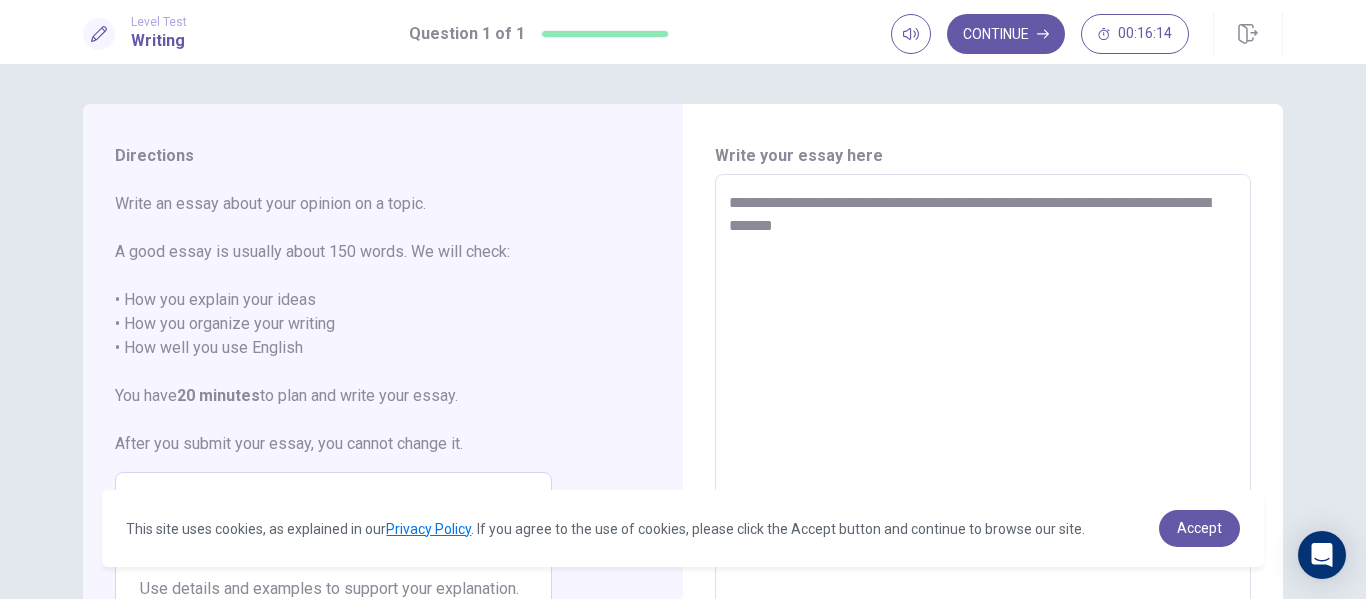 drag, startPoint x: 925, startPoint y: 239, endPoint x: 686, endPoint y: 200, distance: 242.1611 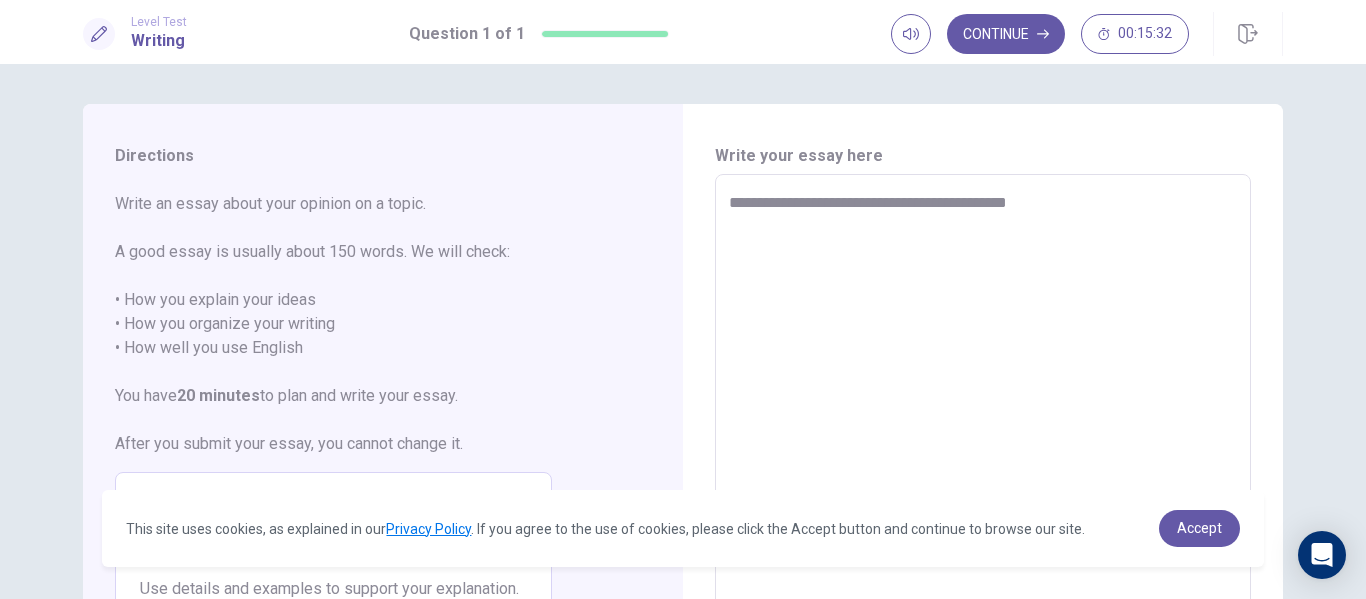 click on "**********" at bounding box center [983, 451] 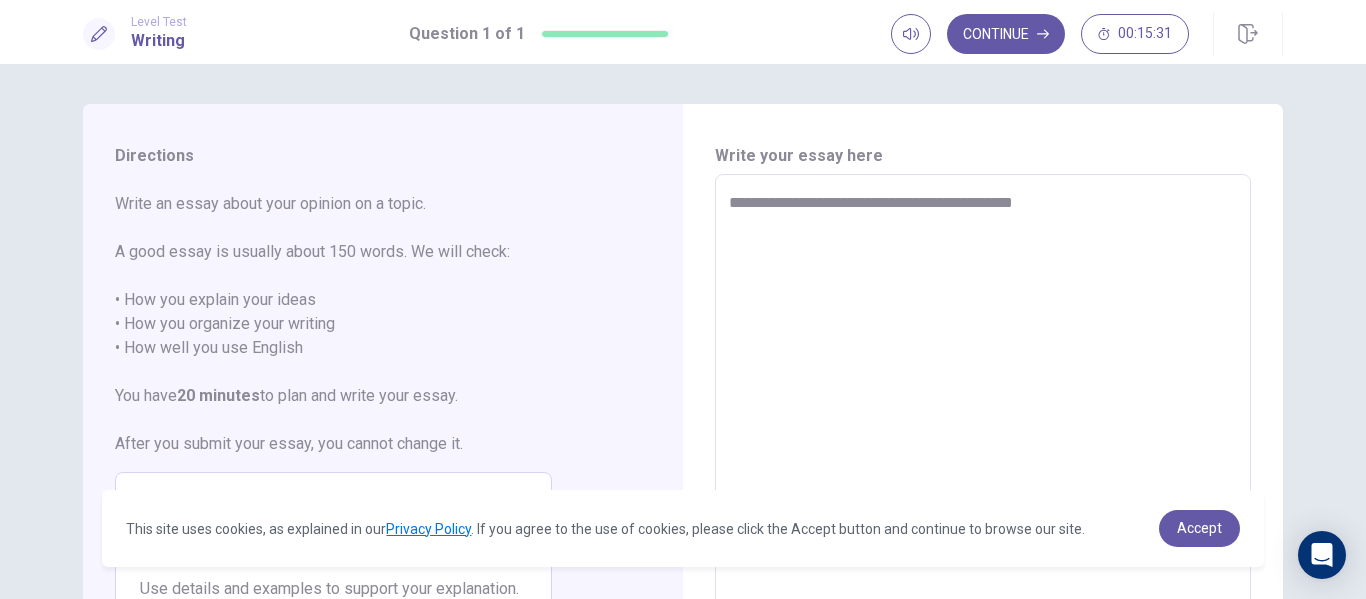 click on "**********" at bounding box center (983, 451) 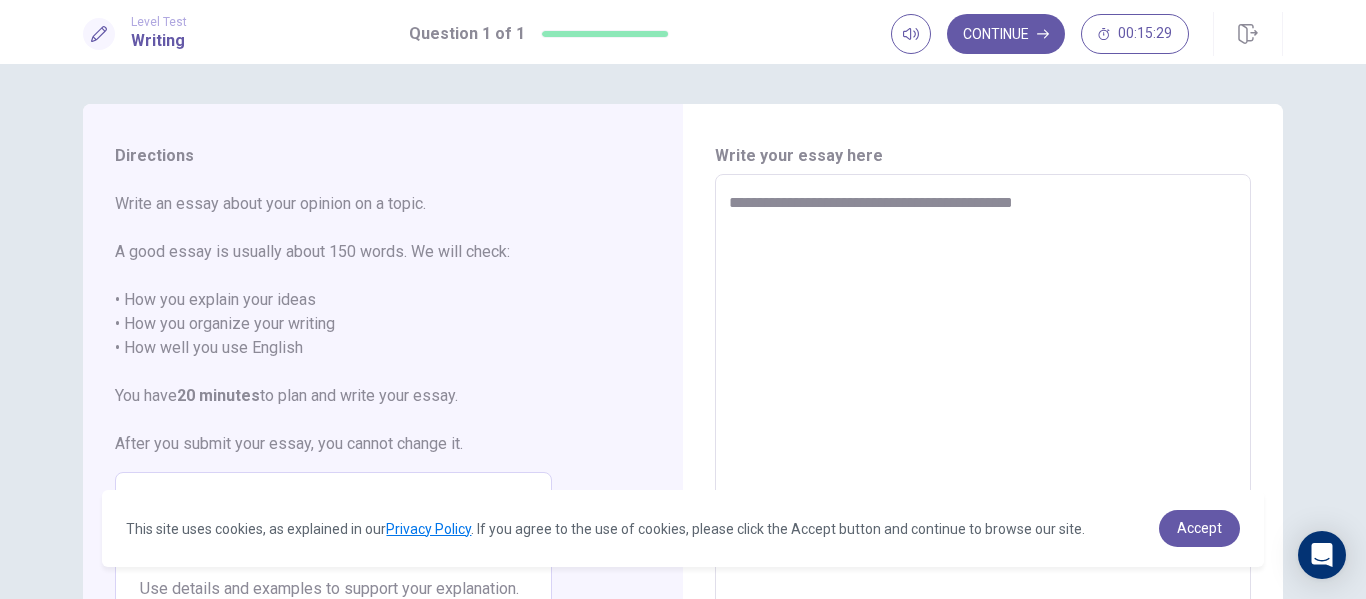 click on "**********" at bounding box center (983, 451) 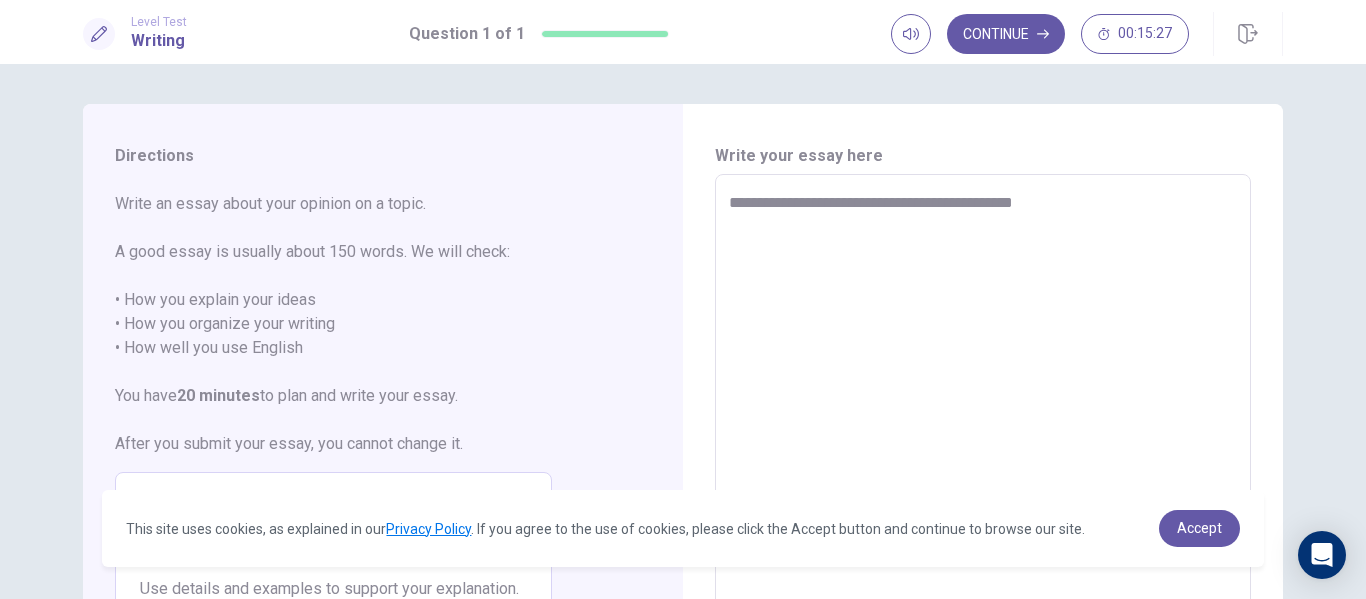 click on "**********" at bounding box center (983, 451) 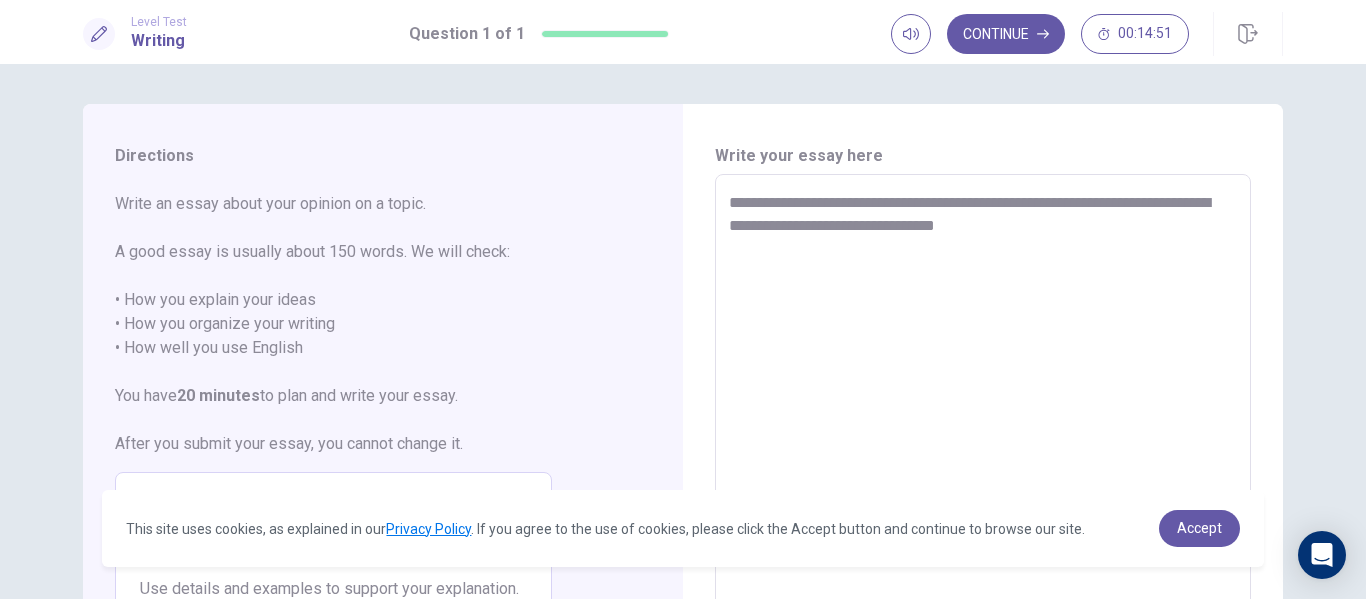 click on "**********" at bounding box center (983, 451) 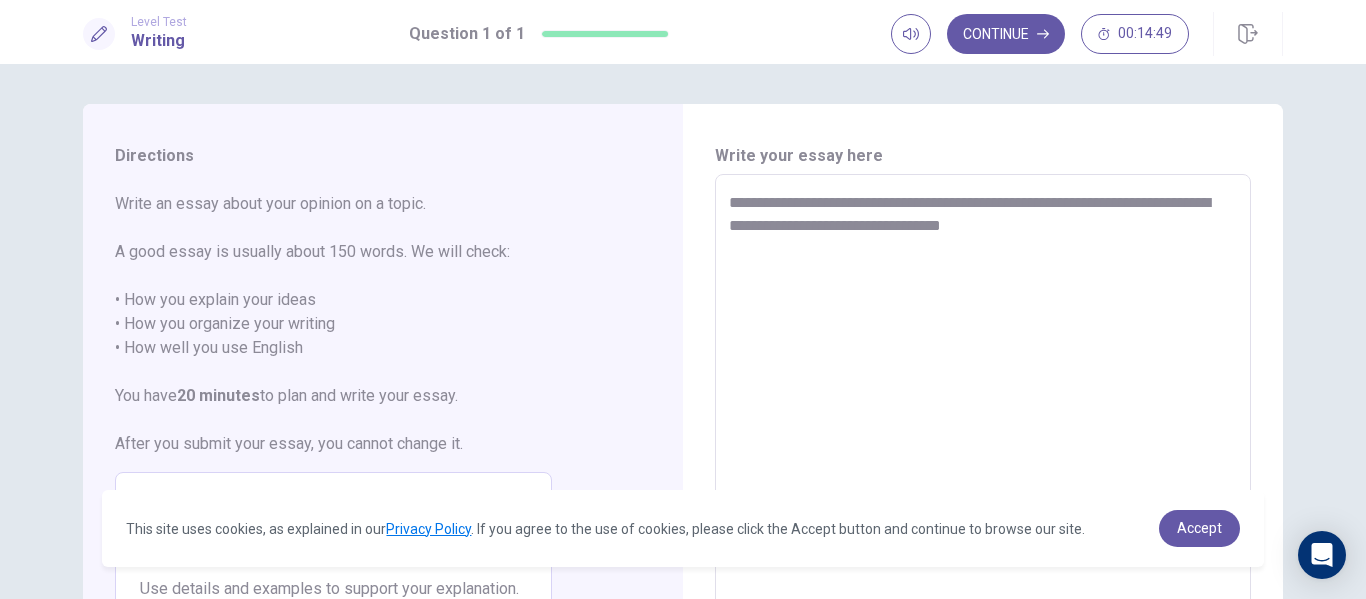 click on "**********" at bounding box center (983, 451) 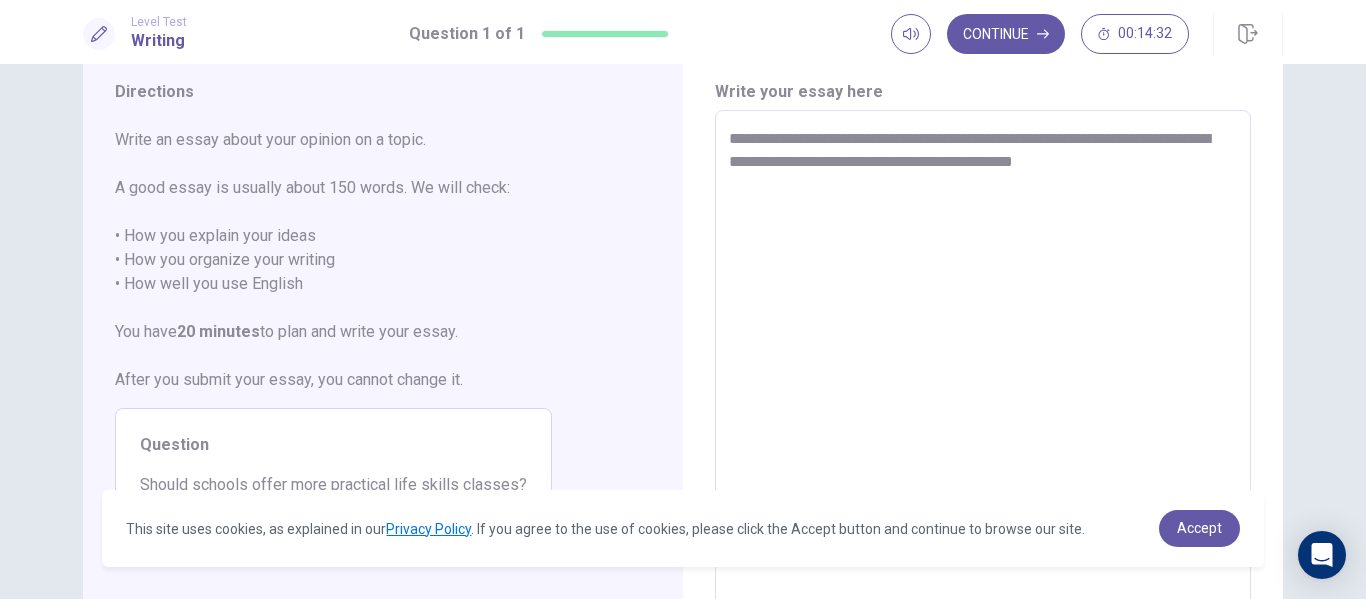 scroll, scrollTop: 62, scrollLeft: 0, axis: vertical 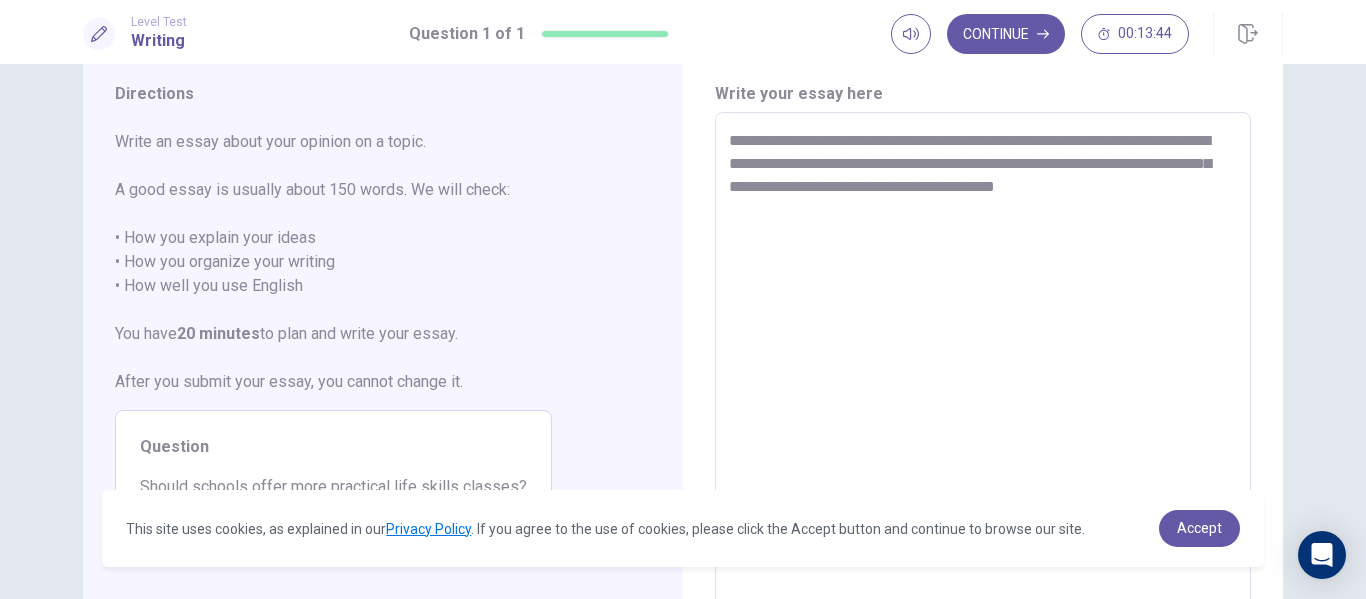 click on "**********" at bounding box center (983, 389) 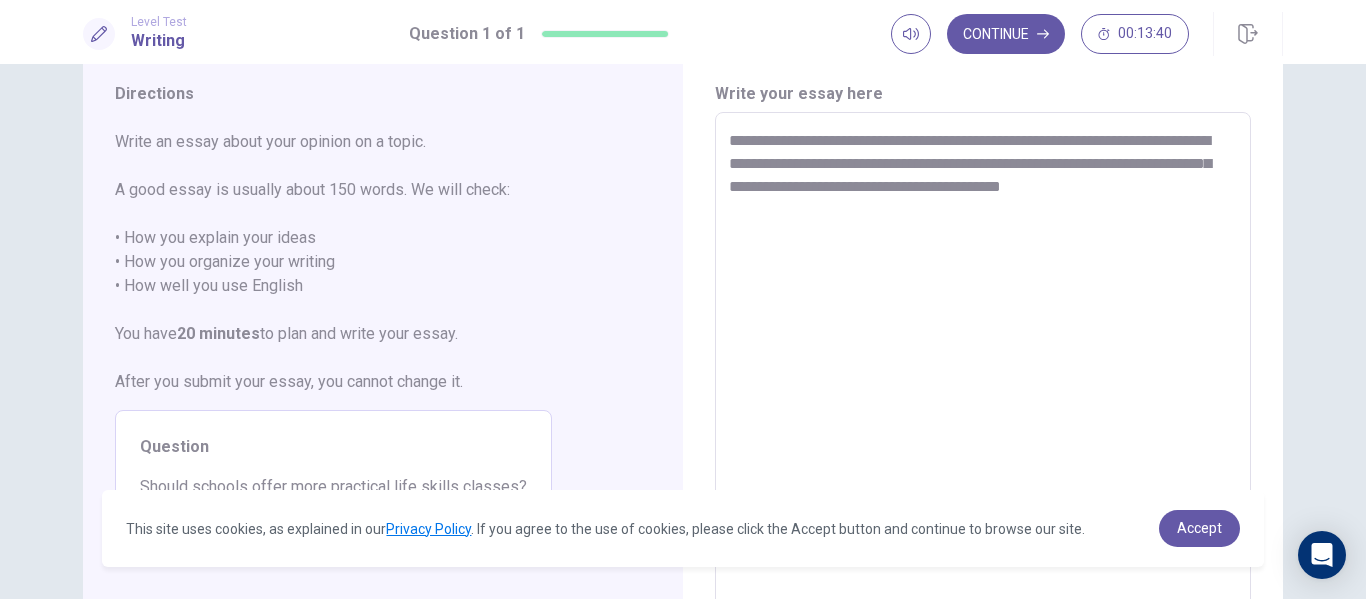 click on "**********" at bounding box center [983, 389] 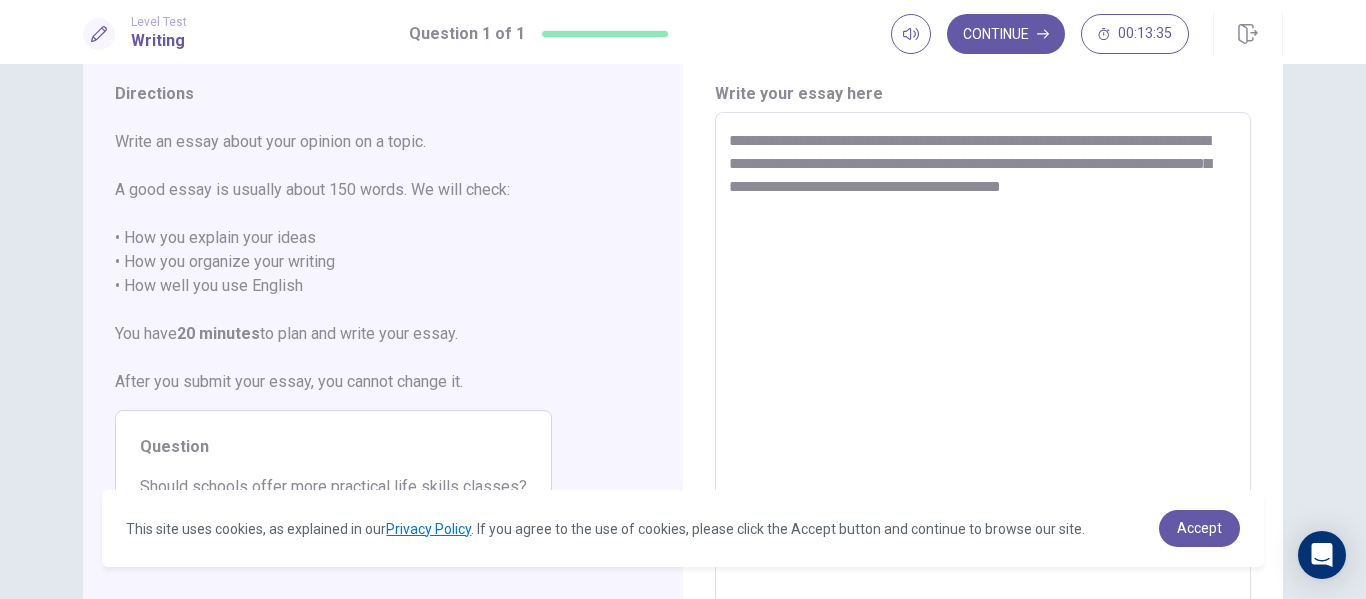 click on "**********" at bounding box center (983, 389) 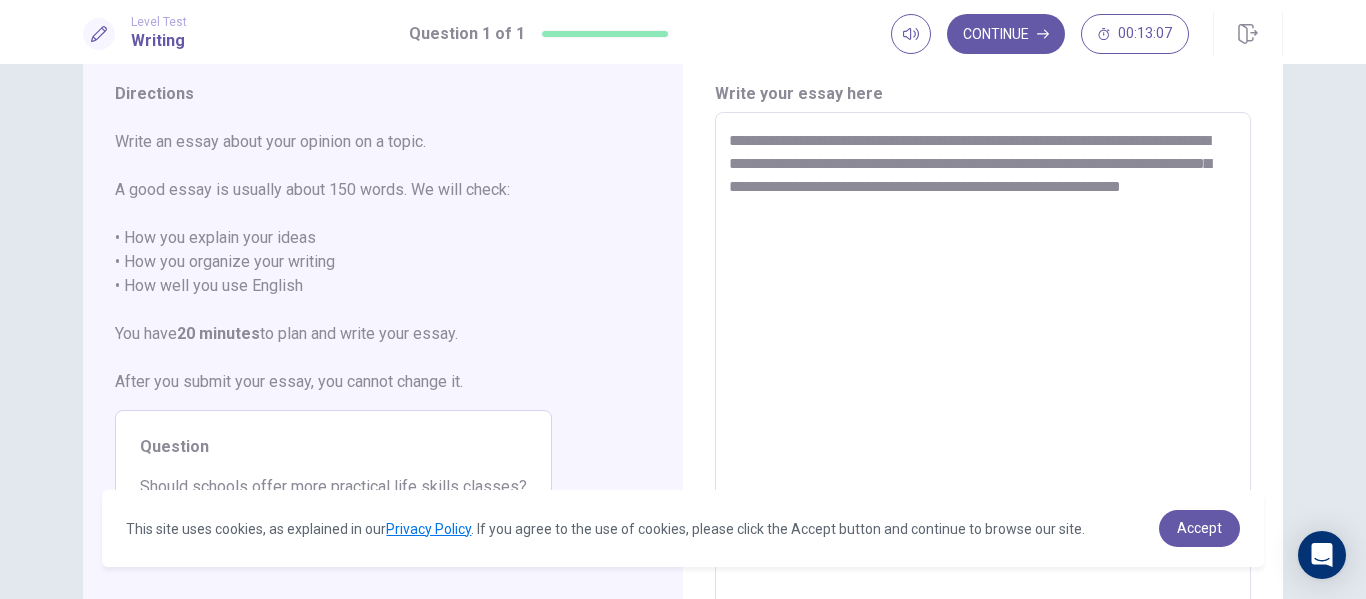 click on "**********" at bounding box center [983, 389] 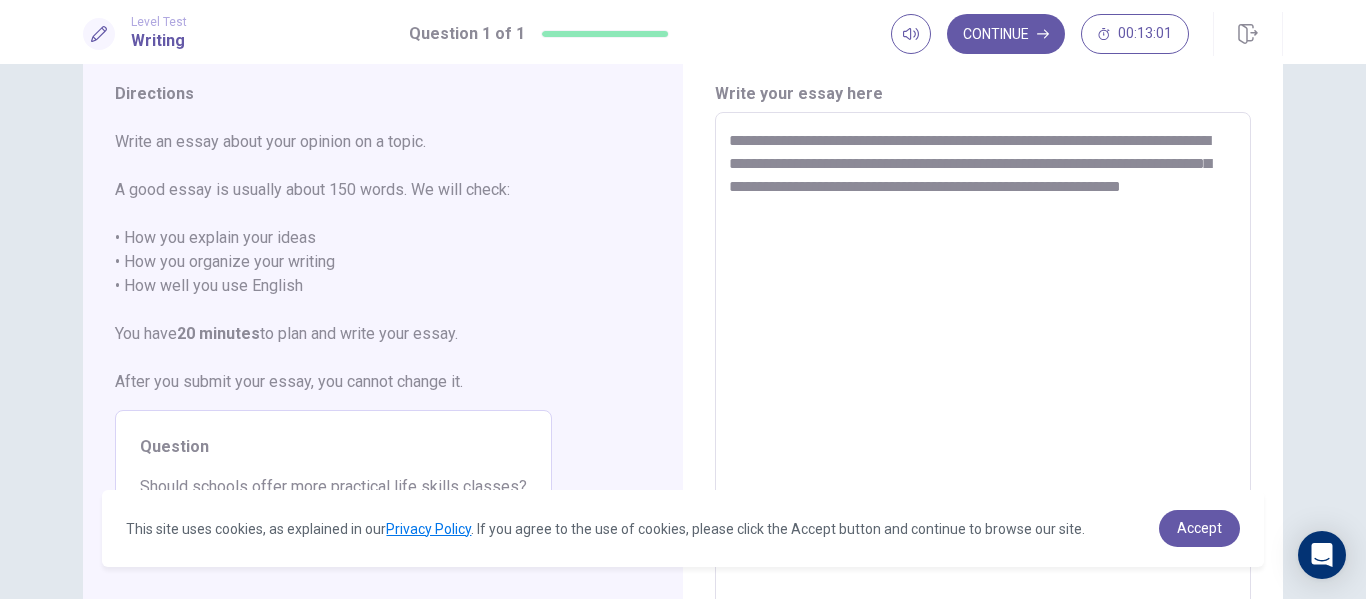 click on "**********" at bounding box center [983, 389] 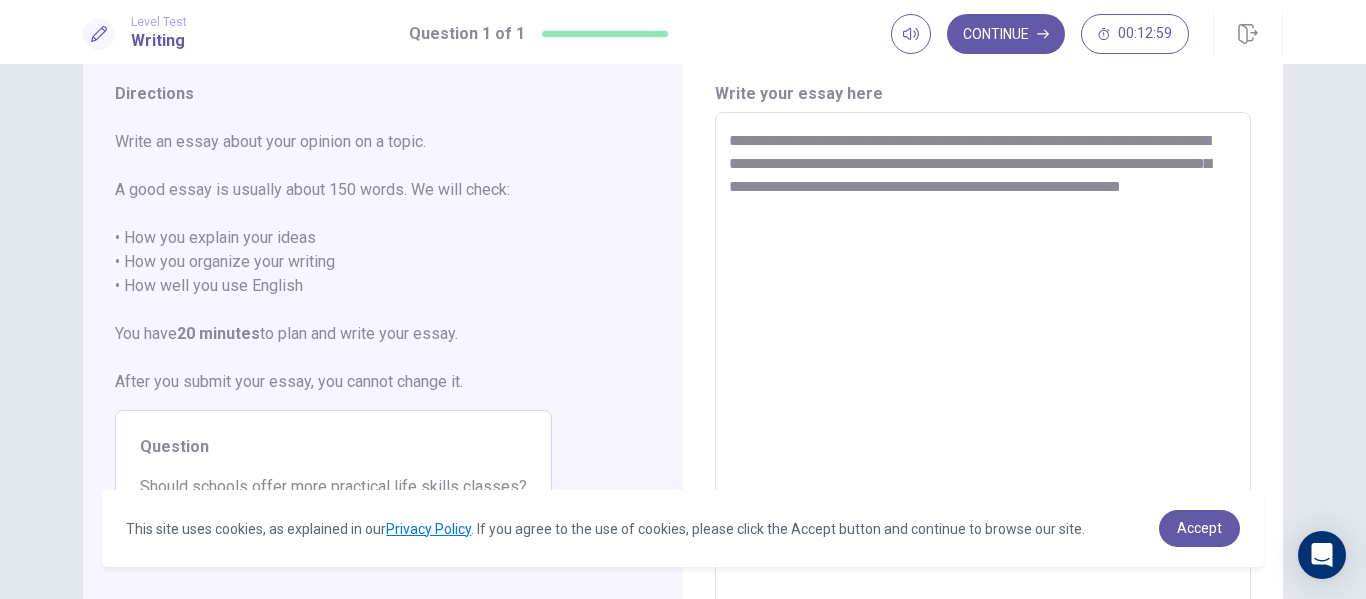 click on "**********" at bounding box center [983, 389] 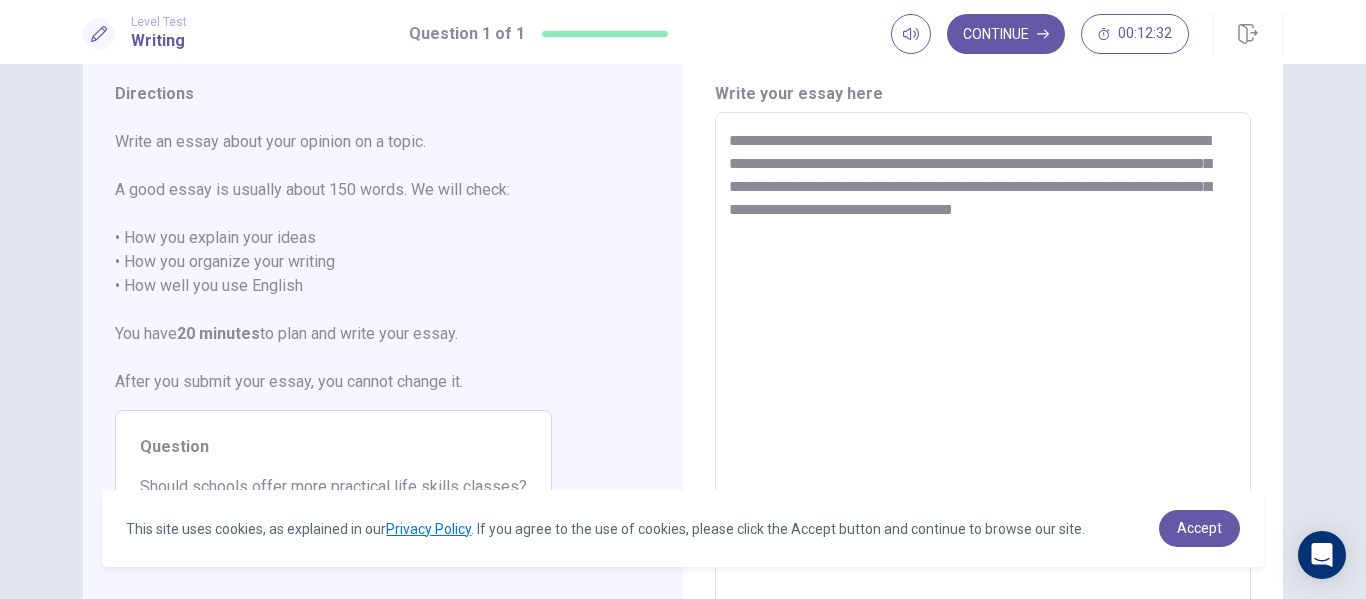 click on "**********" at bounding box center (983, 389) 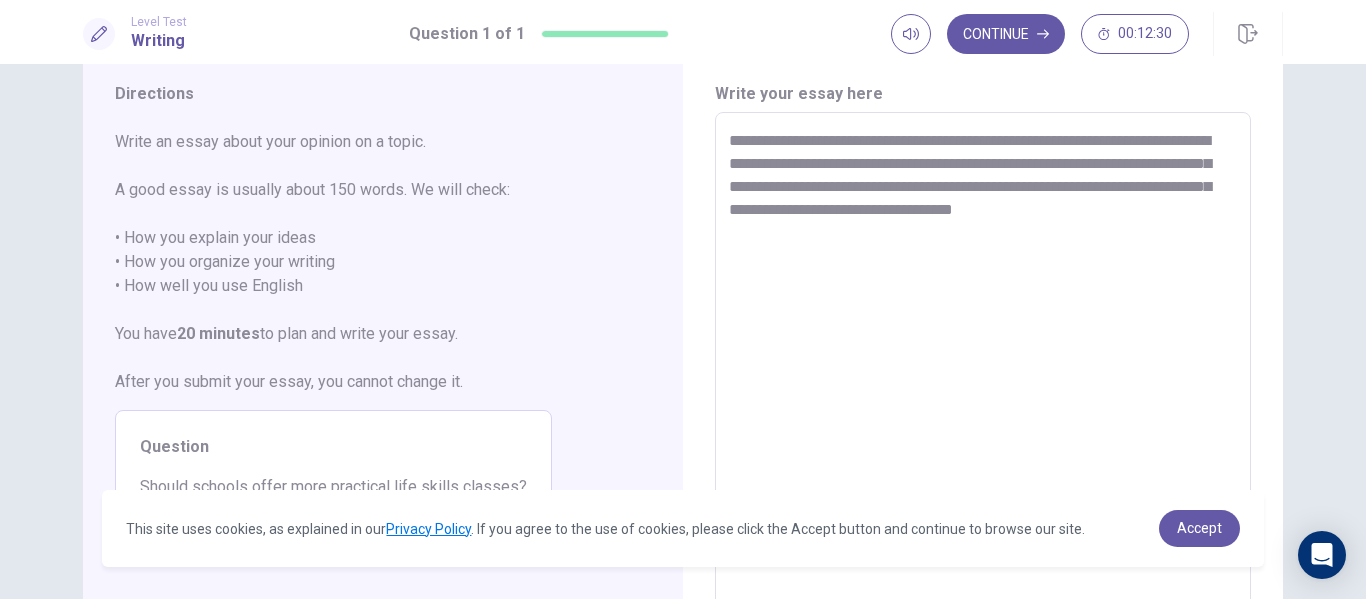 click on "**********" at bounding box center [983, 389] 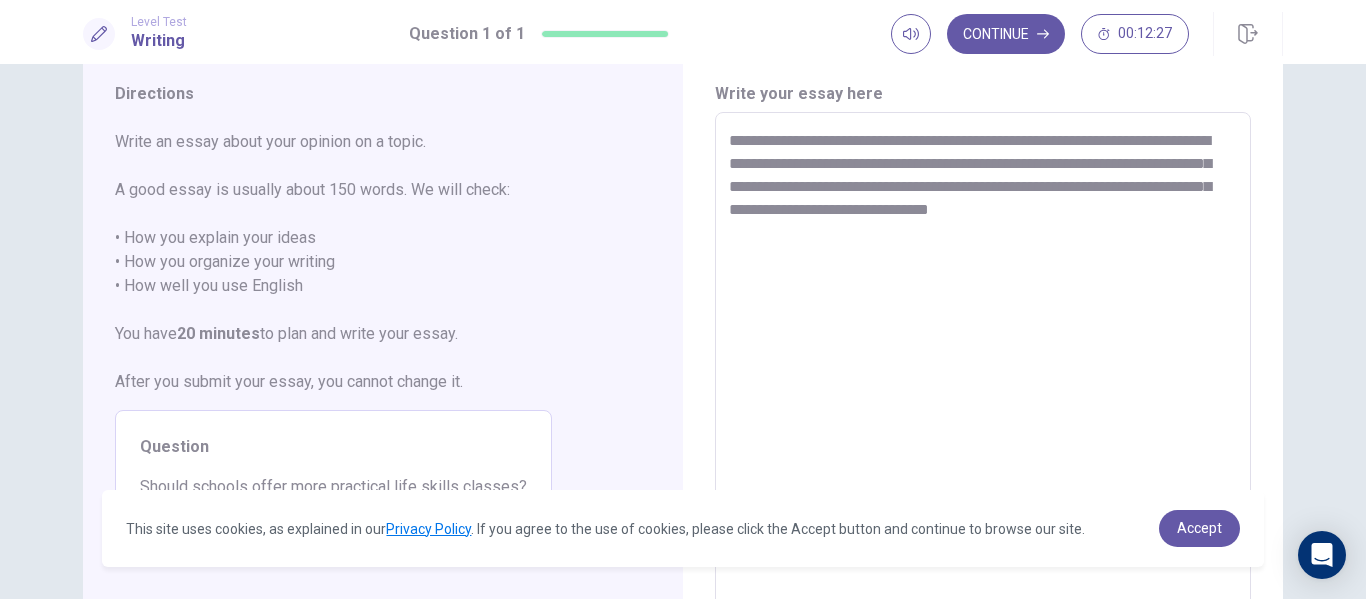click on "**********" at bounding box center [983, 389] 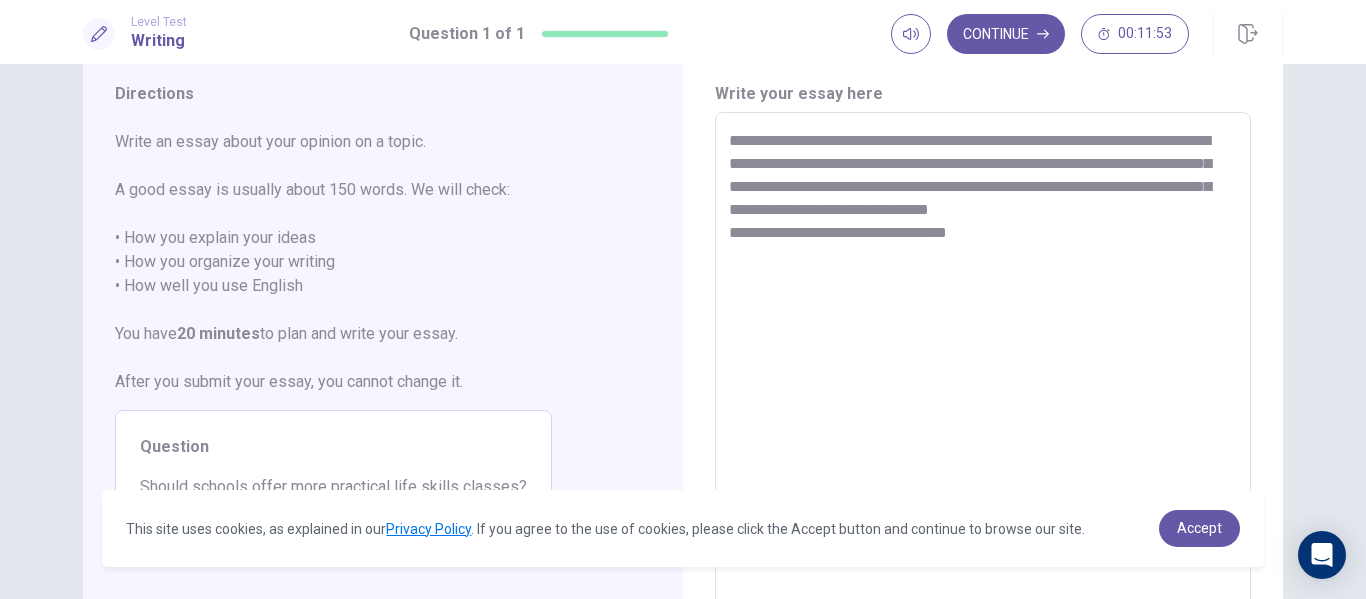 click on "**********" at bounding box center [983, 389] 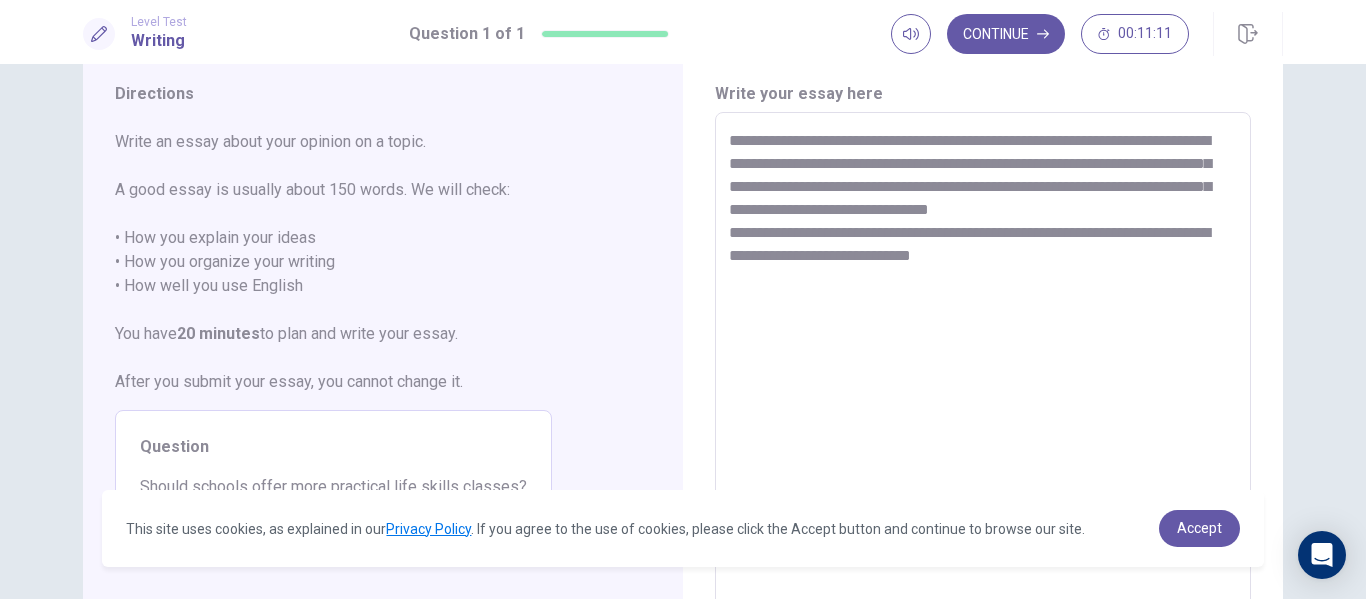 click on "**********" at bounding box center (983, 389) 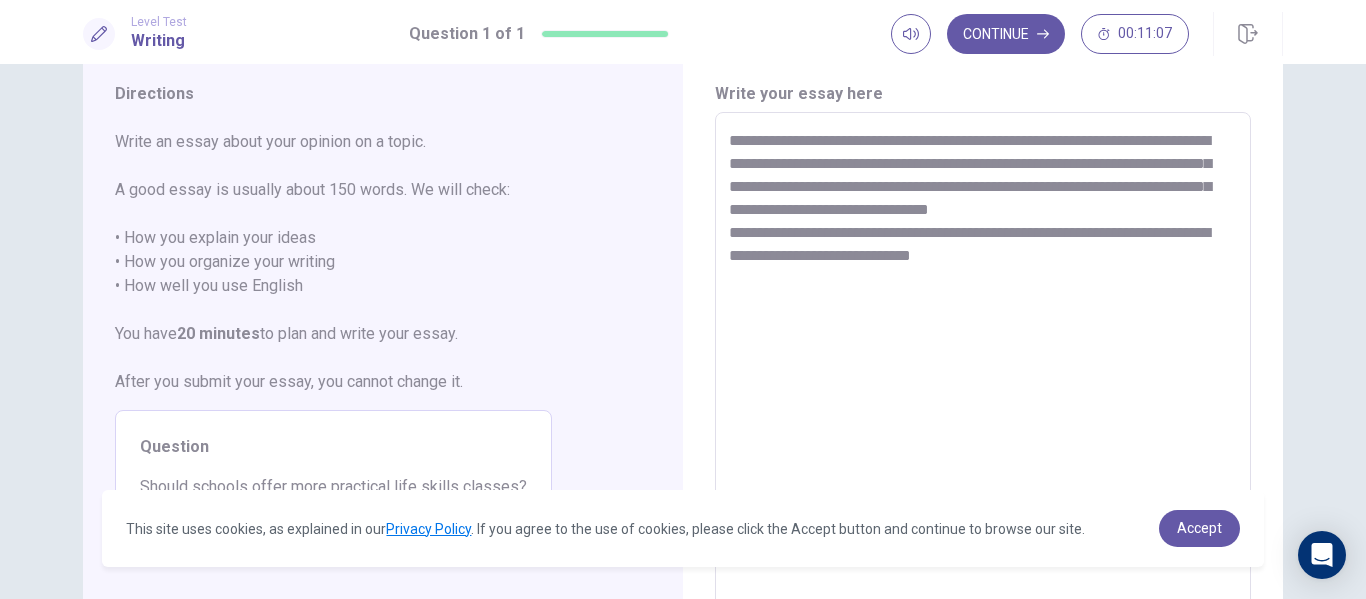 click on "**********" at bounding box center [983, 389] 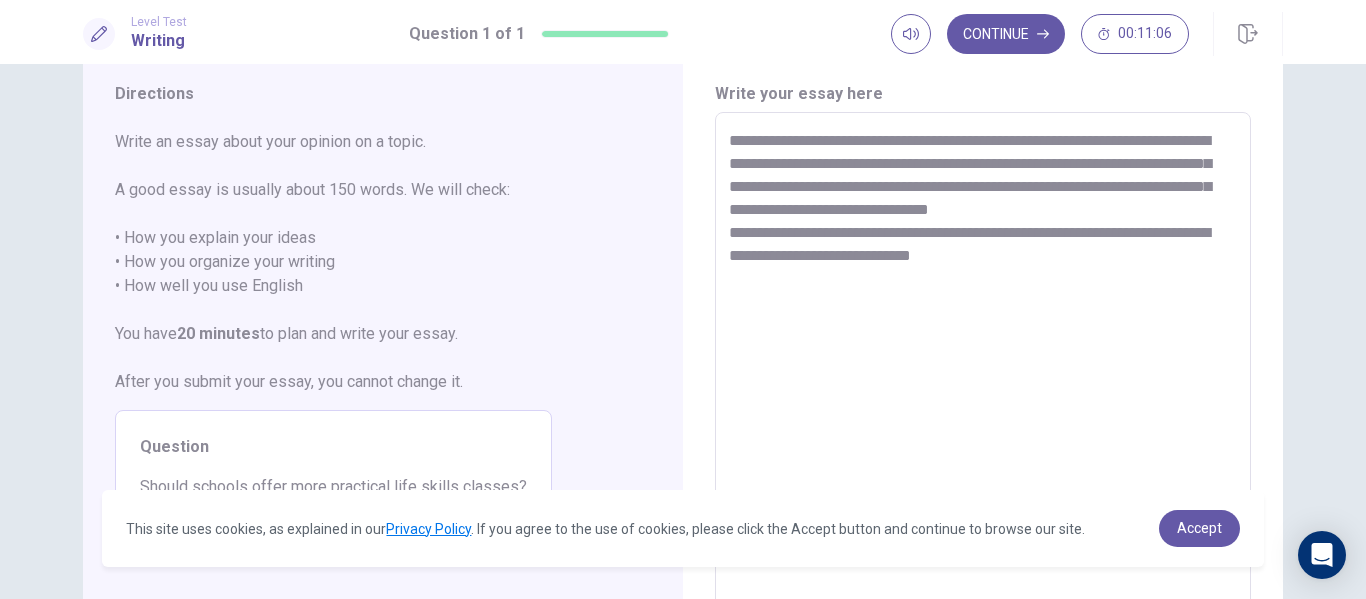 click on "**********" at bounding box center [983, 389] 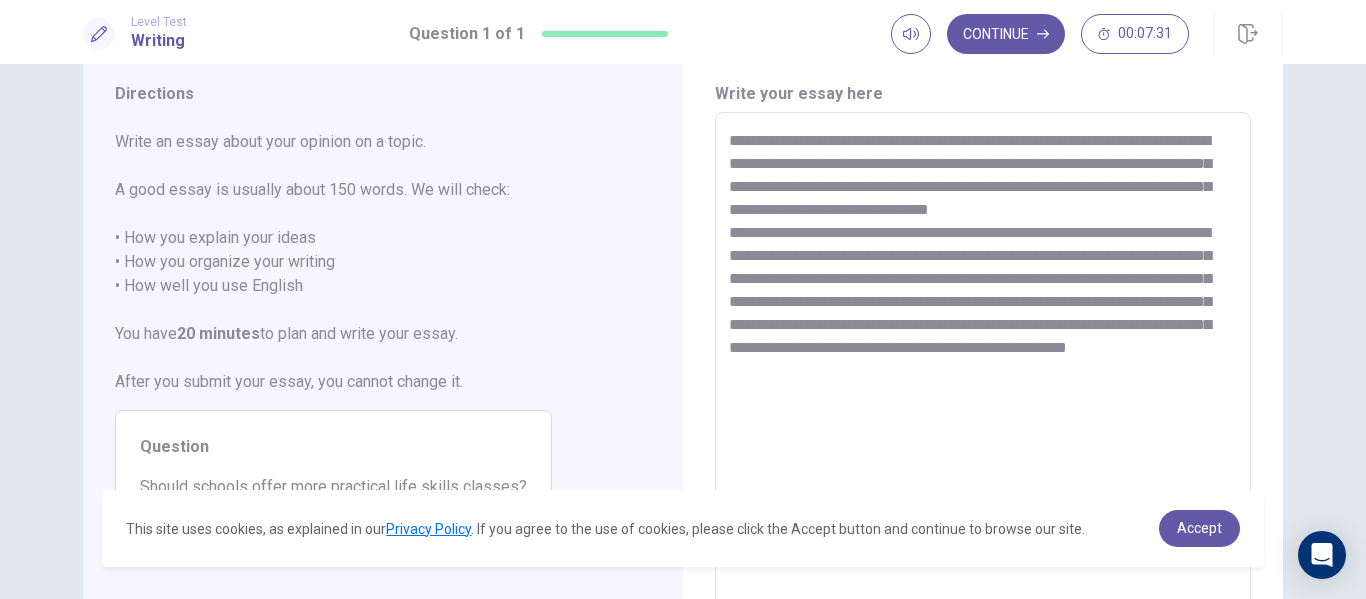 click on "**********" at bounding box center [983, 389] 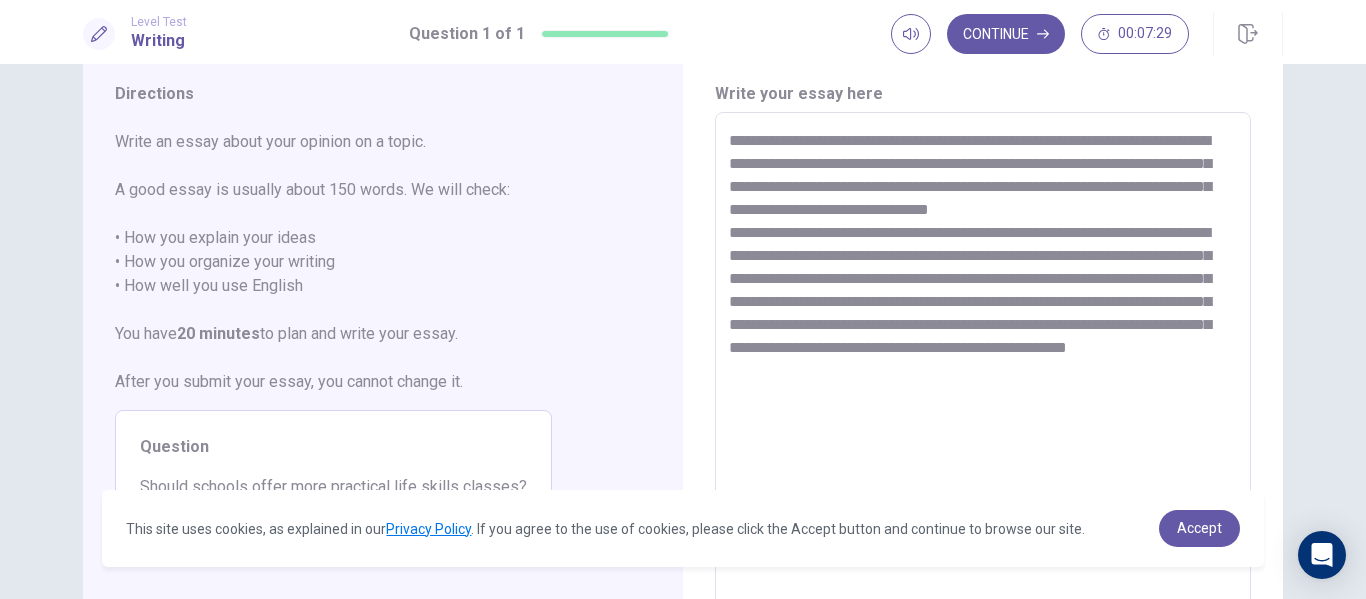 click on "**********" at bounding box center [983, 389] 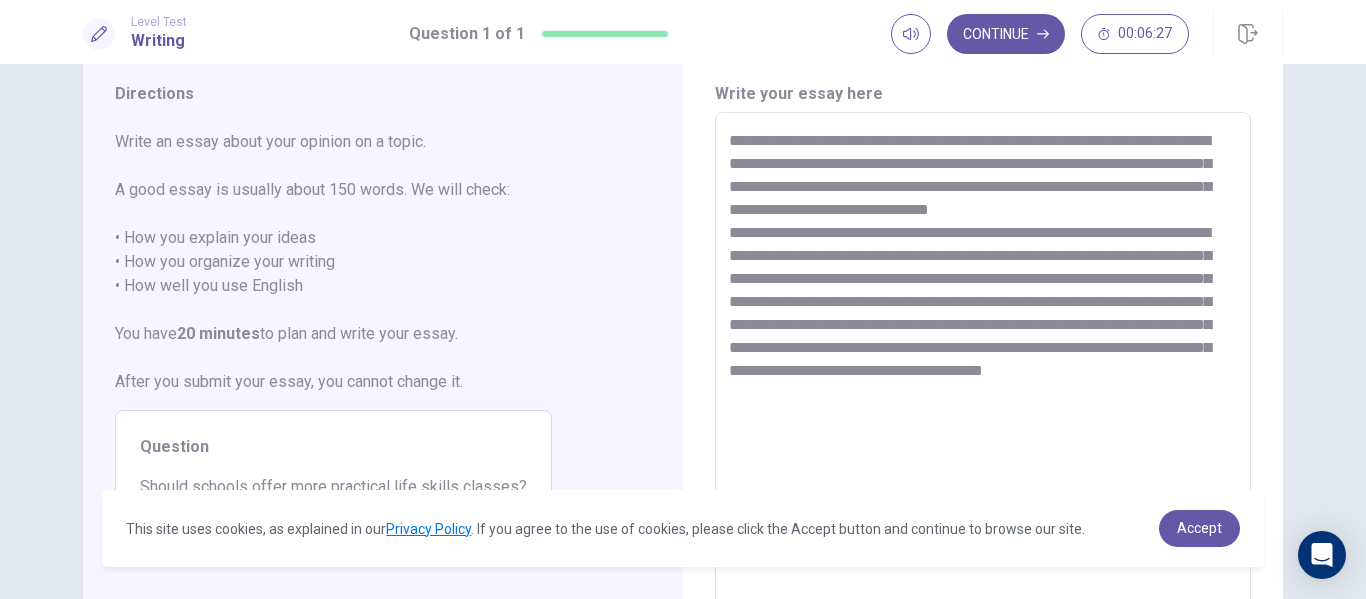 click on "**********" at bounding box center [983, 389] 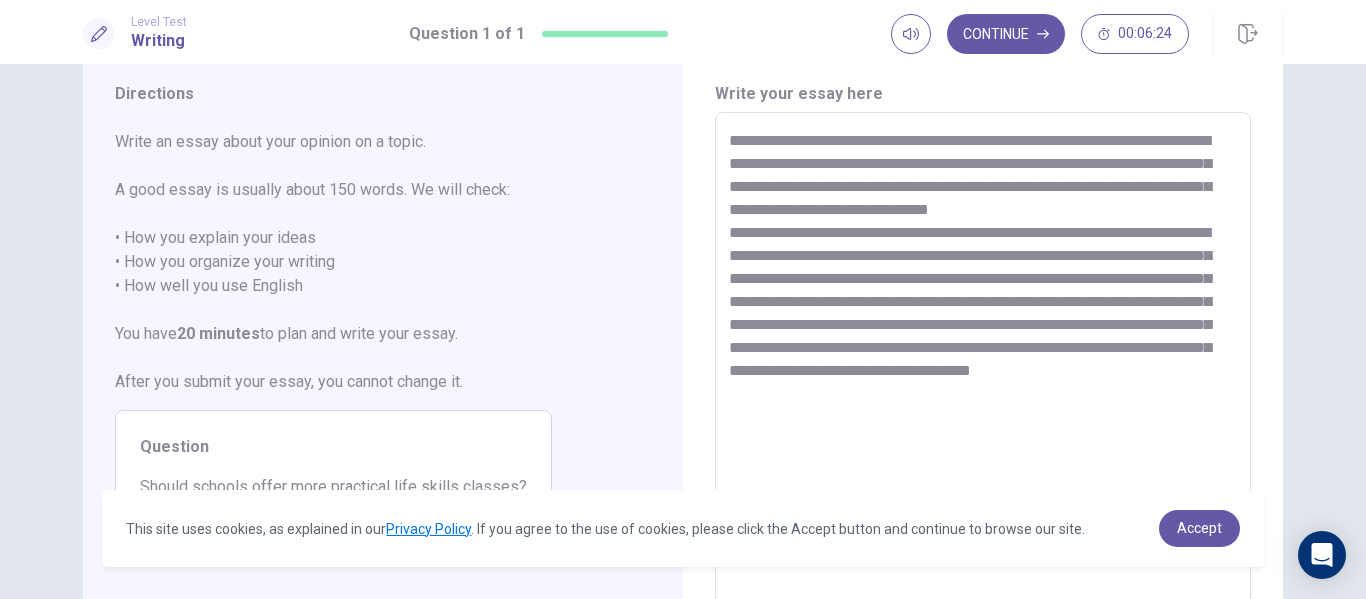 click on "**********" at bounding box center [983, 389] 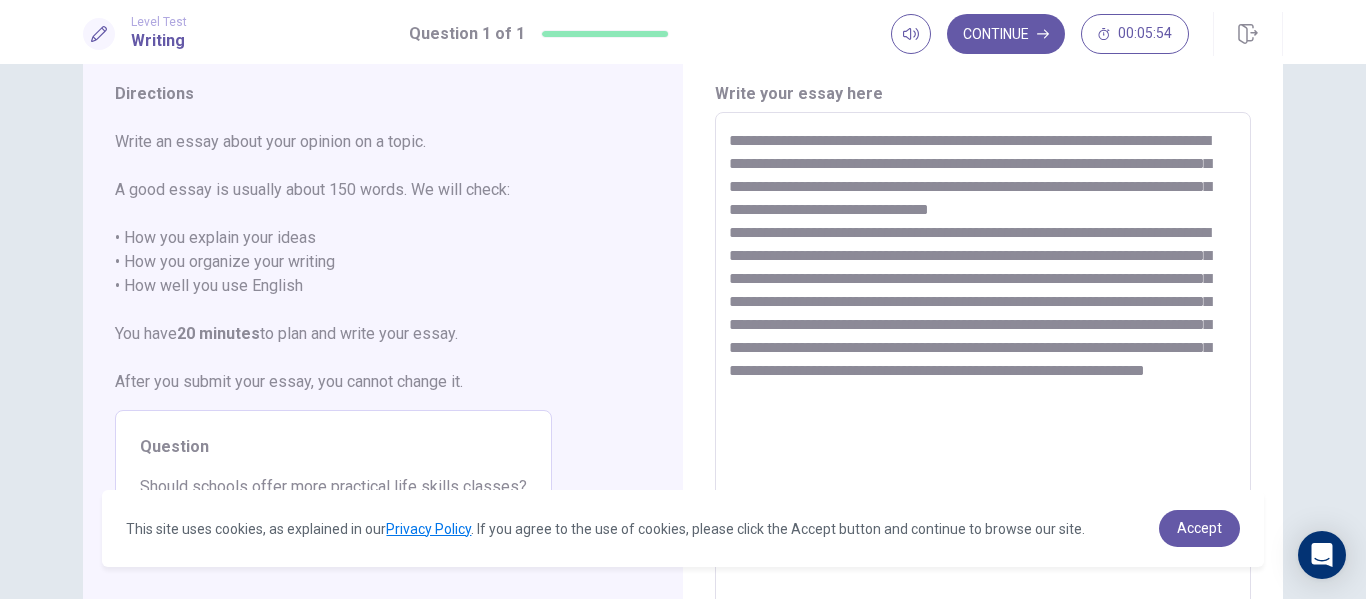click on "**********" at bounding box center [983, 389] 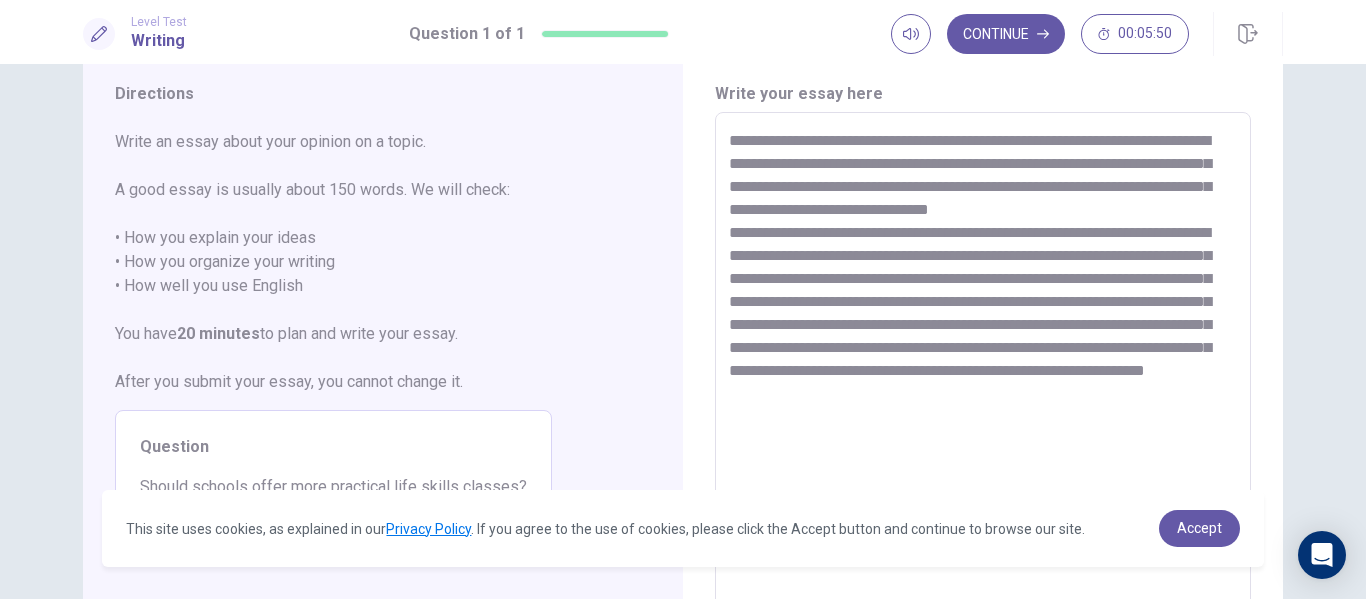 click on "**********" at bounding box center (983, 389) 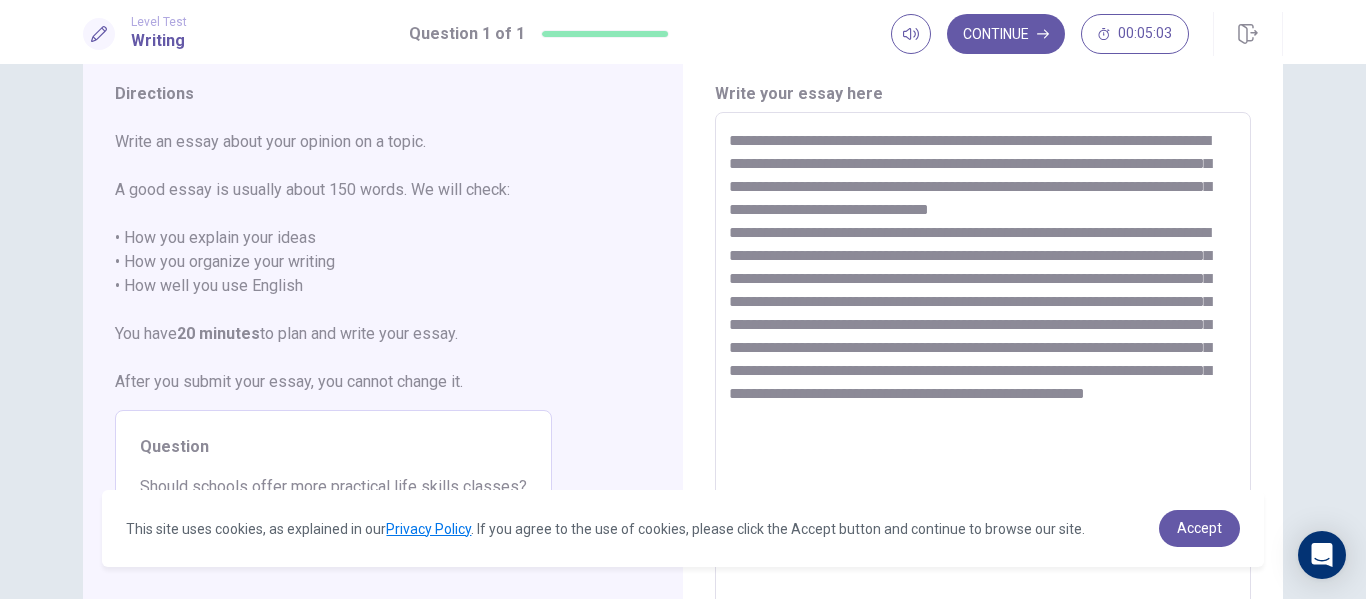 click on "**********" at bounding box center [983, 389] 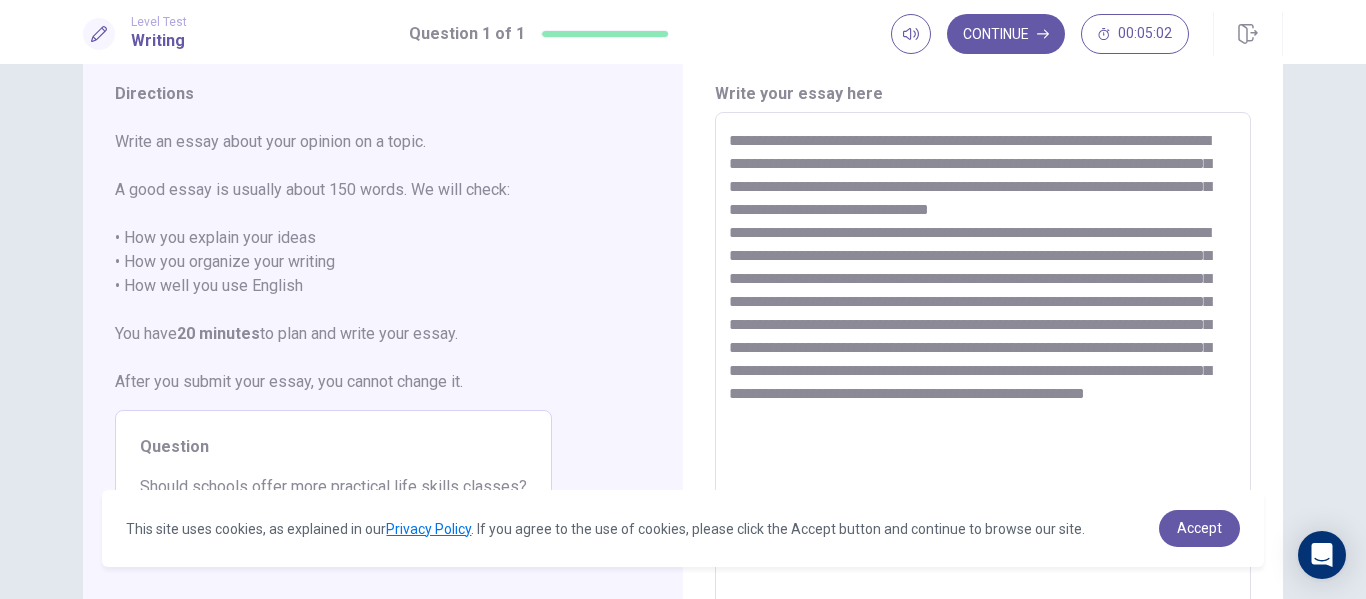 click on "**********" at bounding box center [983, 389] 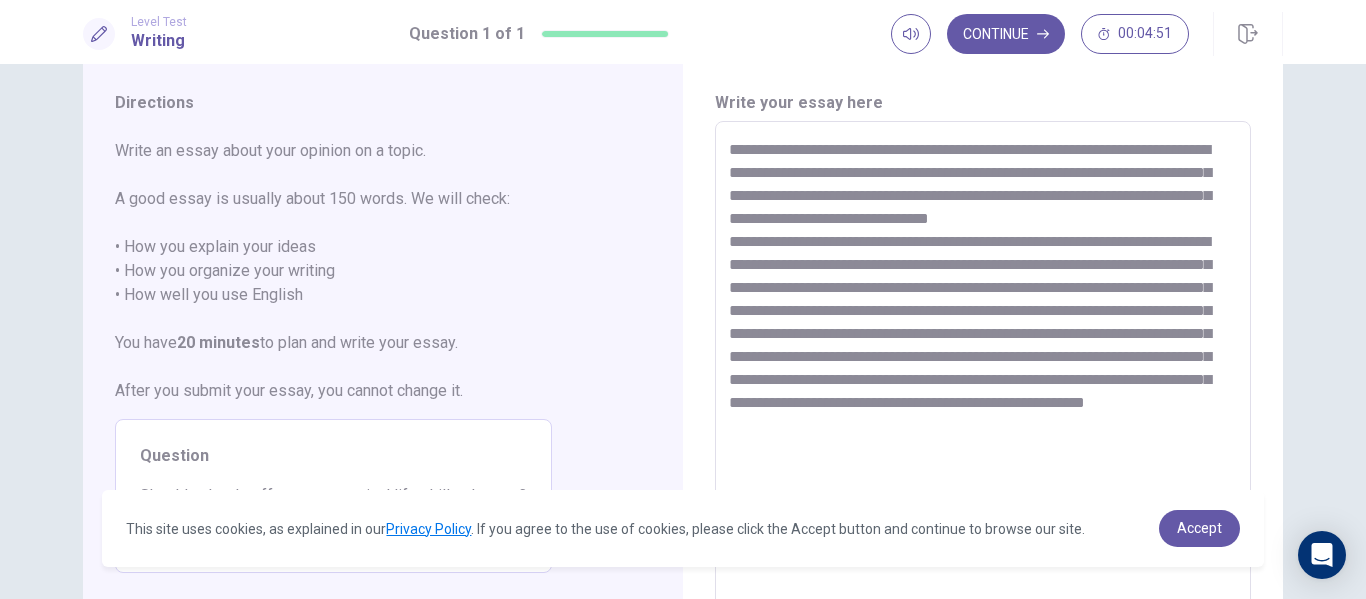 scroll, scrollTop: 0, scrollLeft: 0, axis: both 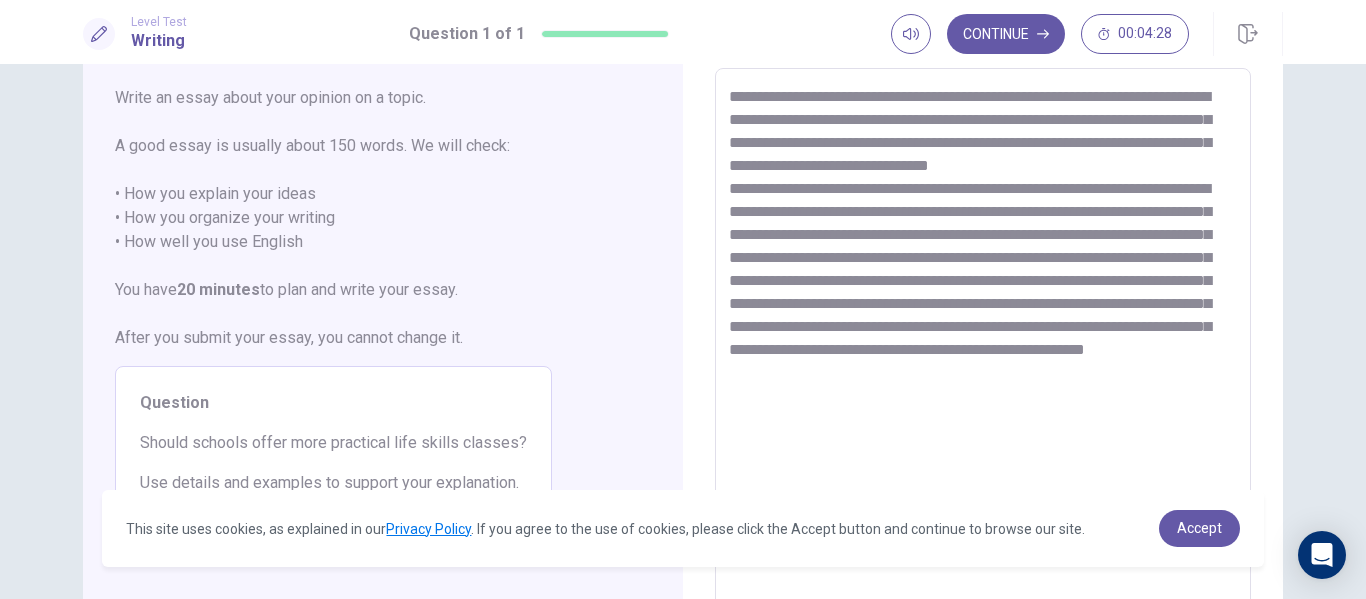 click on "**********" at bounding box center [983, 345] 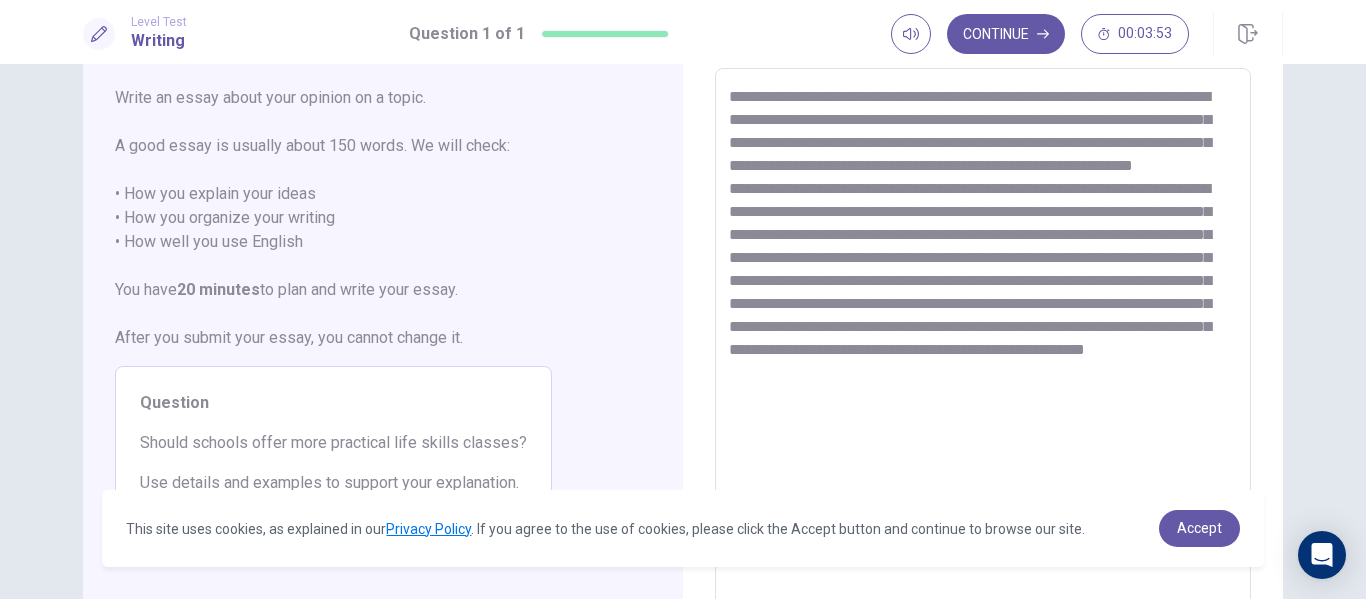 click on "**********" at bounding box center [983, 345] 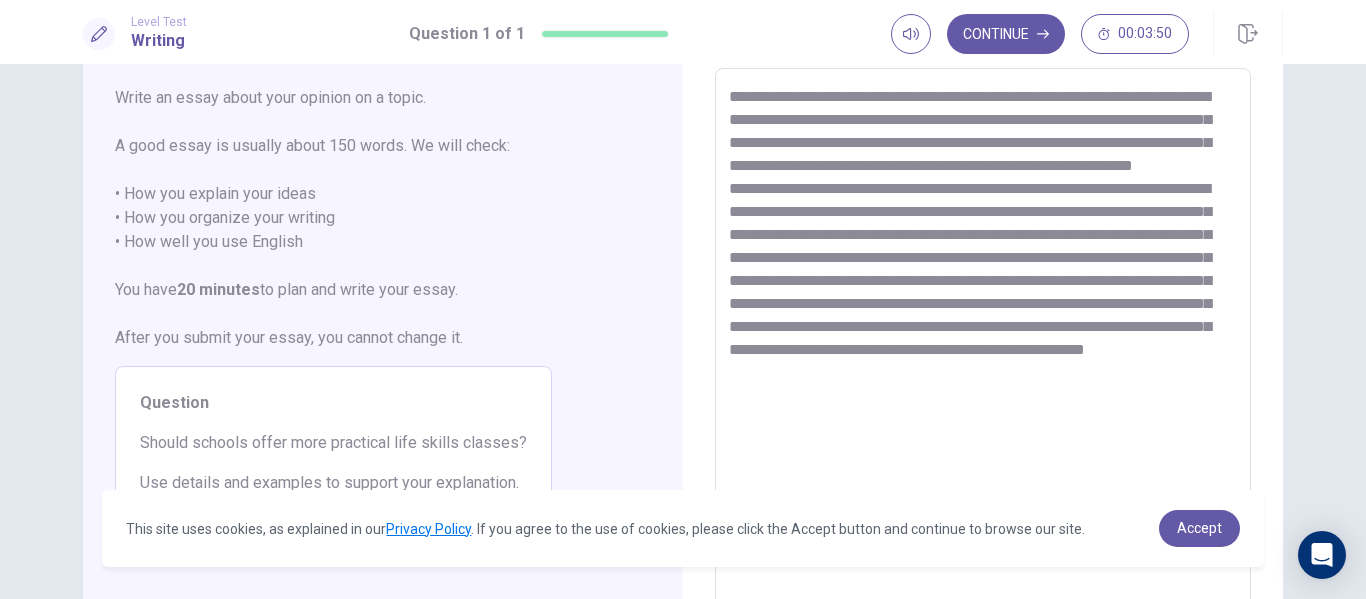 click on "**********" at bounding box center [983, 345] 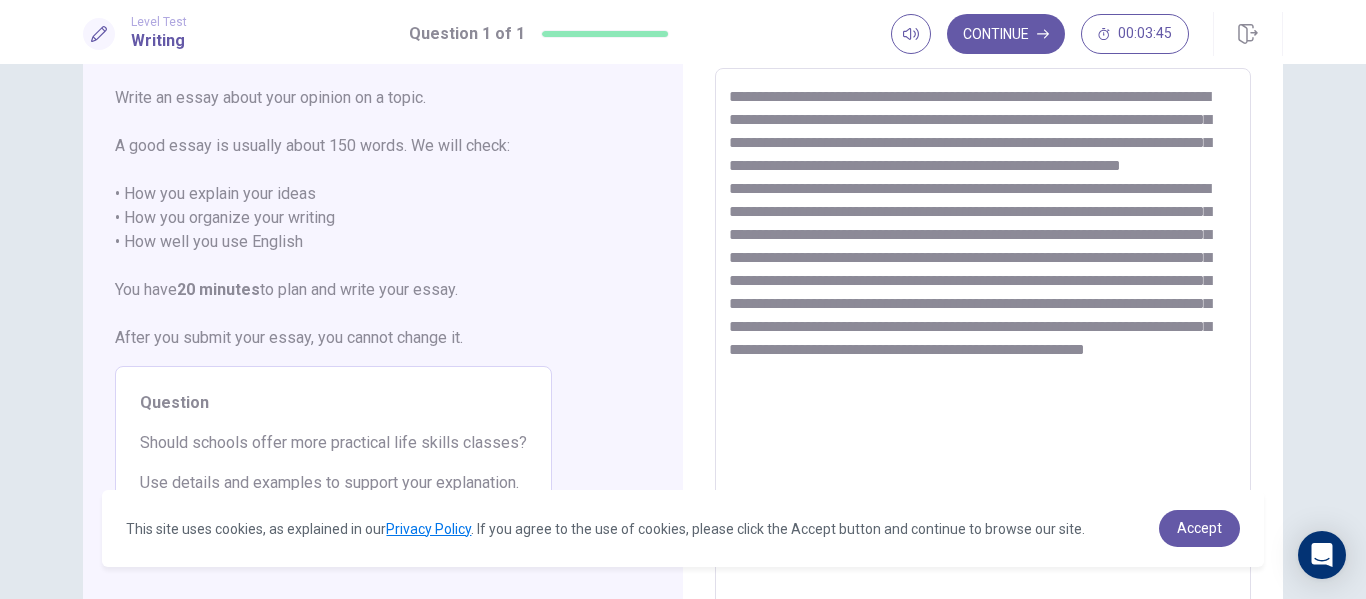 click on "**********" at bounding box center (983, 345) 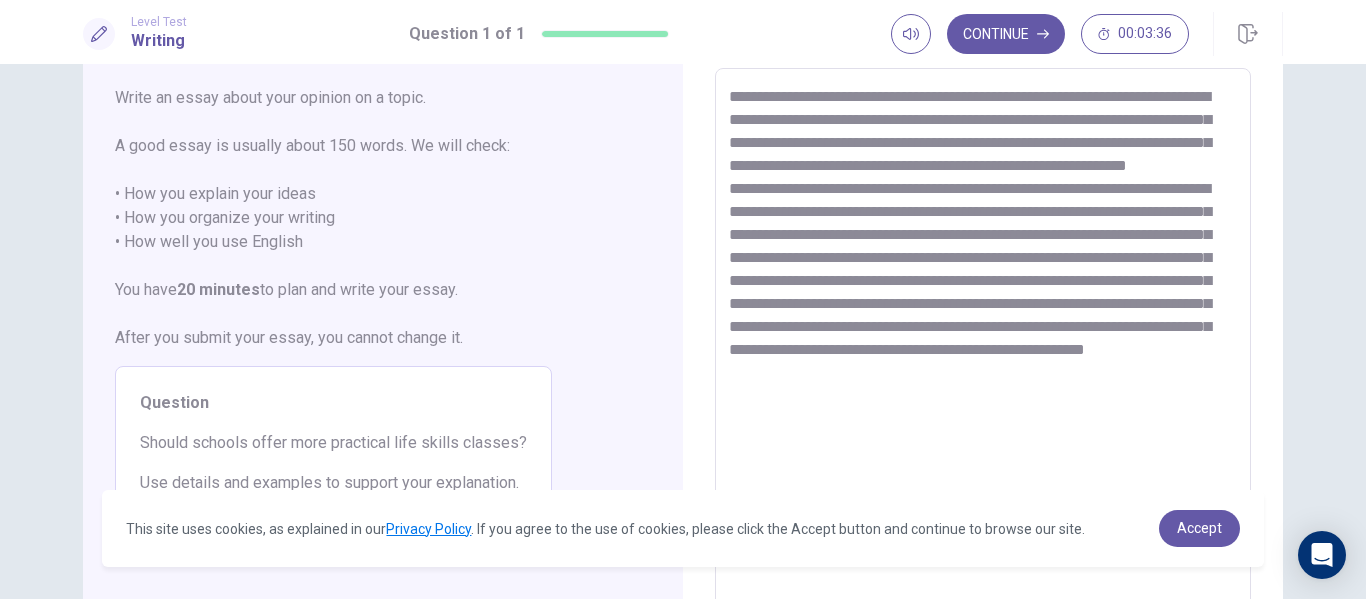 drag, startPoint x: 1350, startPoint y: 225, endPoint x: 1358, endPoint y: 233, distance: 11.313708 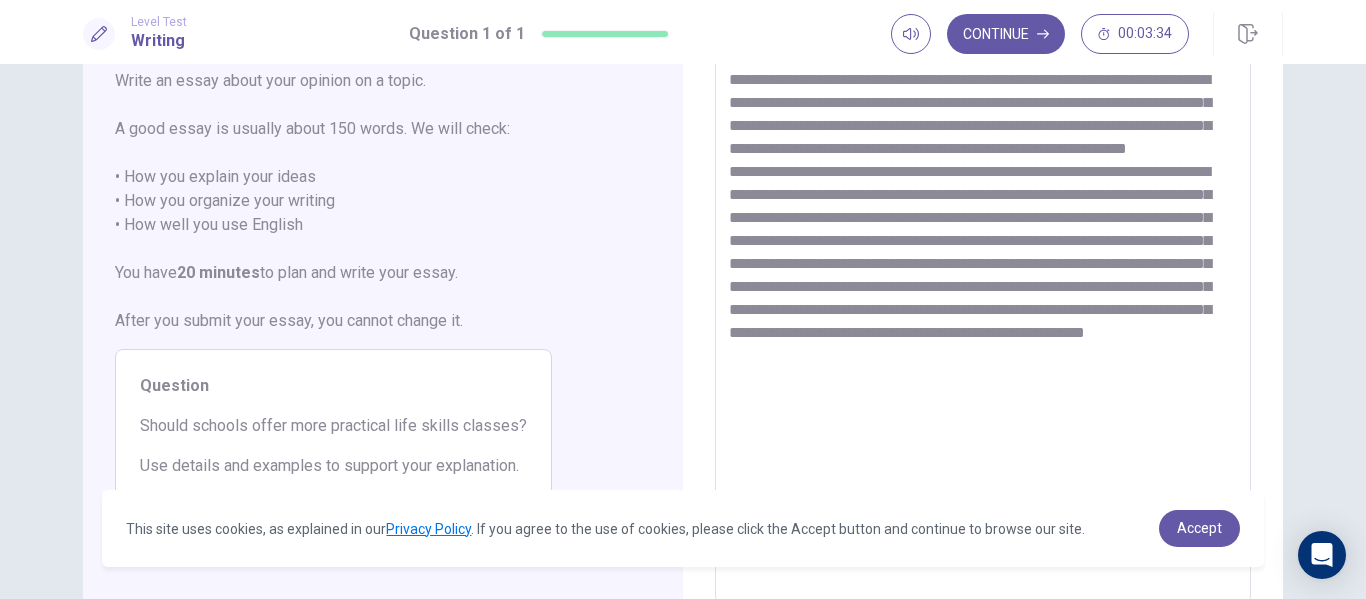 scroll, scrollTop: 124, scrollLeft: 0, axis: vertical 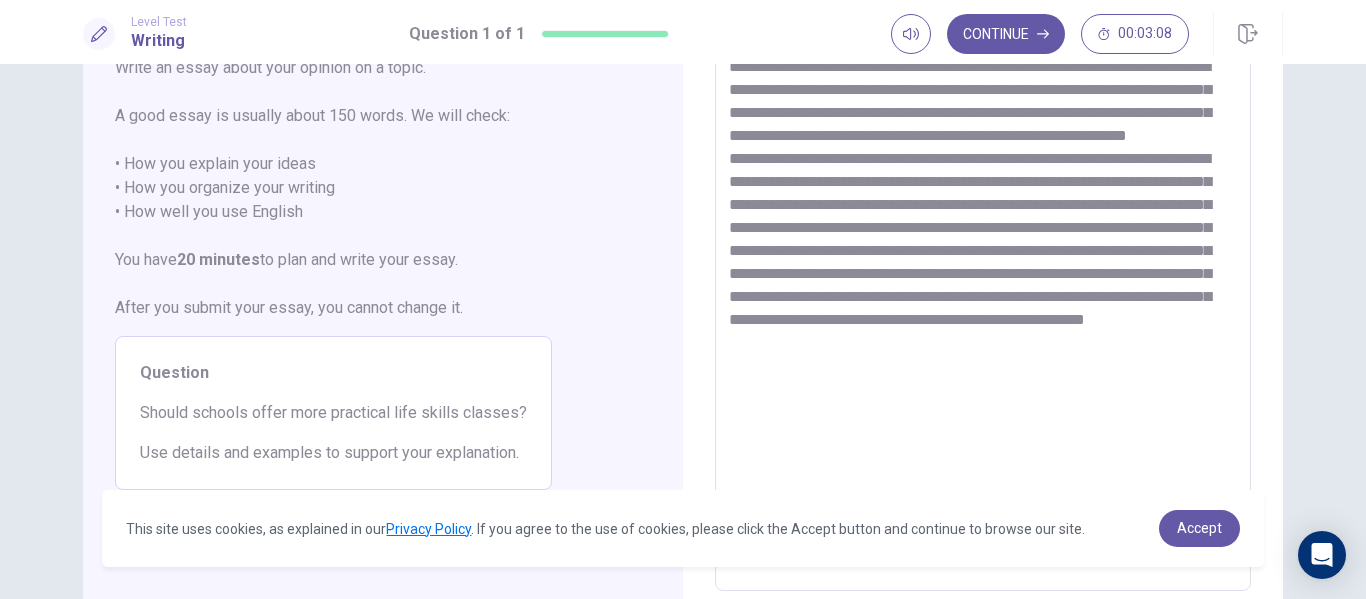 click on "**********" at bounding box center (983, 315) 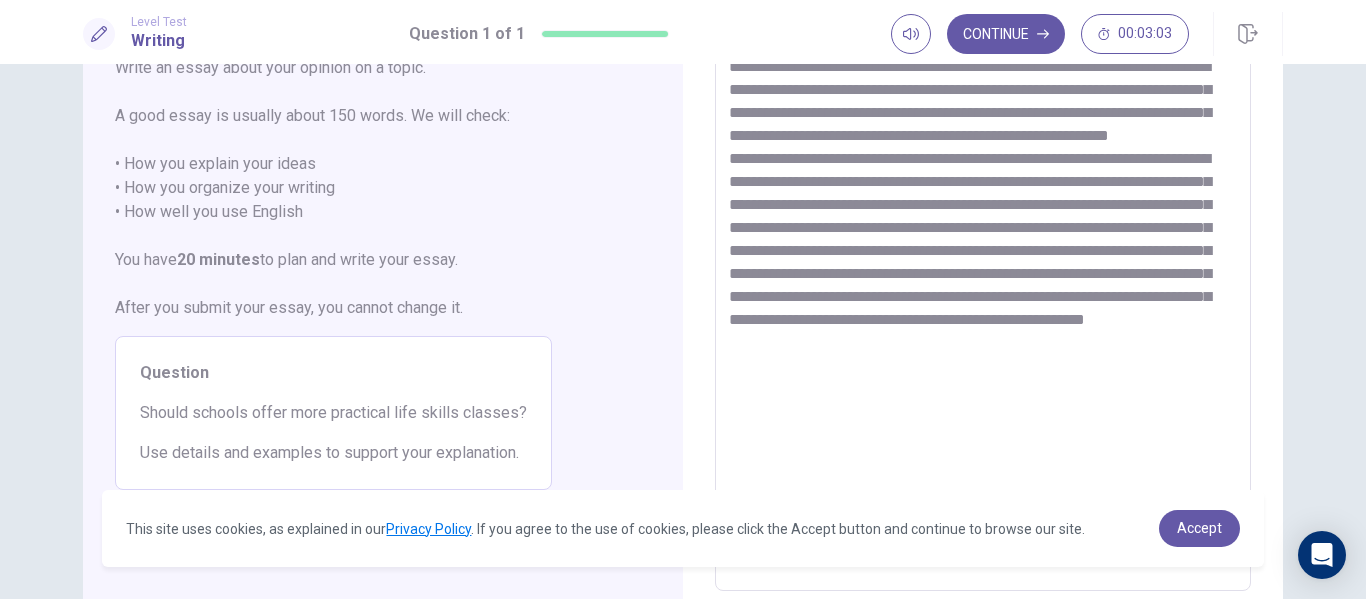 click on "**********" at bounding box center (983, 315) 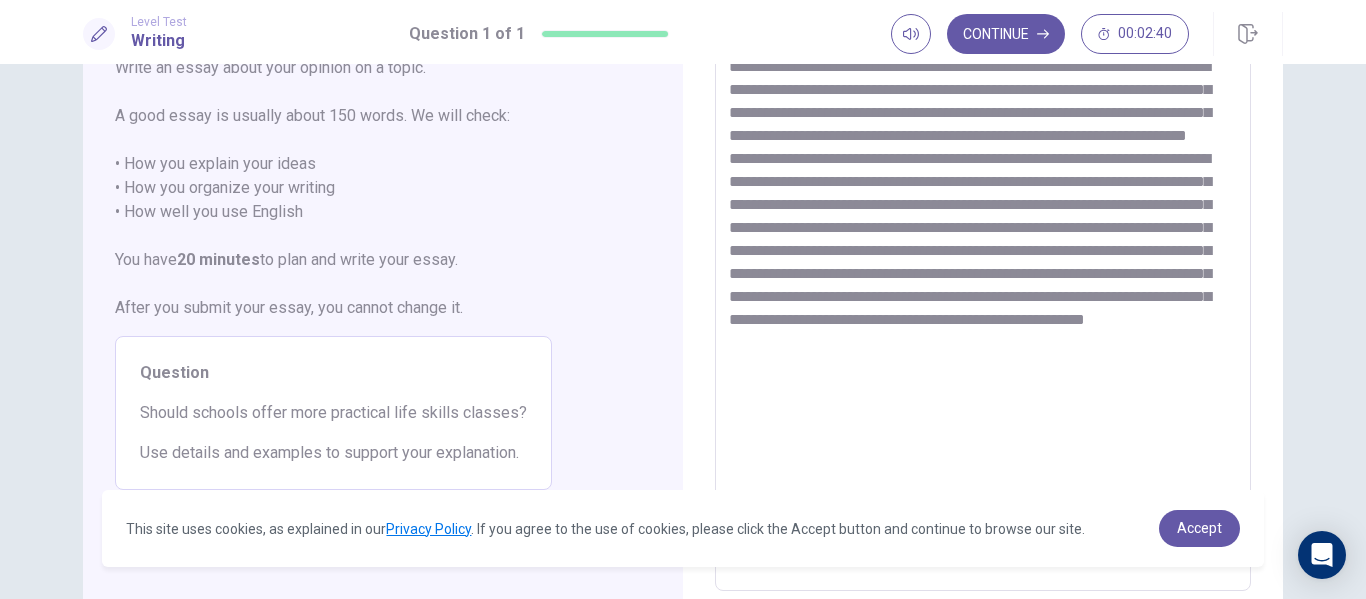 click on "**********" at bounding box center [983, 315] 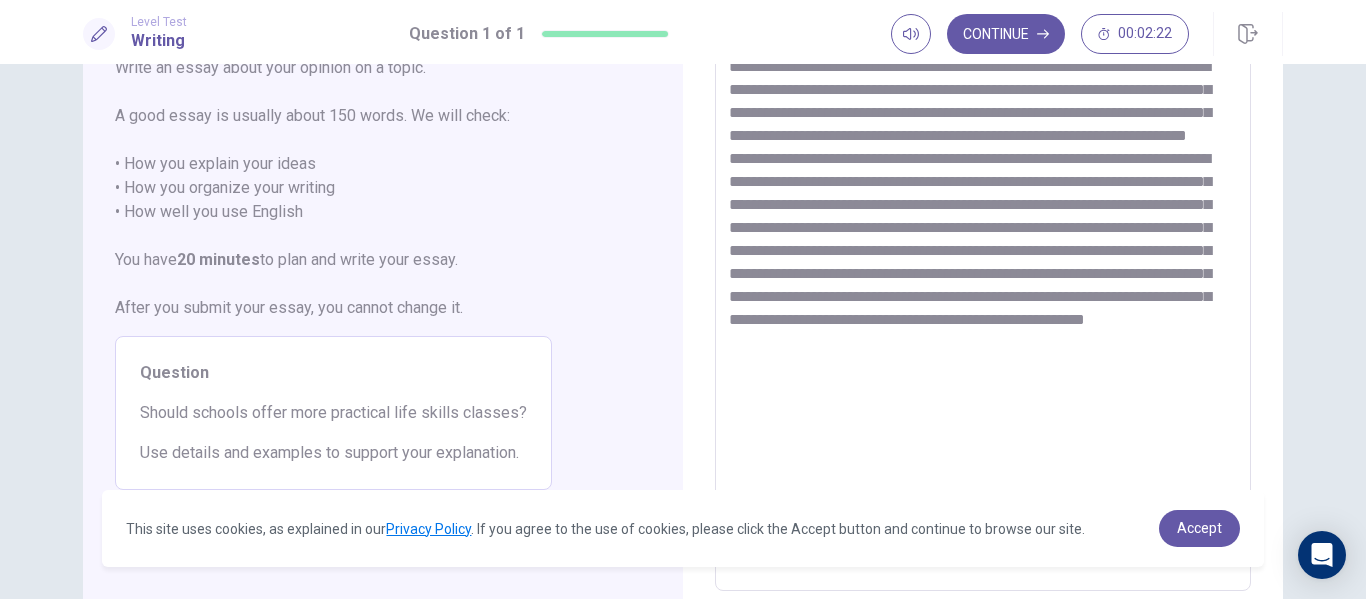 click on "**********" at bounding box center [983, 315] 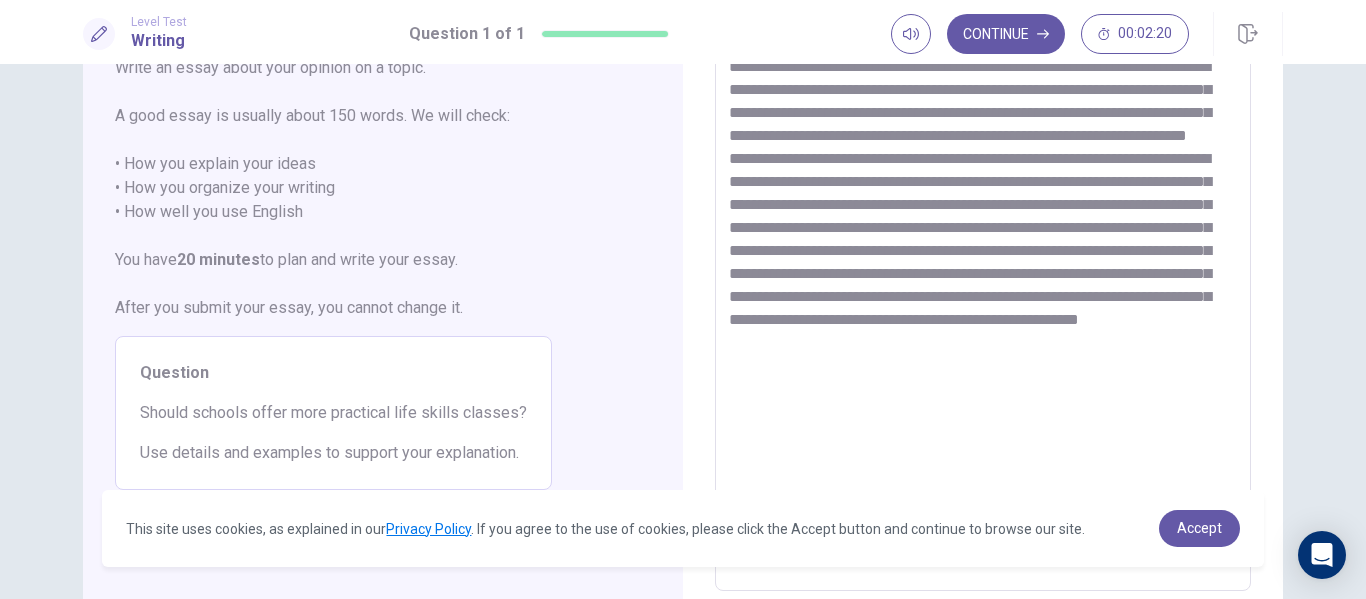 click on "**********" at bounding box center [983, 315] 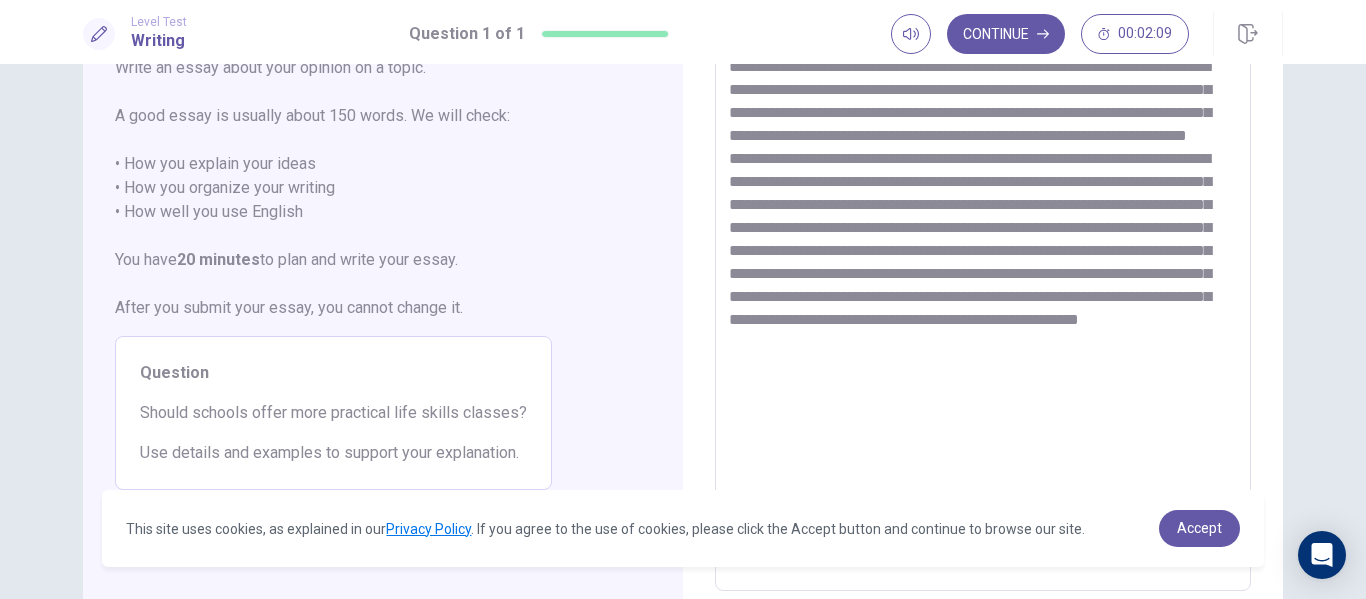 click on "**********" at bounding box center (983, 315) 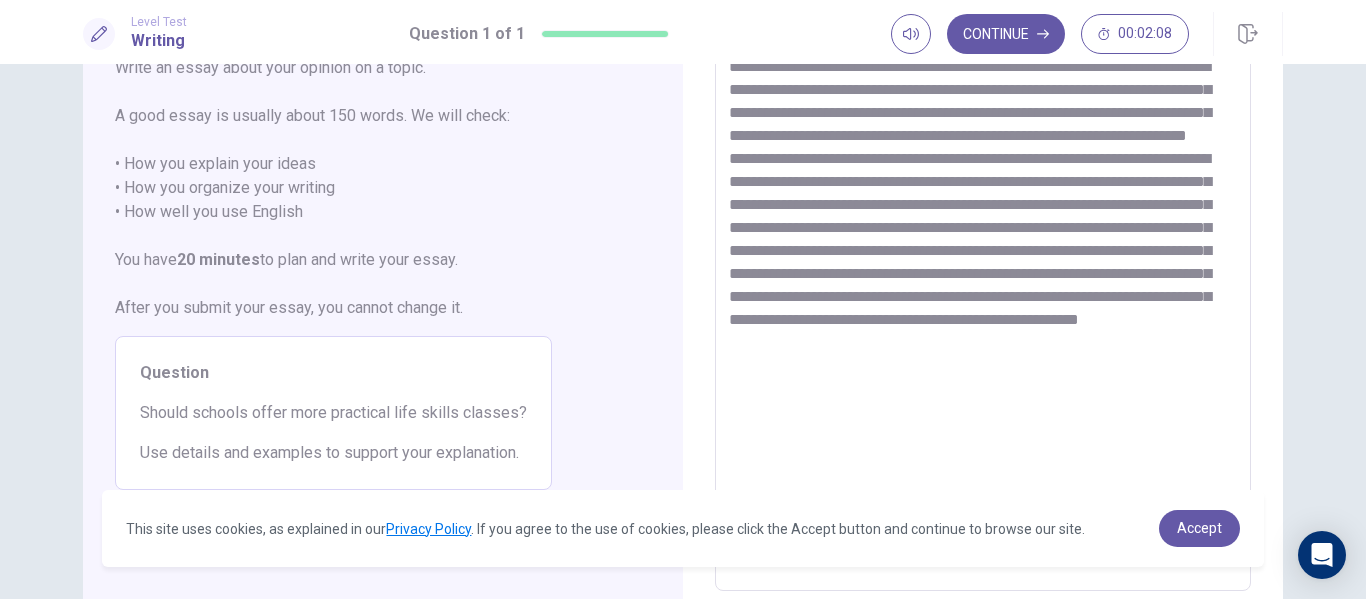 click on "**********" at bounding box center (983, 315) 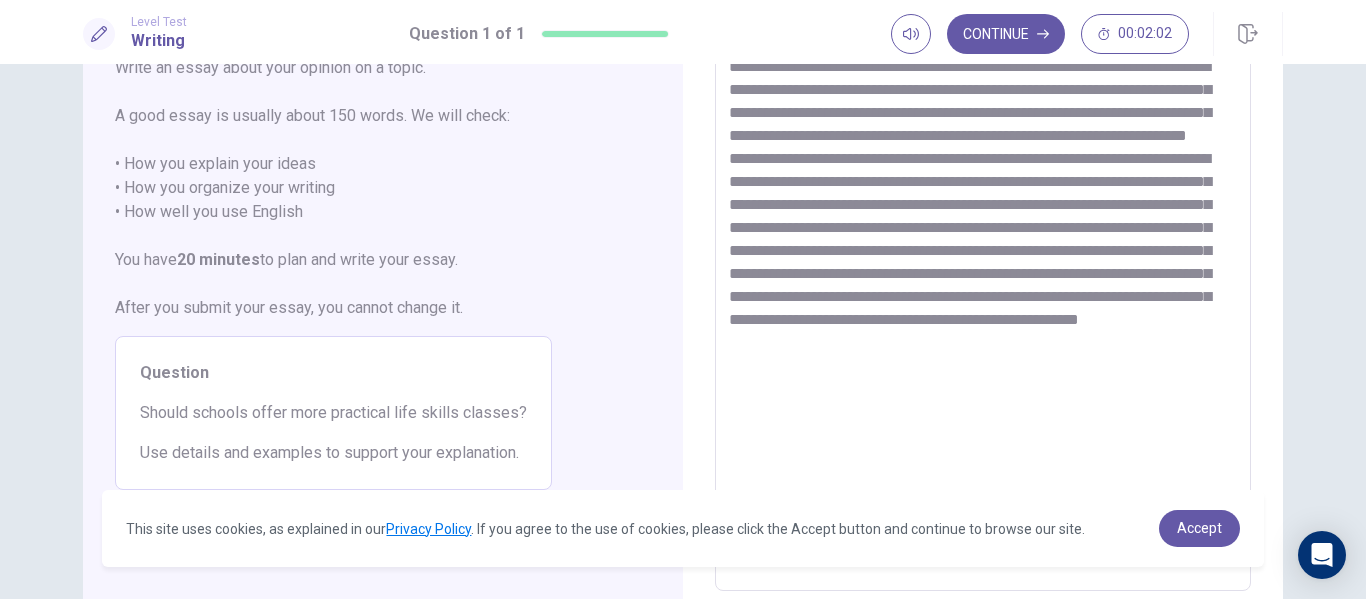 click on "**********" at bounding box center (983, 315) 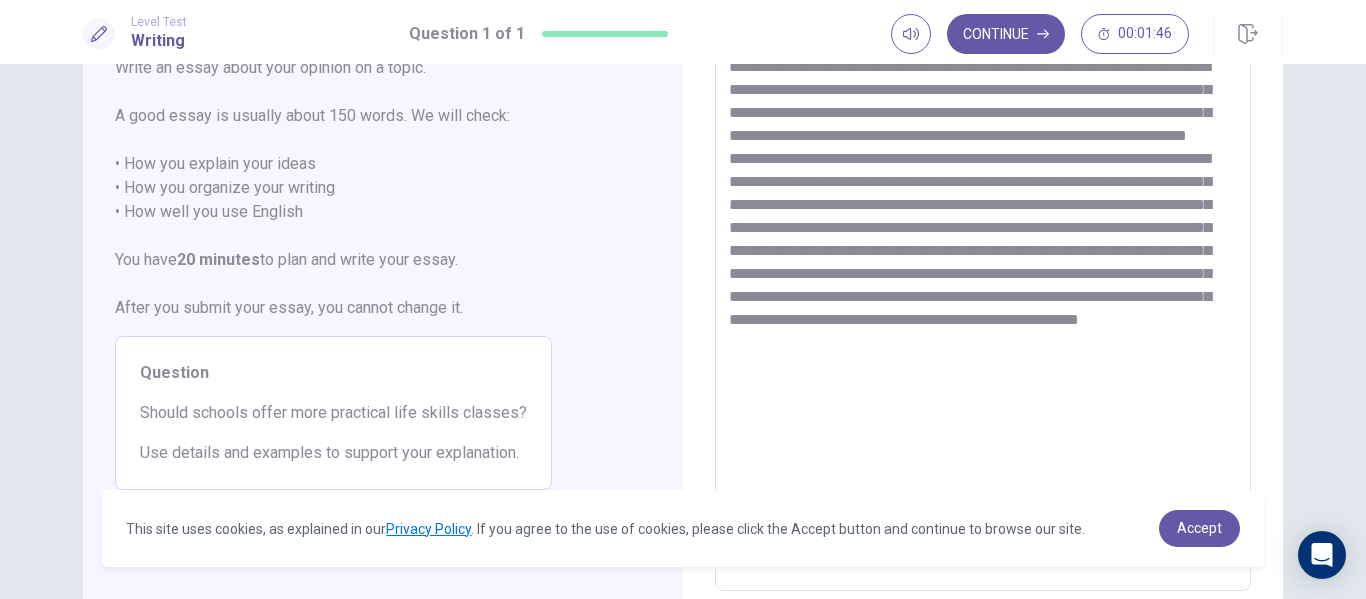 click on "**********" at bounding box center [983, 315] 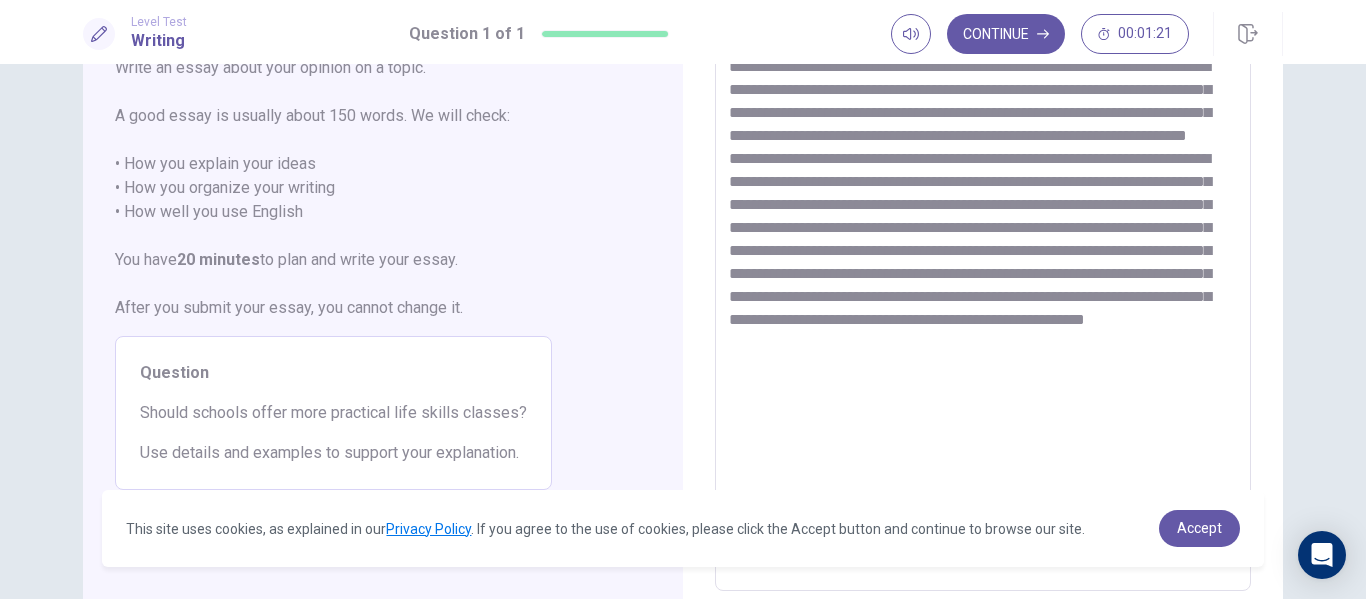 click on "**********" at bounding box center [983, 315] 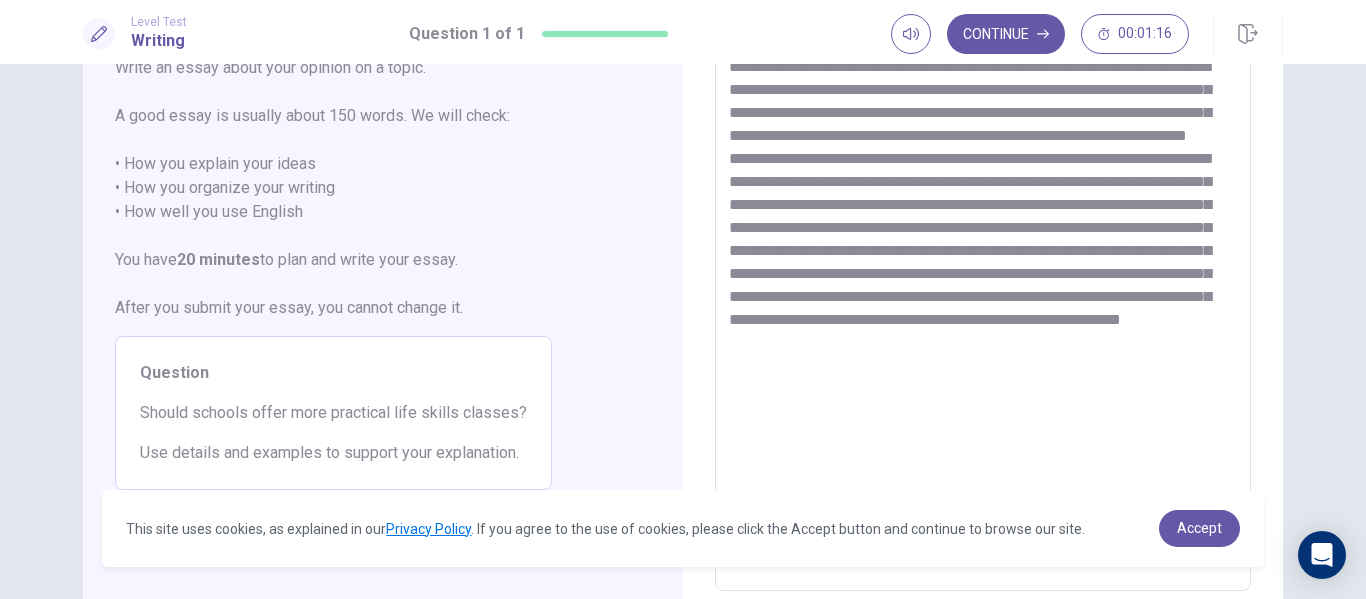 click on "**********" at bounding box center (983, 315) 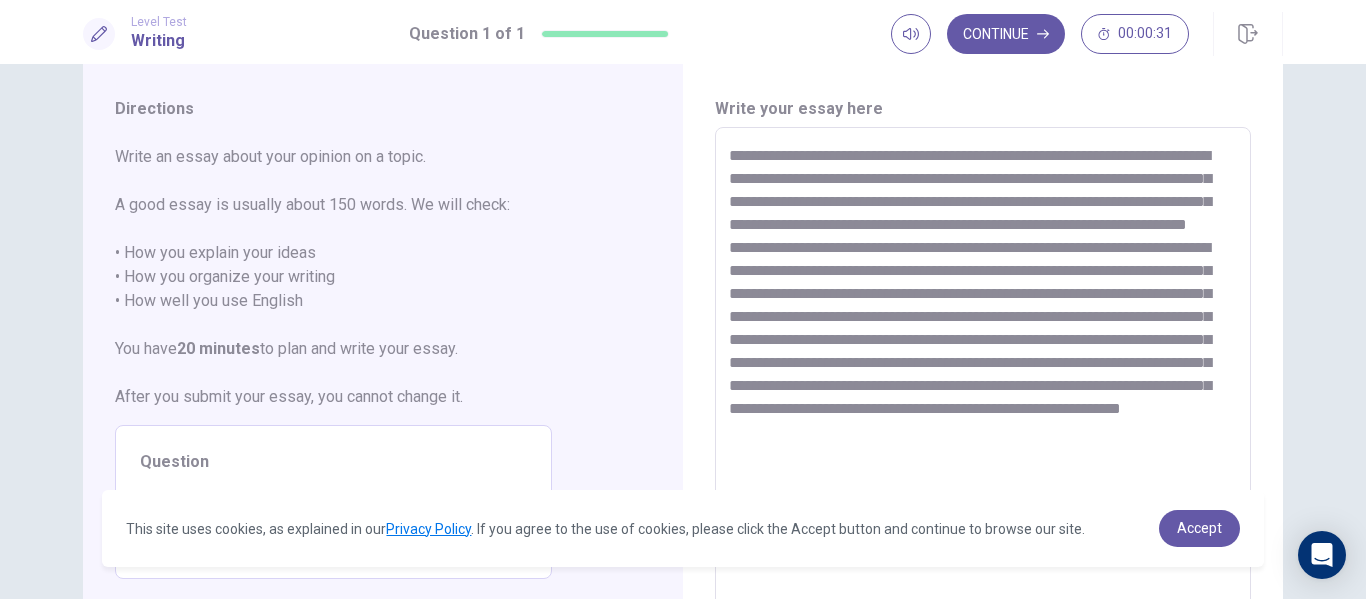scroll, scrollTop: 60, scrollLeft: 0, axis: vertical 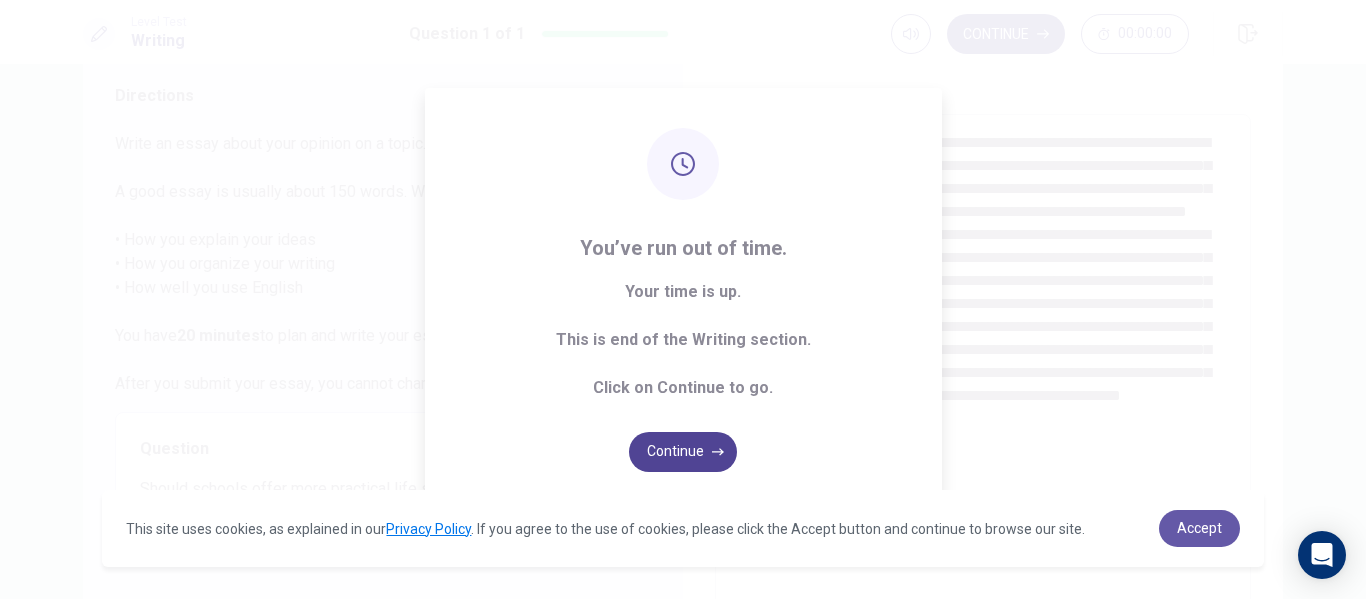 type on "**********" 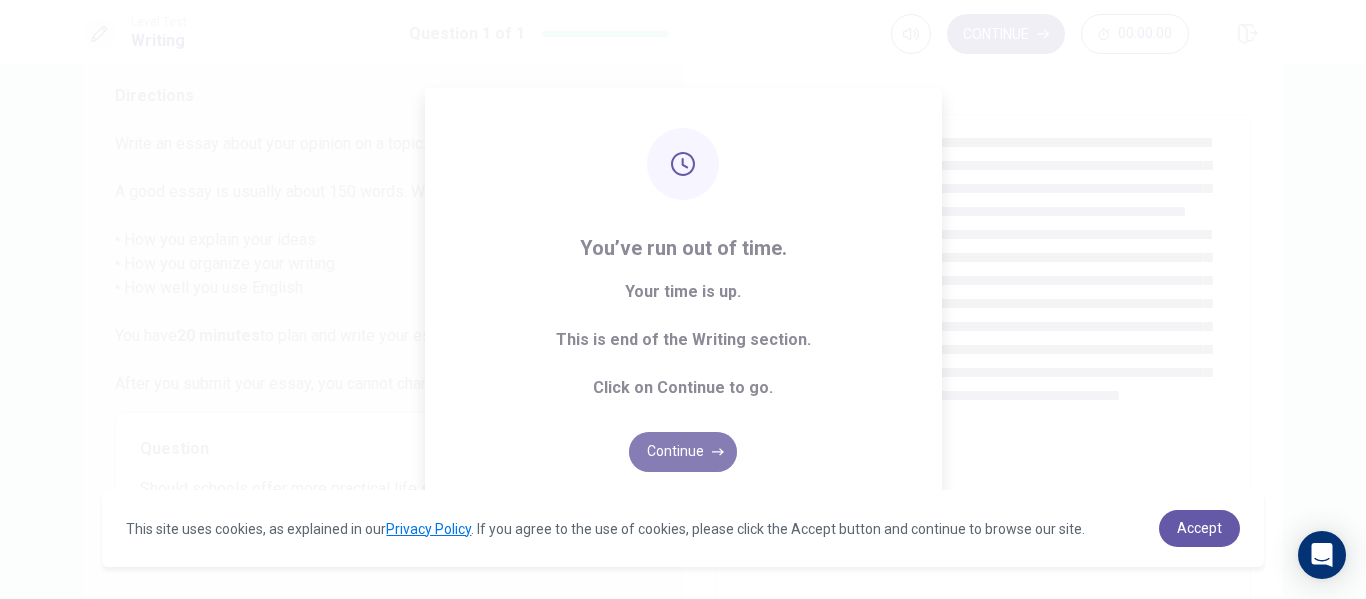 click on "Continue" at bounding box center [683, 452] 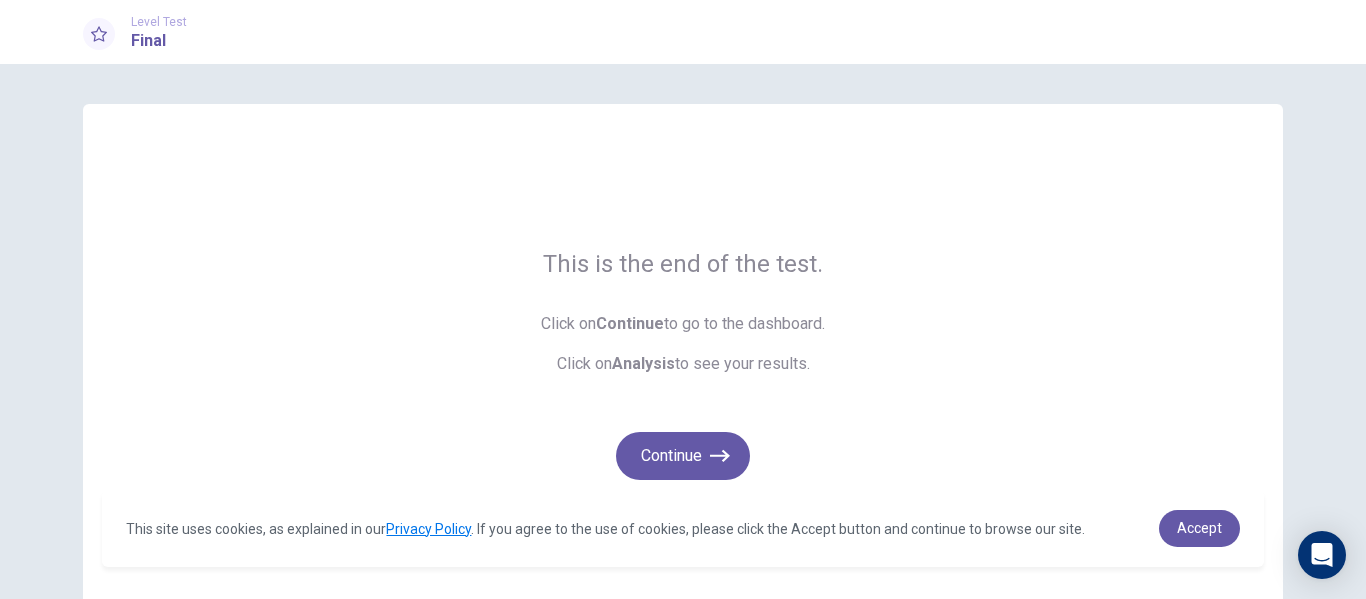 scroll, scrollTop: 129, scrollLeft: 0, axis: vertical 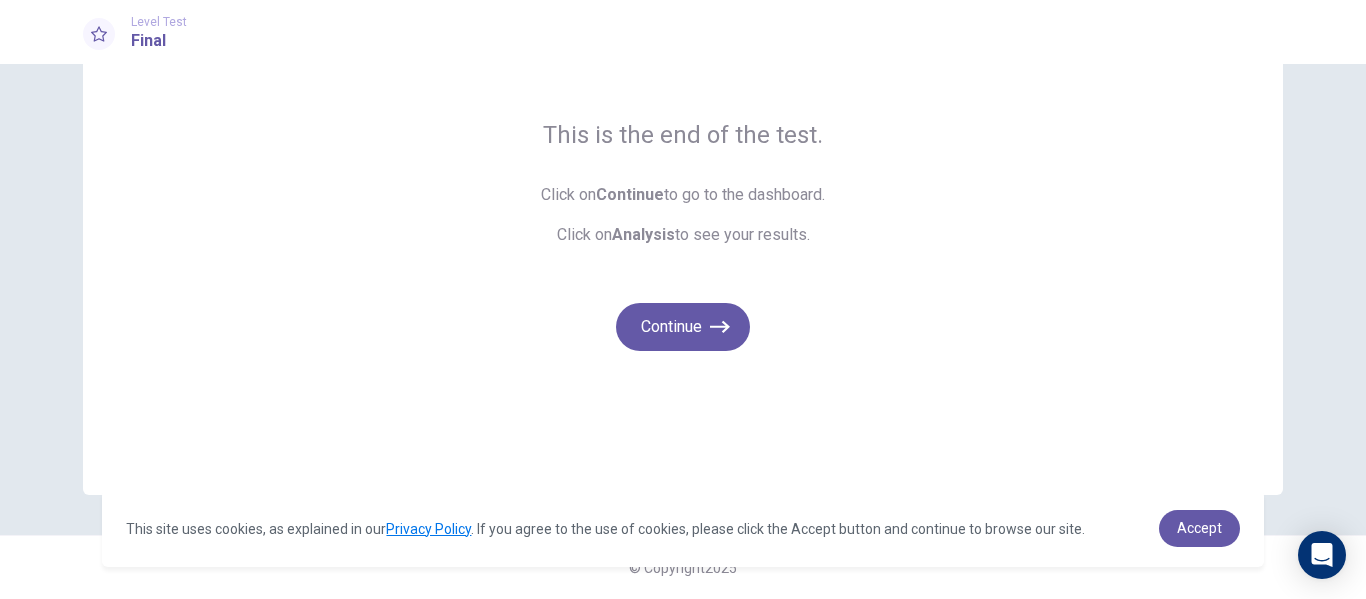 click on "Analysis" at bounding box center (630, 194) 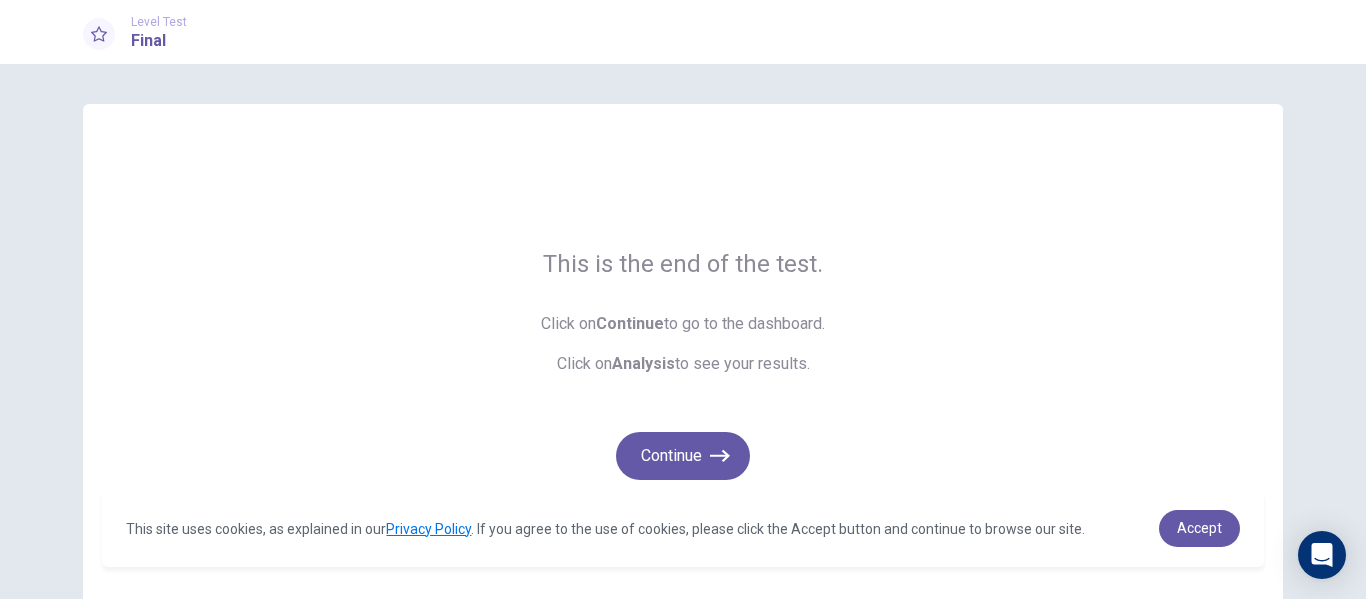 scroll, scrollTop: 129, scrollLeft: 0, axis: vertical 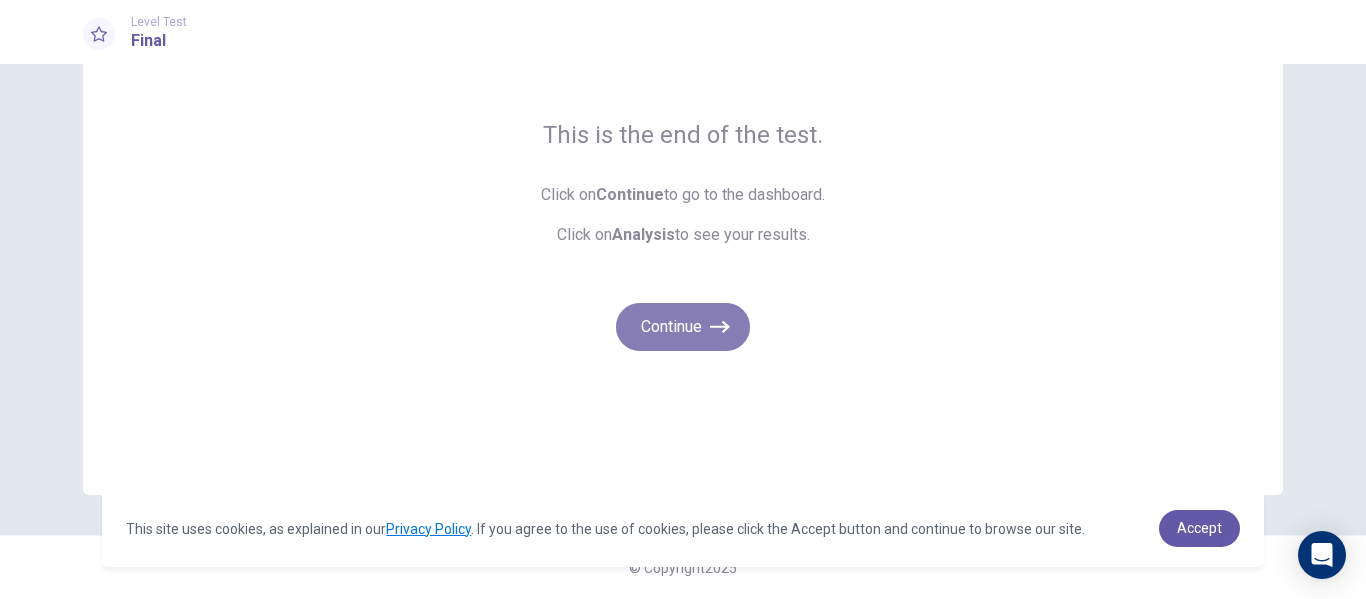 click on "Continue" at bounding box center [683, 327] 